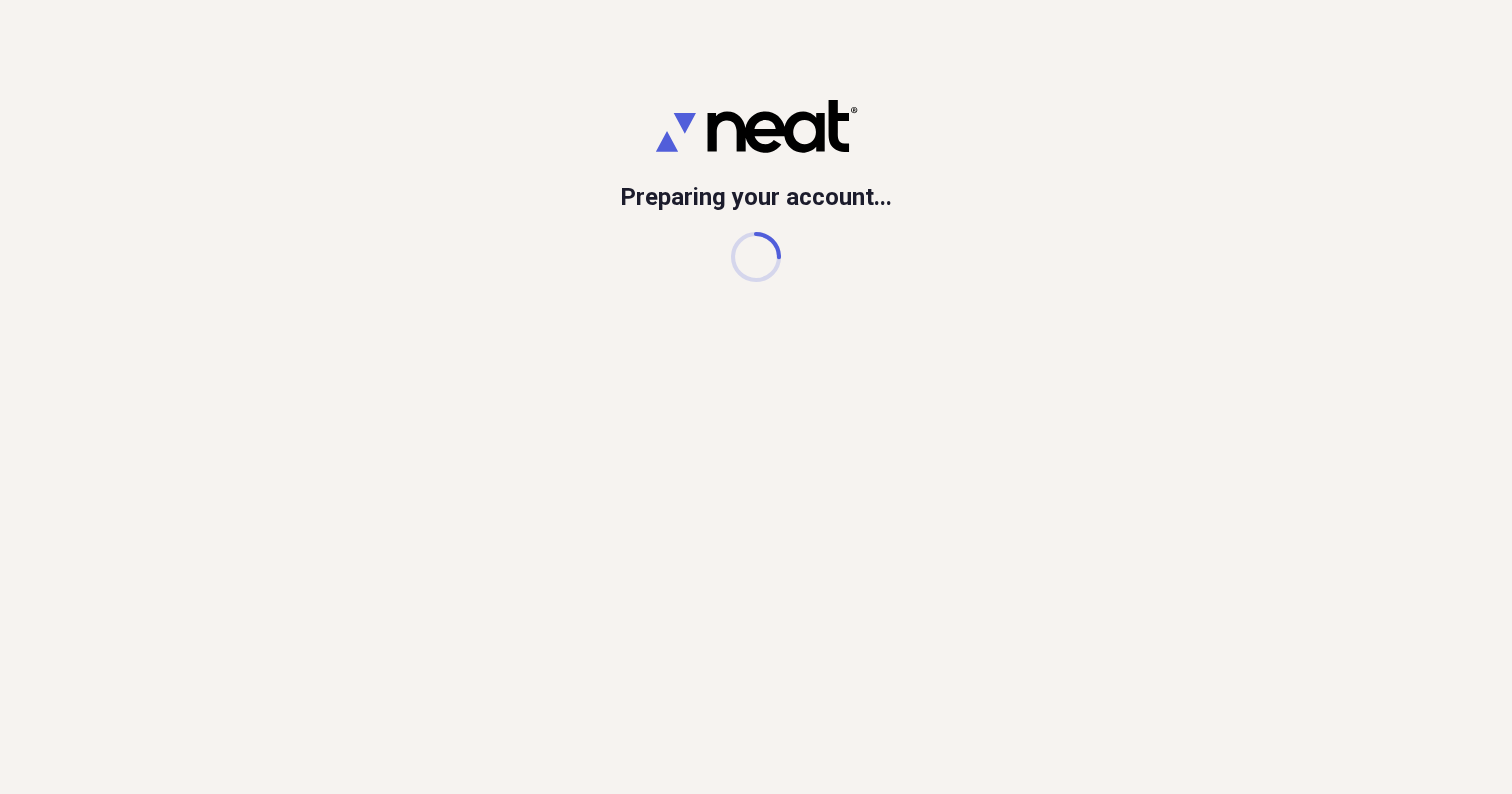 scroll, scrollTop: 0, scrollLeft: 0, axis: both 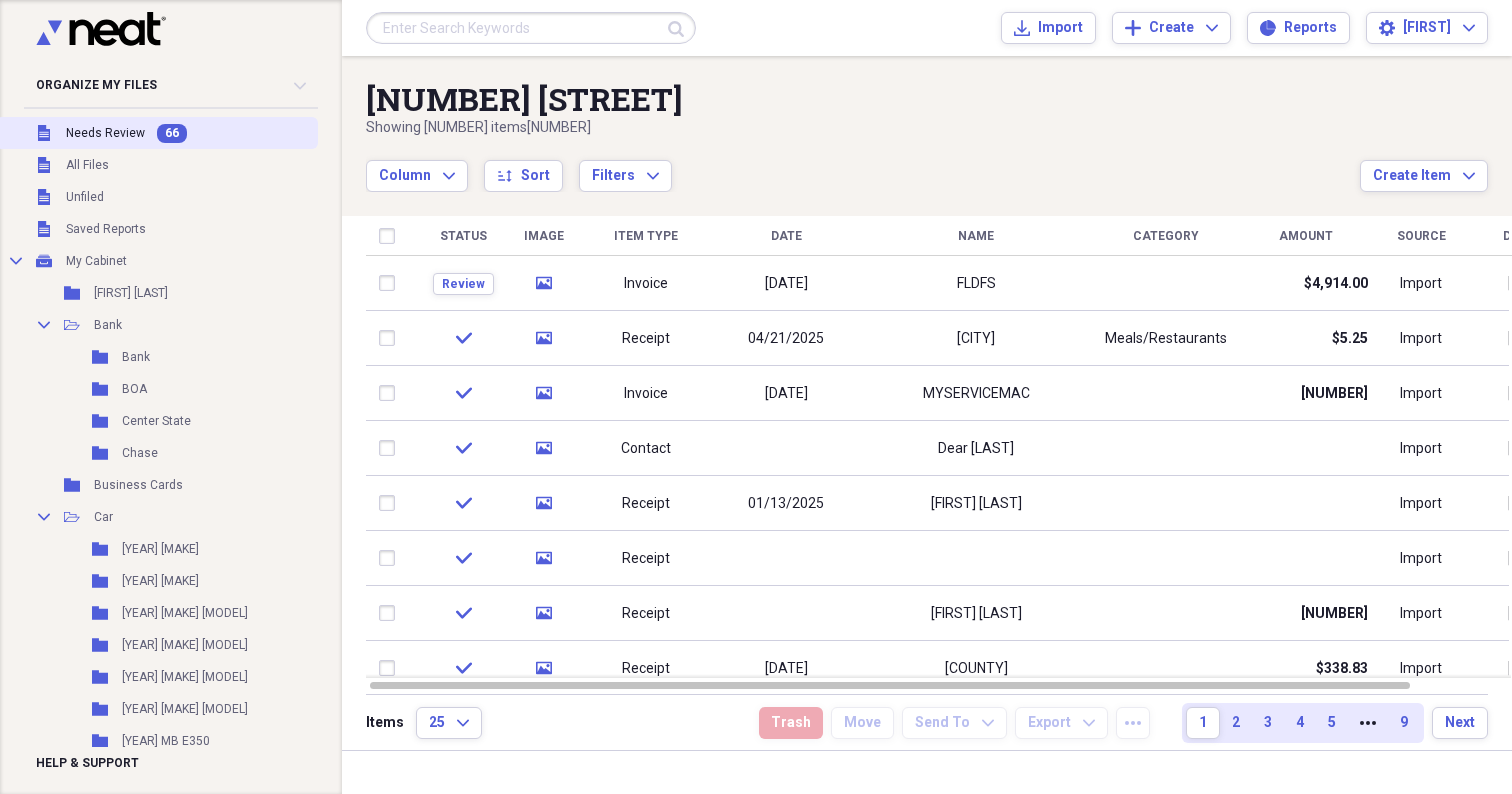 click on "Needs Review" at bounding box center (105, 133) 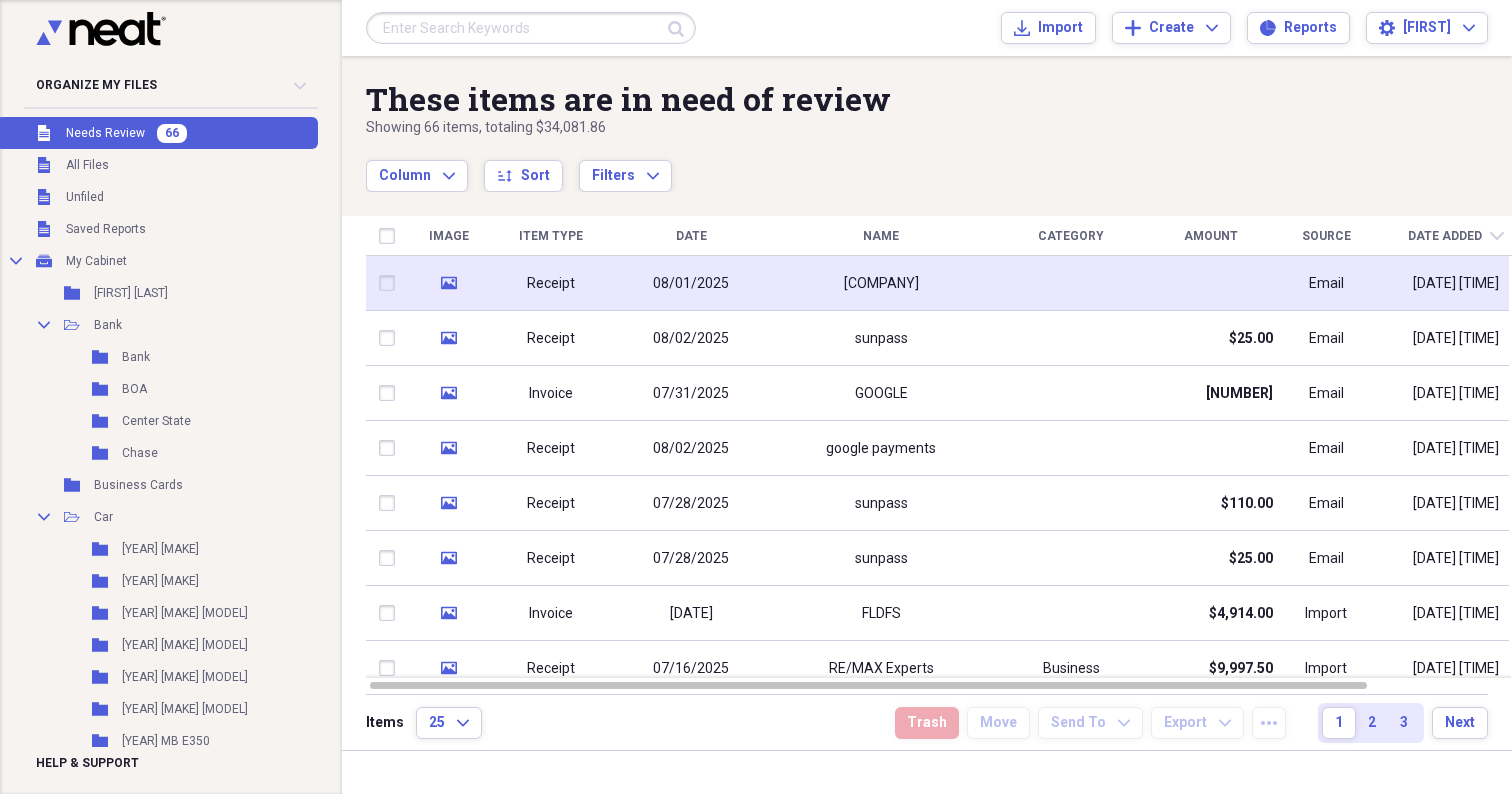 click 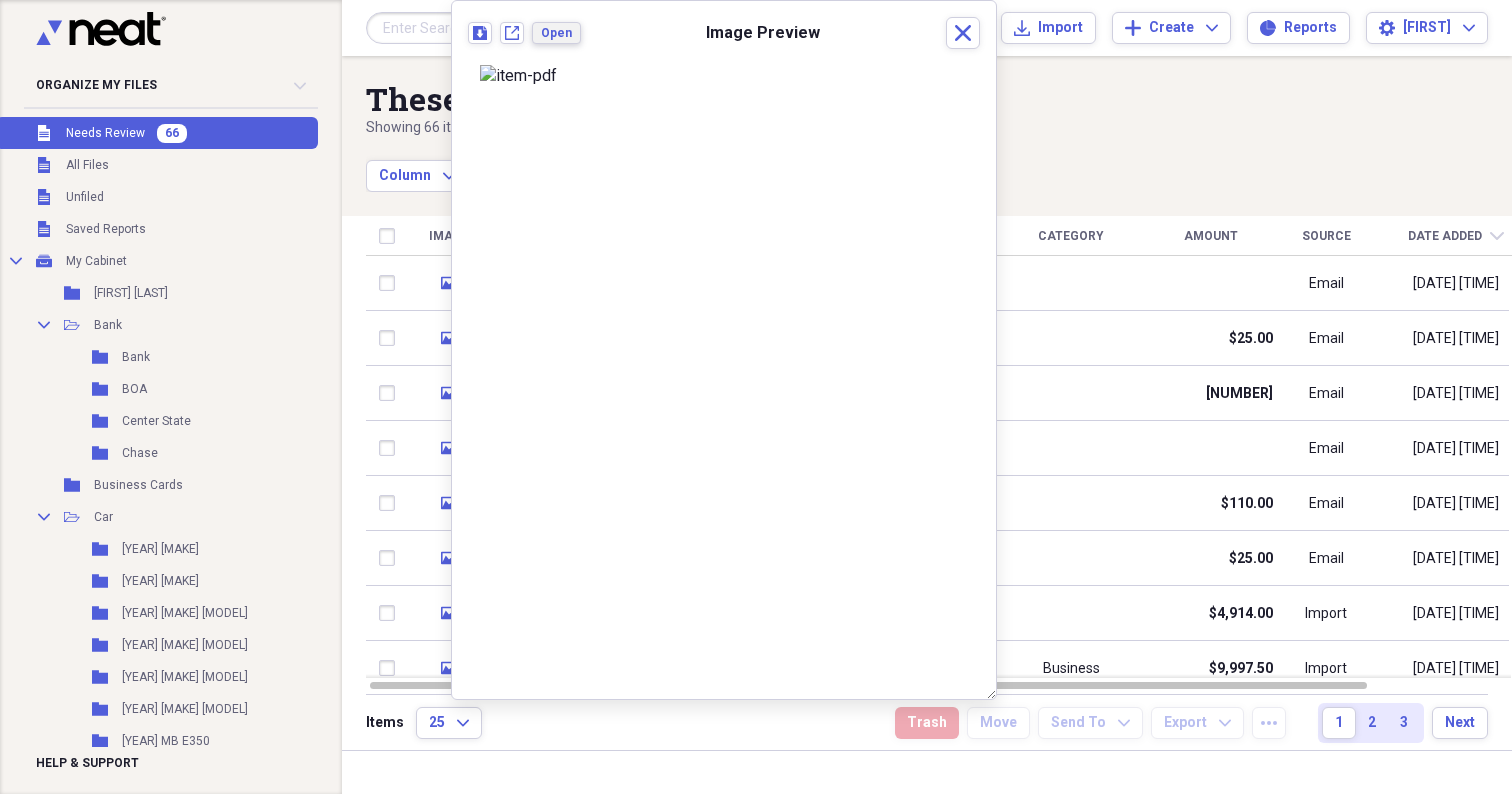 click on "Open" at bounding box center (556, 33) 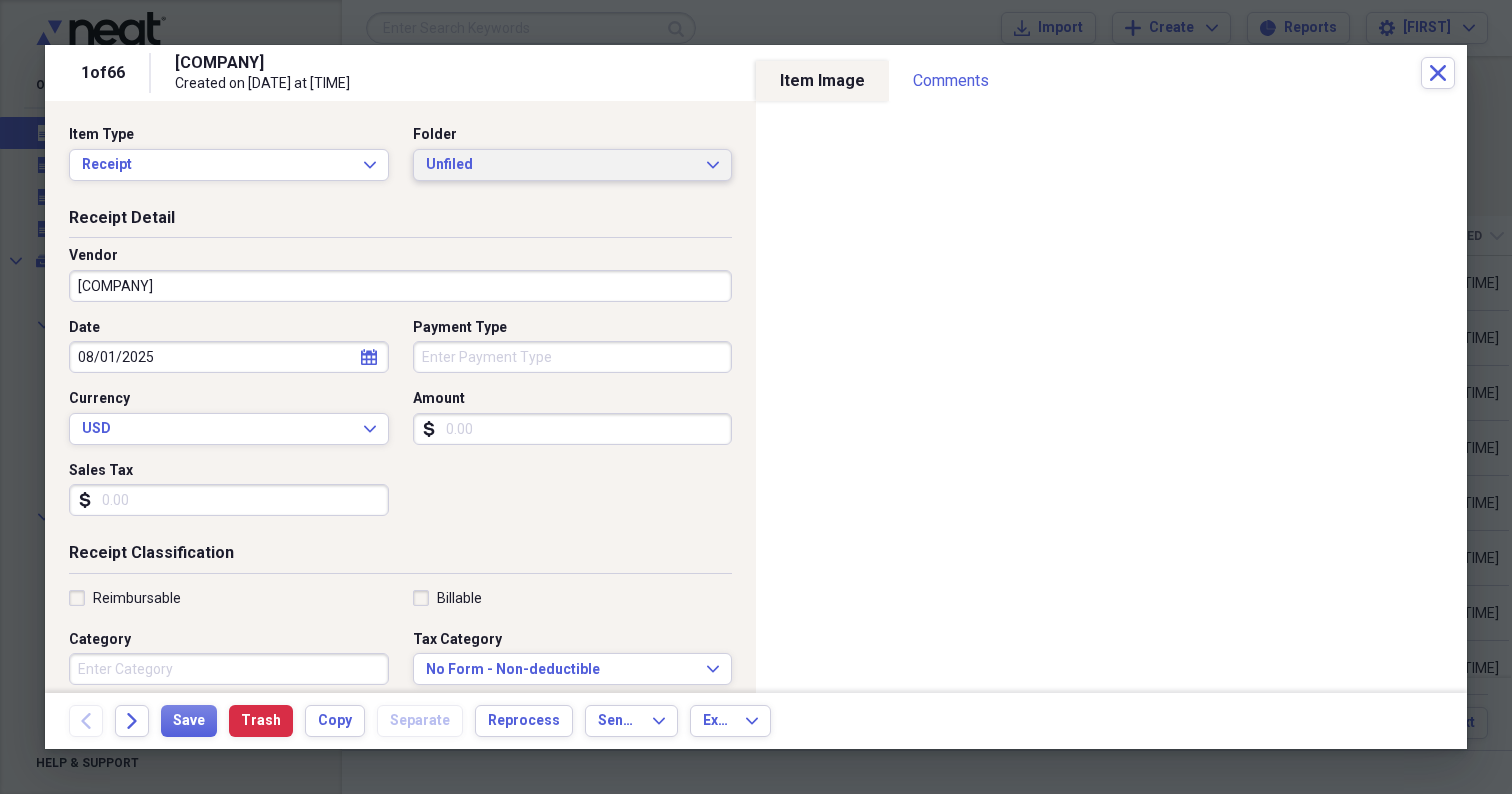 click on "Unfiled" at bounding box center [561, 165] 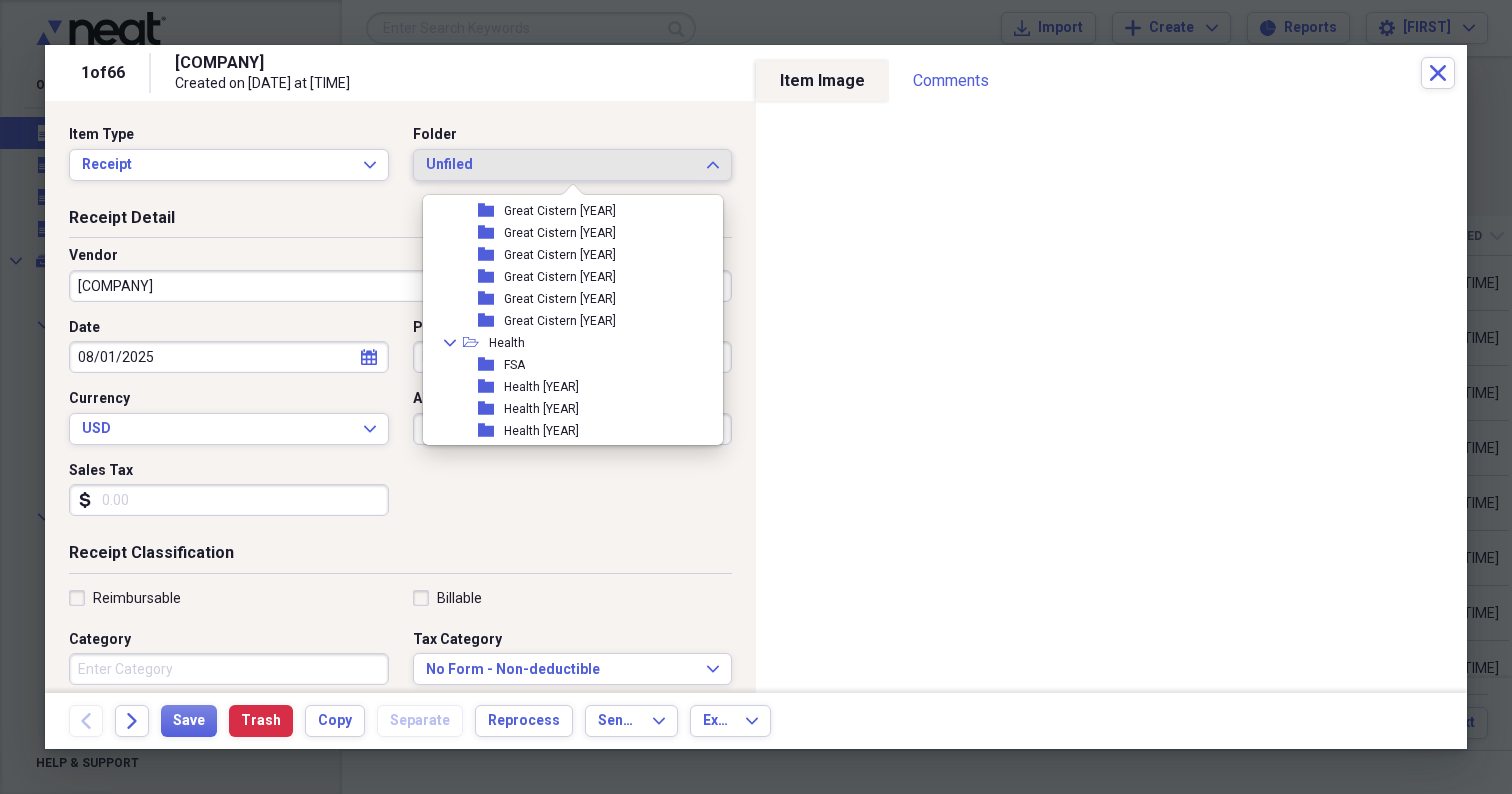 scroll, scrollTop: 575, scrollLeft: 0, axis: vertical 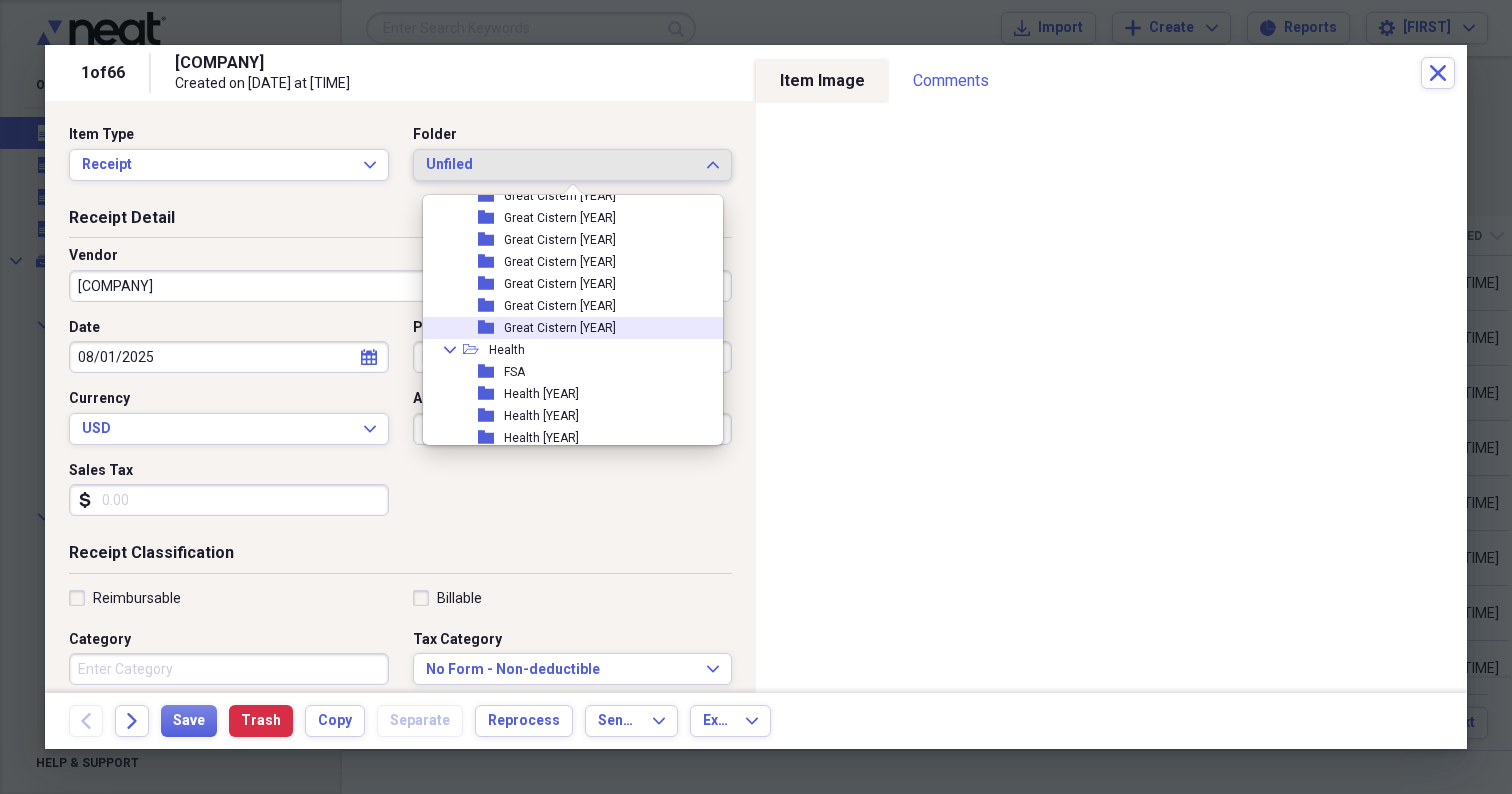 click on "Great Cistern [YEAR]" at bounding box center [560, 328] 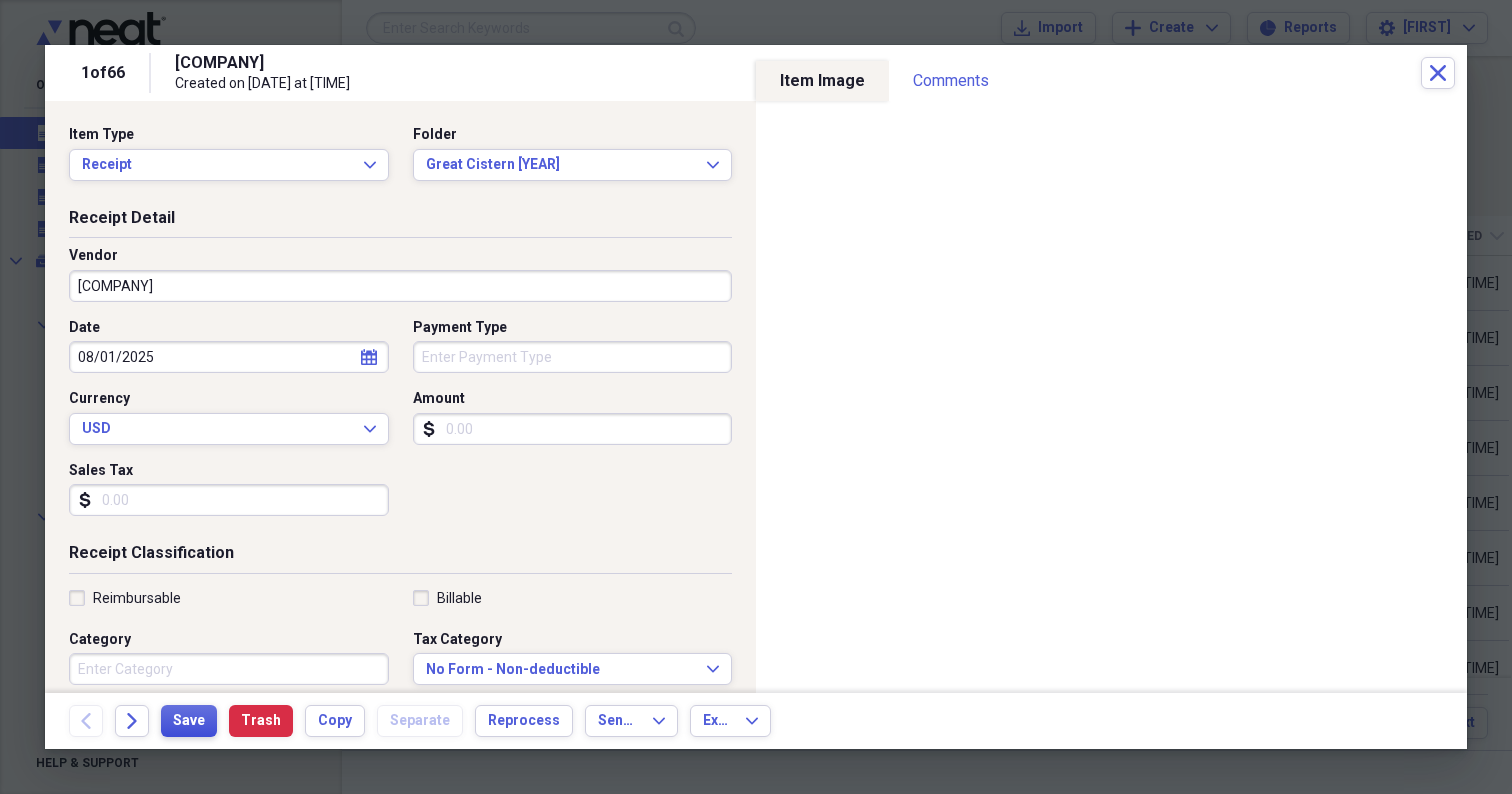 click on "Save" at bounding box center [189, 721] 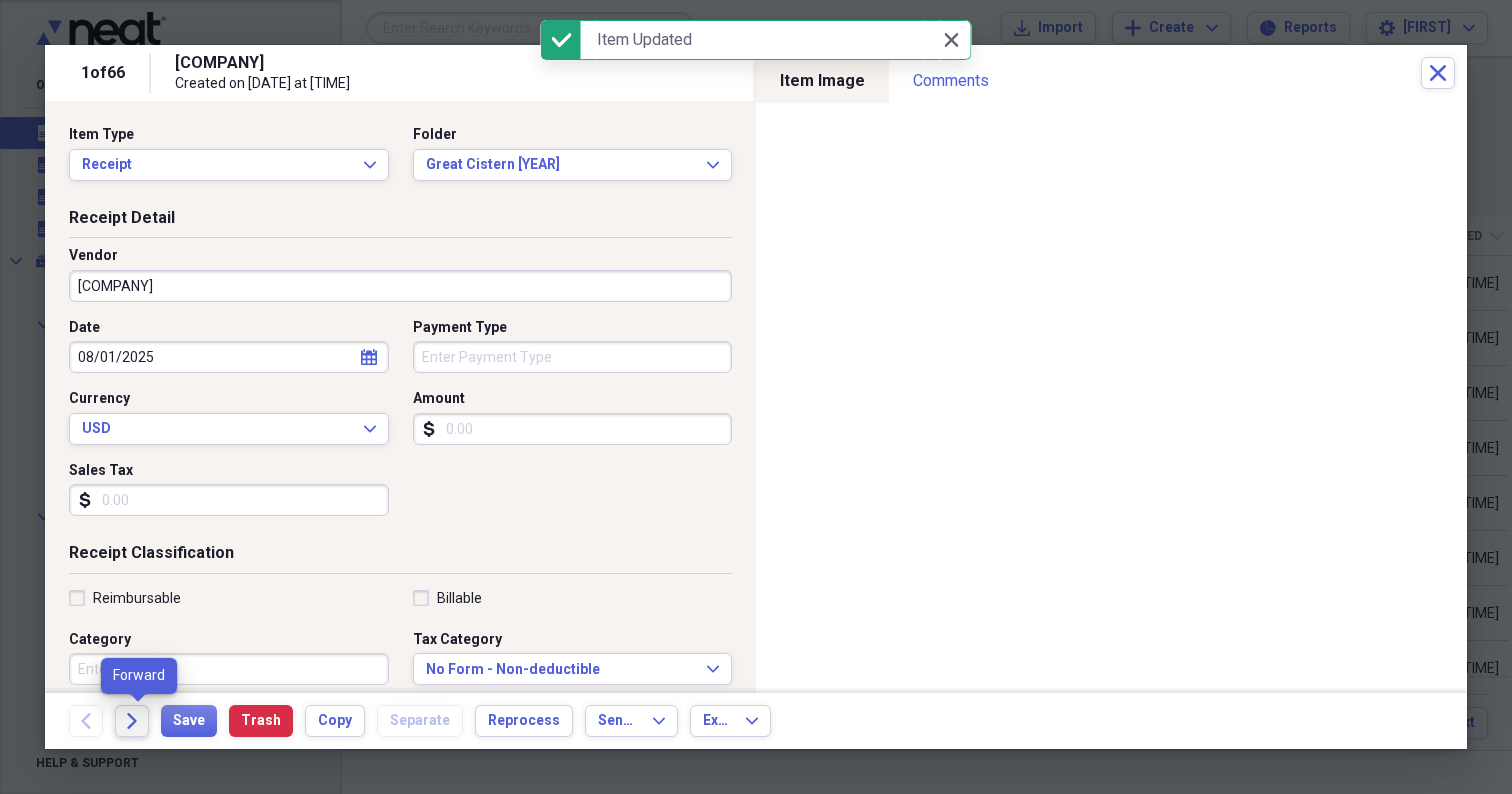 click on "Forward" 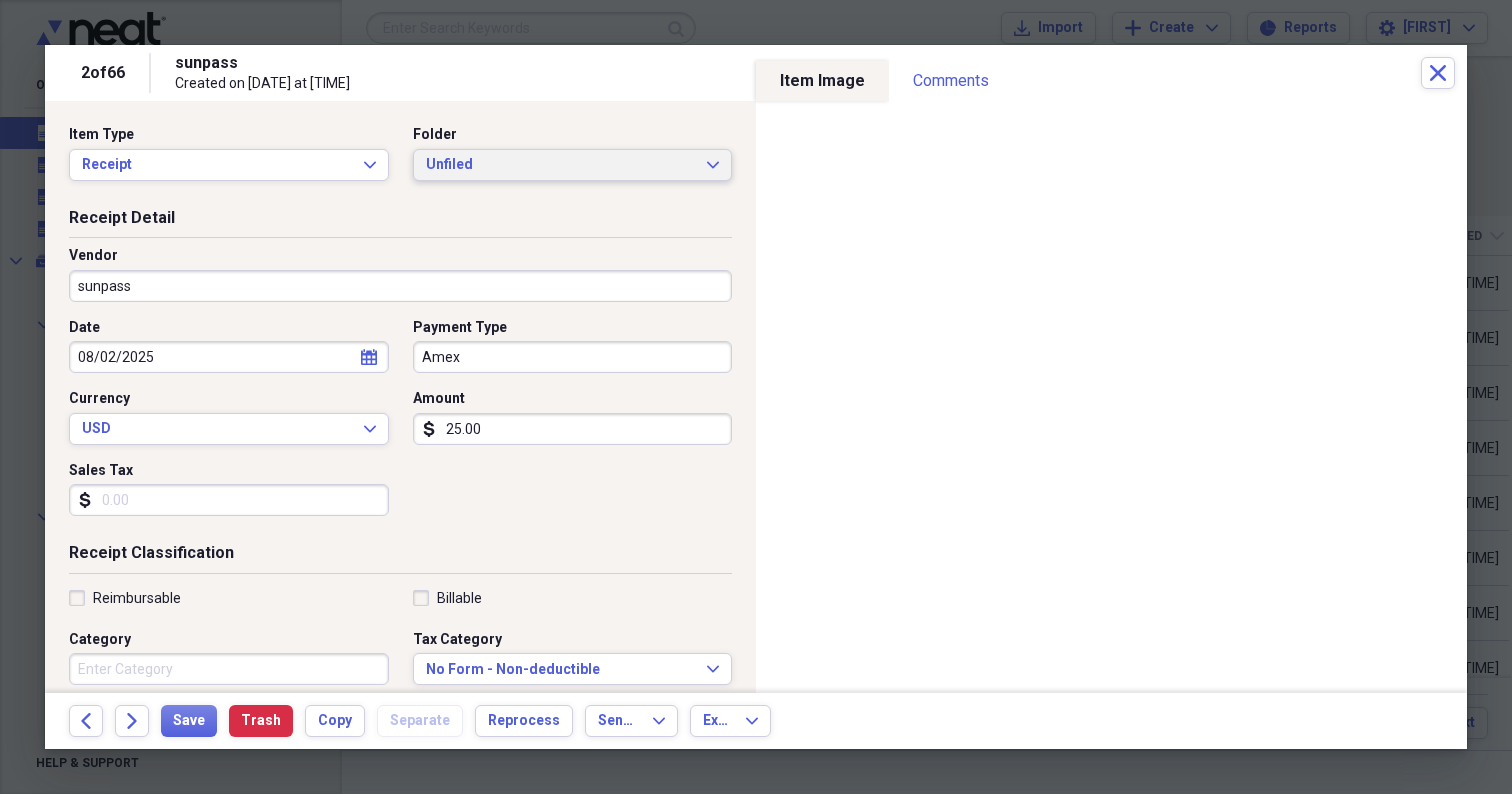 click on "Unfiled" at bounding box center (561, 165) 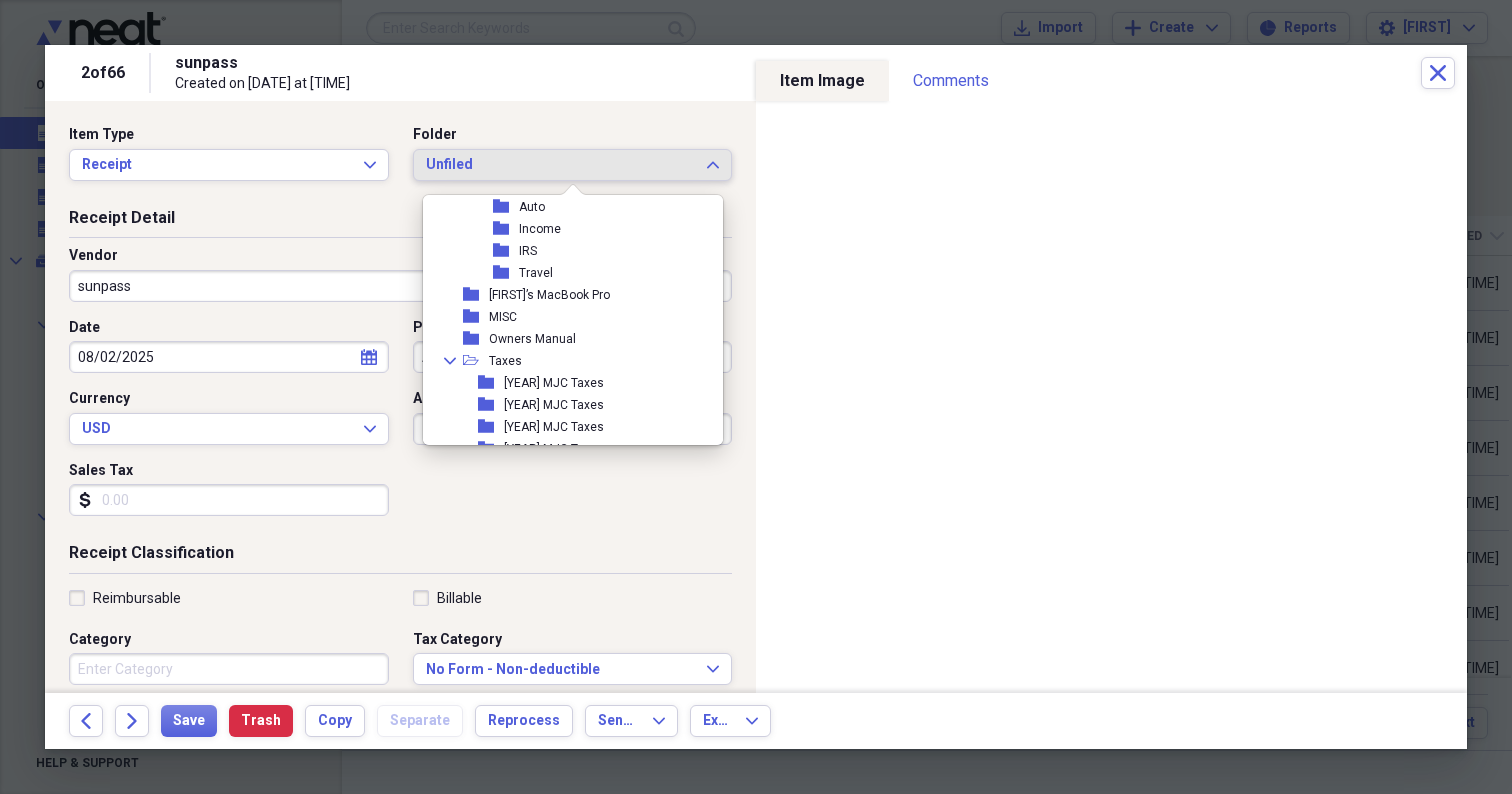 scroll, scrollTop: 1750, scrollLeft: 0, axis: vertical 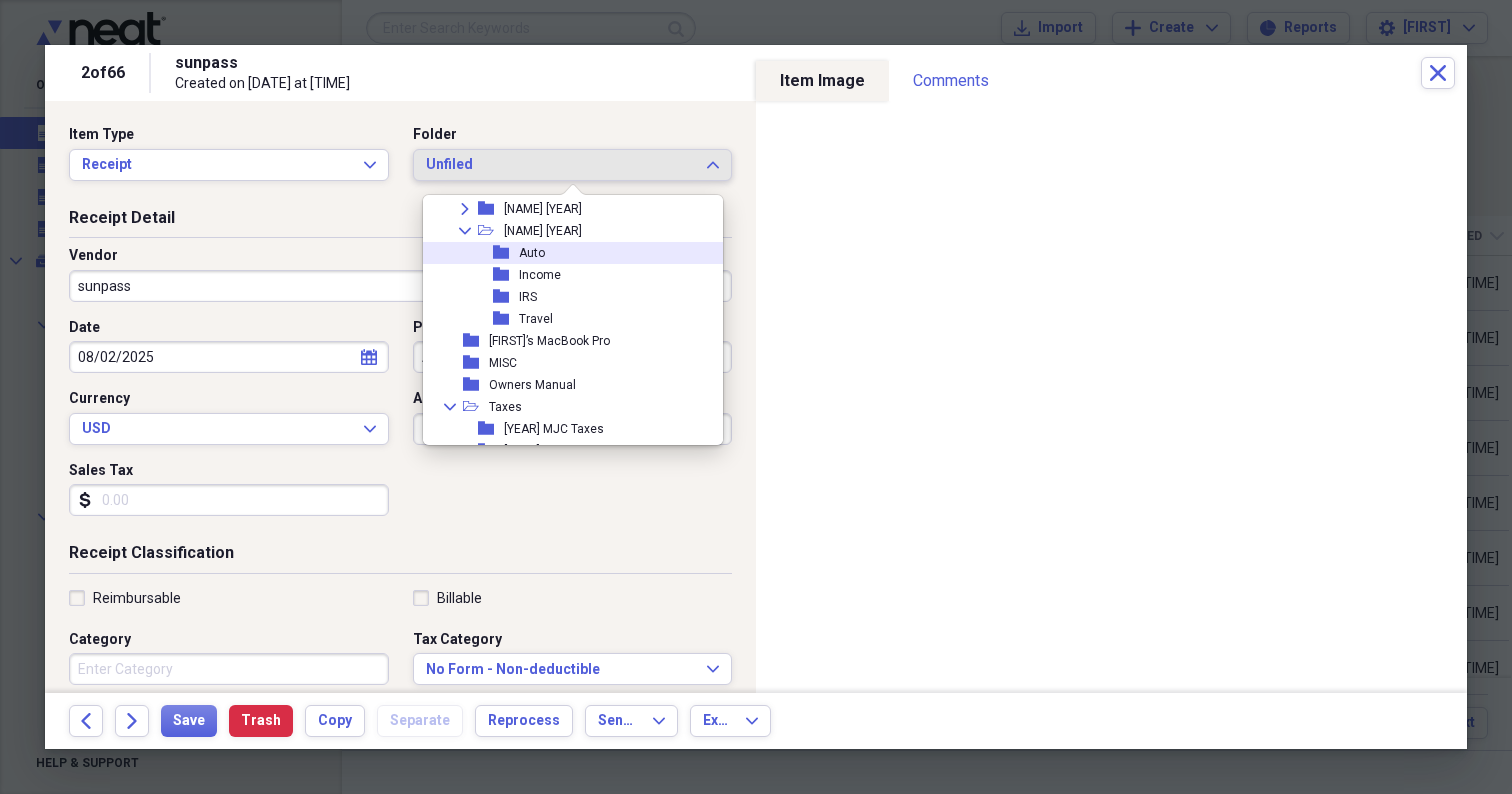 click on "Auto" at bounding box center (532, 253) 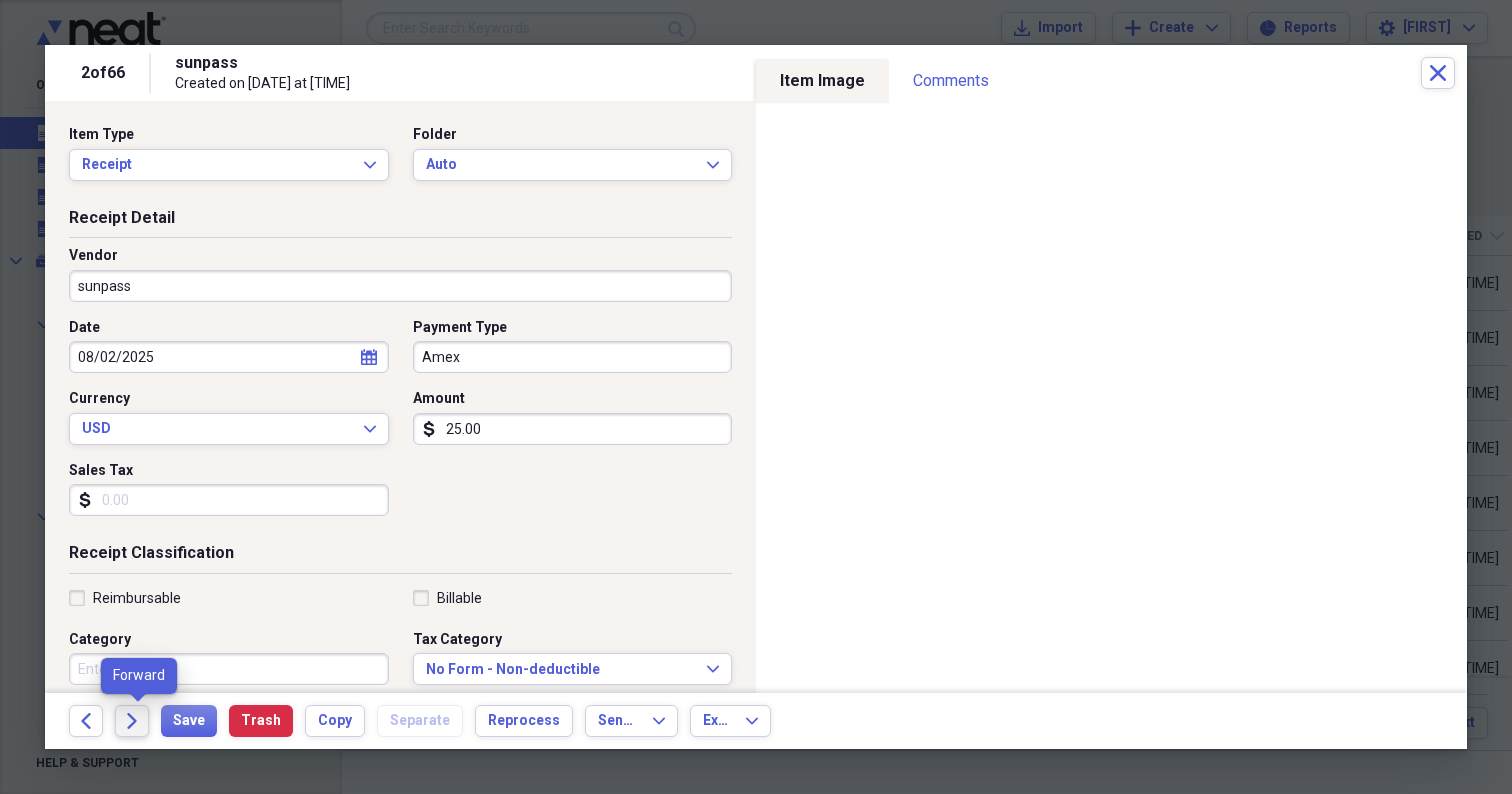 click on "Forward" at bounding box center [132, 721] 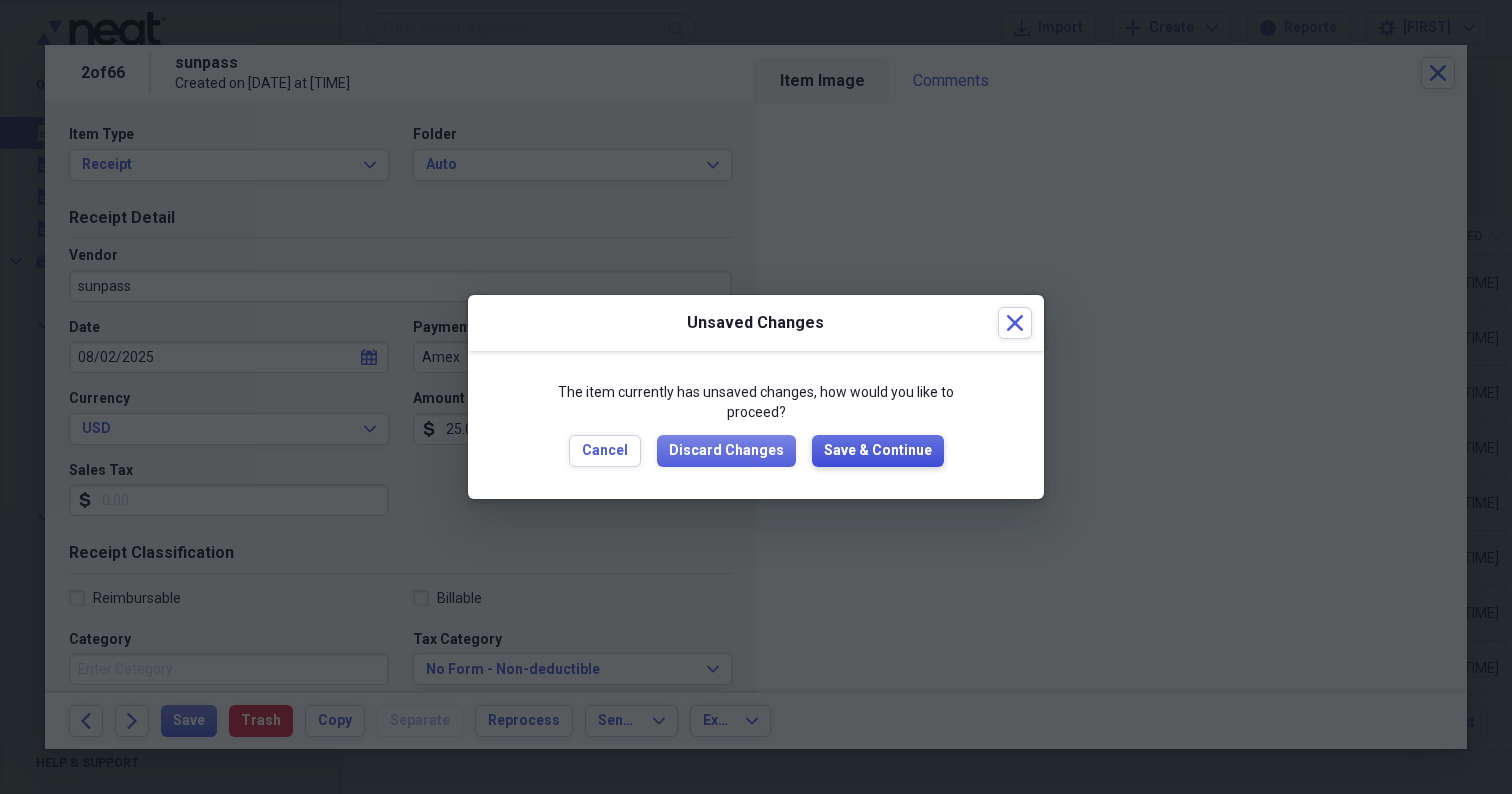 click on "Save & Continue" at bounding box center [878, 451] 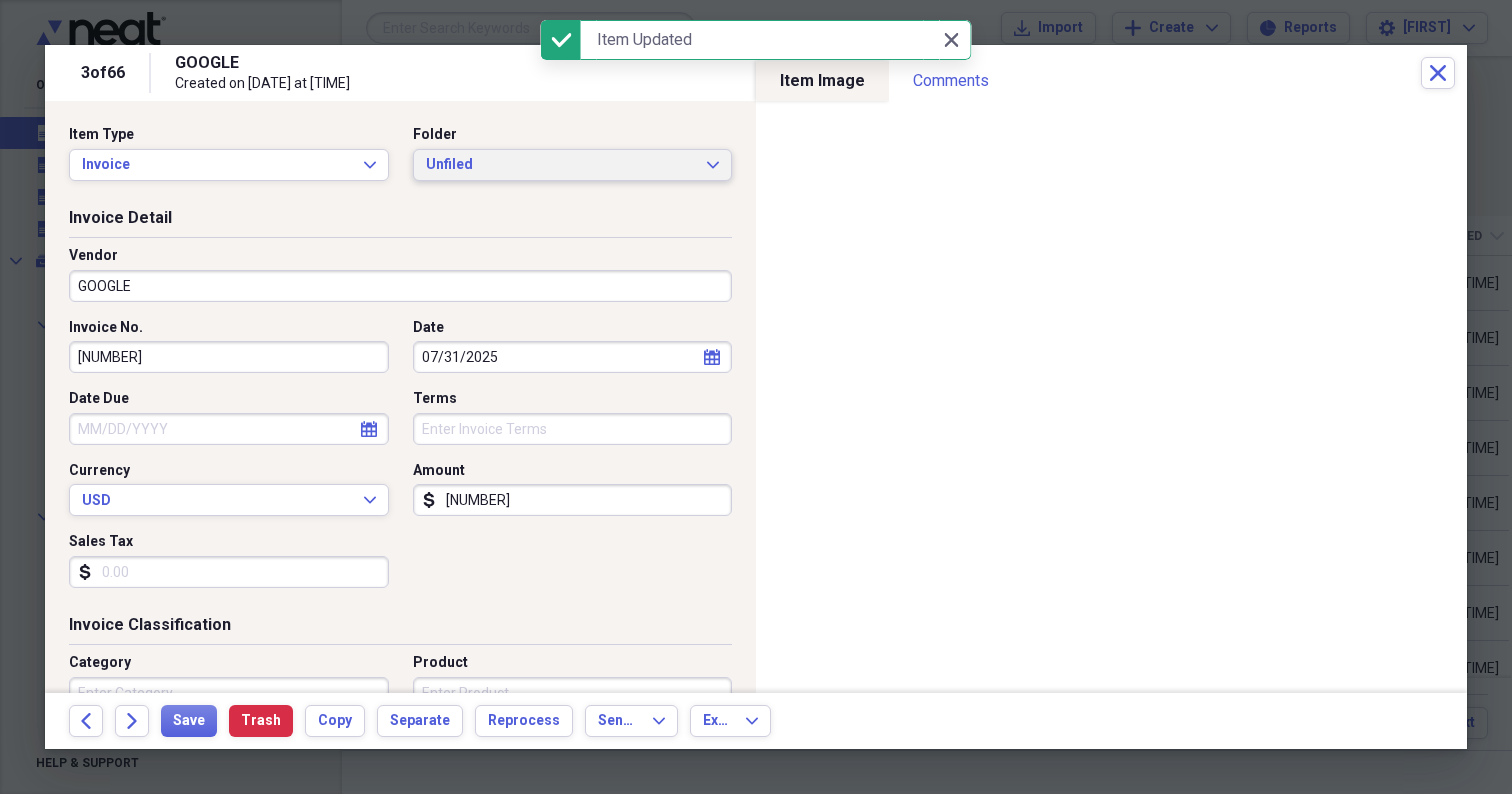 click on "Unfiled" at bounding box center (561, 165) 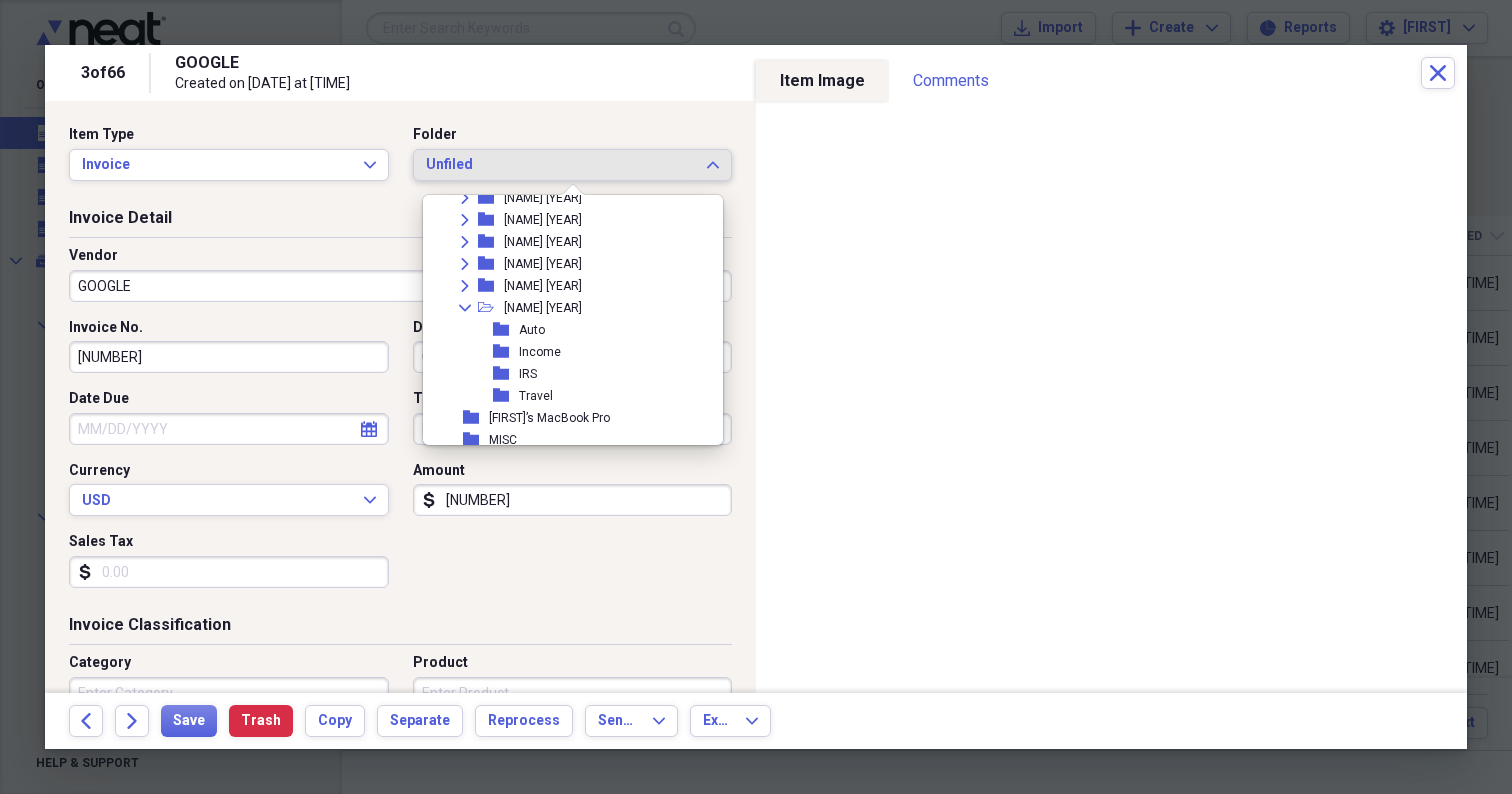 scroll, scrollTop: 1691, scrollLeft: 0, axis: vertical 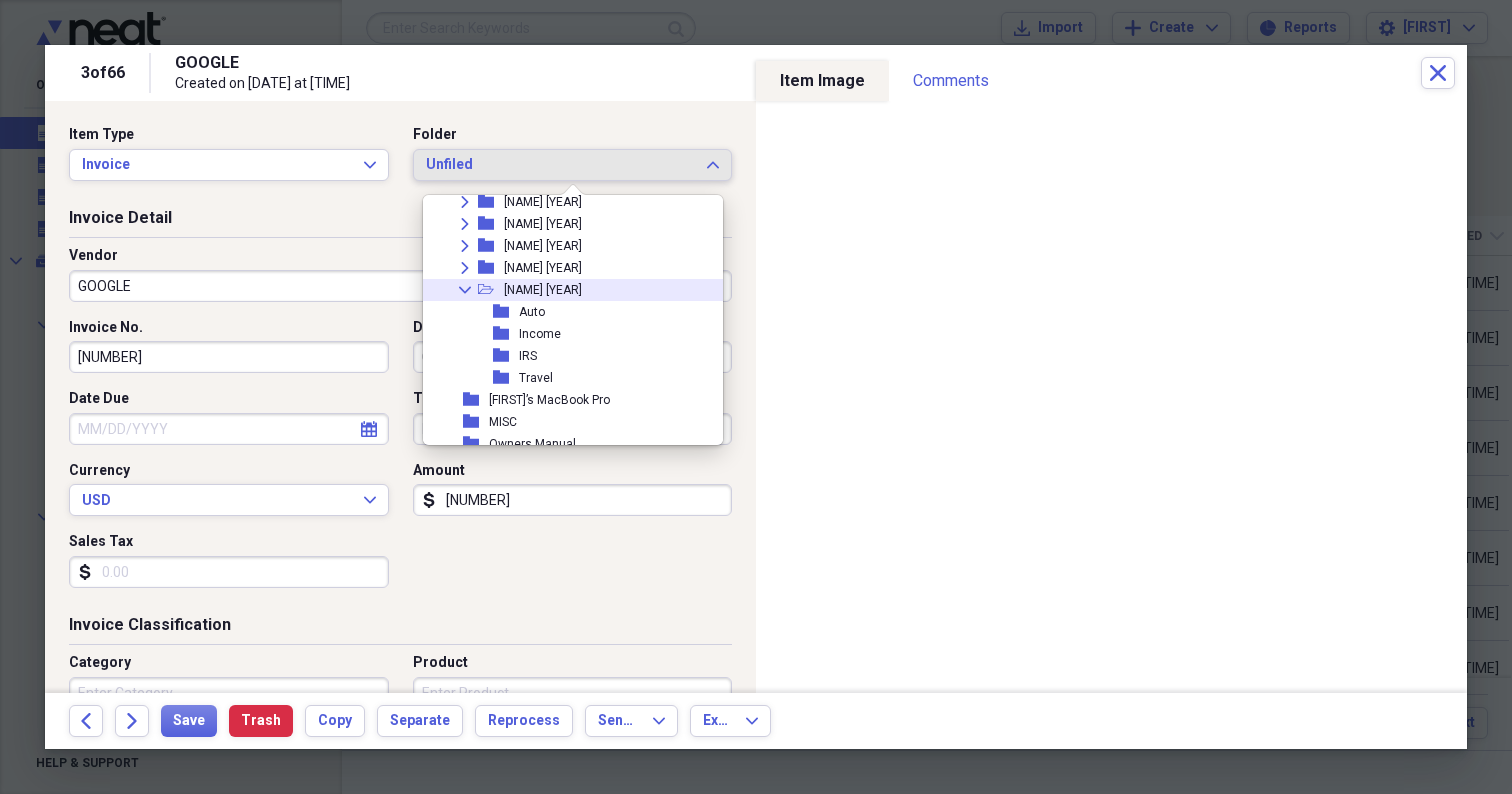 click on "[NAME] [YEAR]" at bounding box center [543, 290] 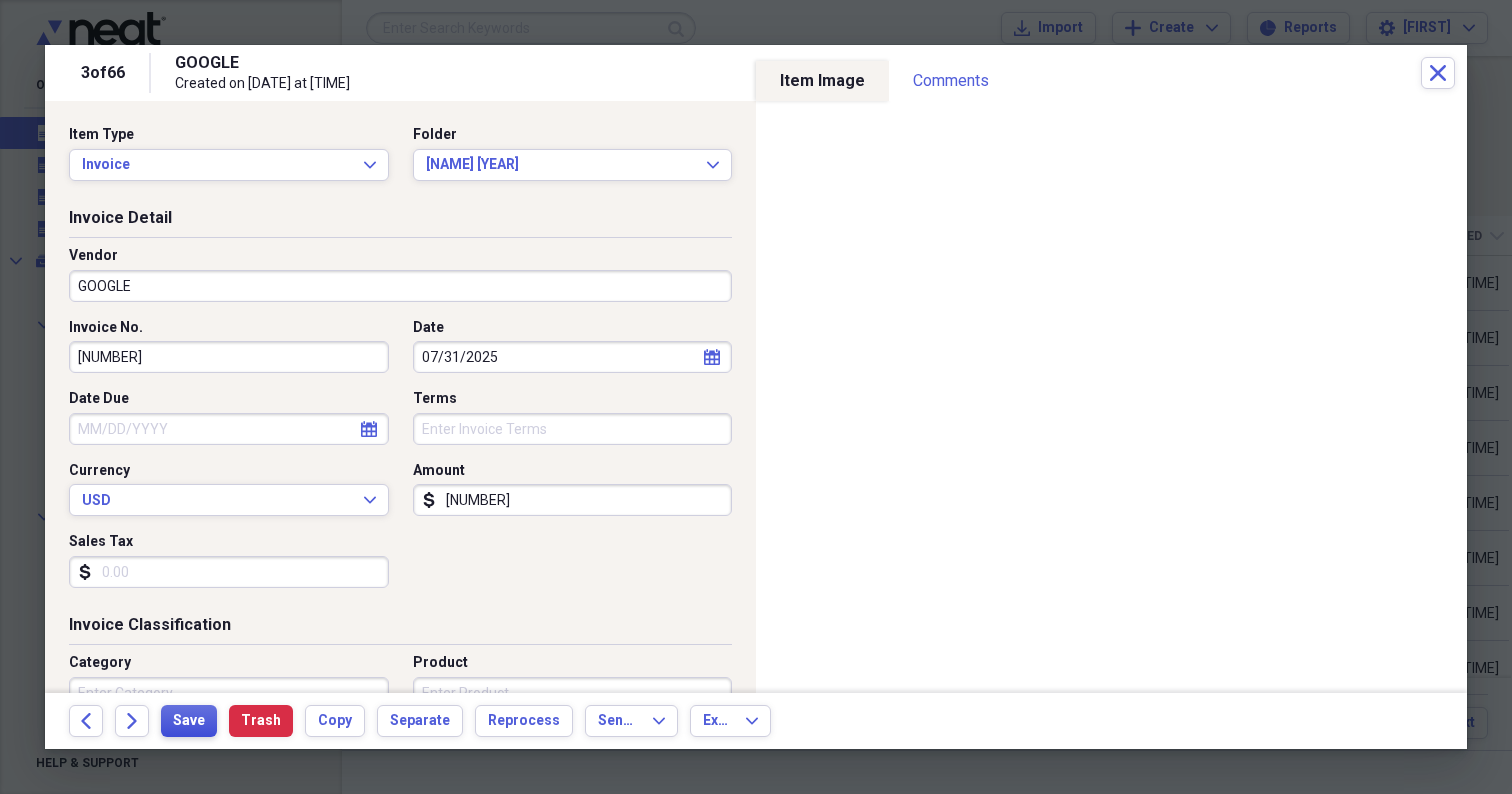 click on "Save" at bounding box center [189, 721] 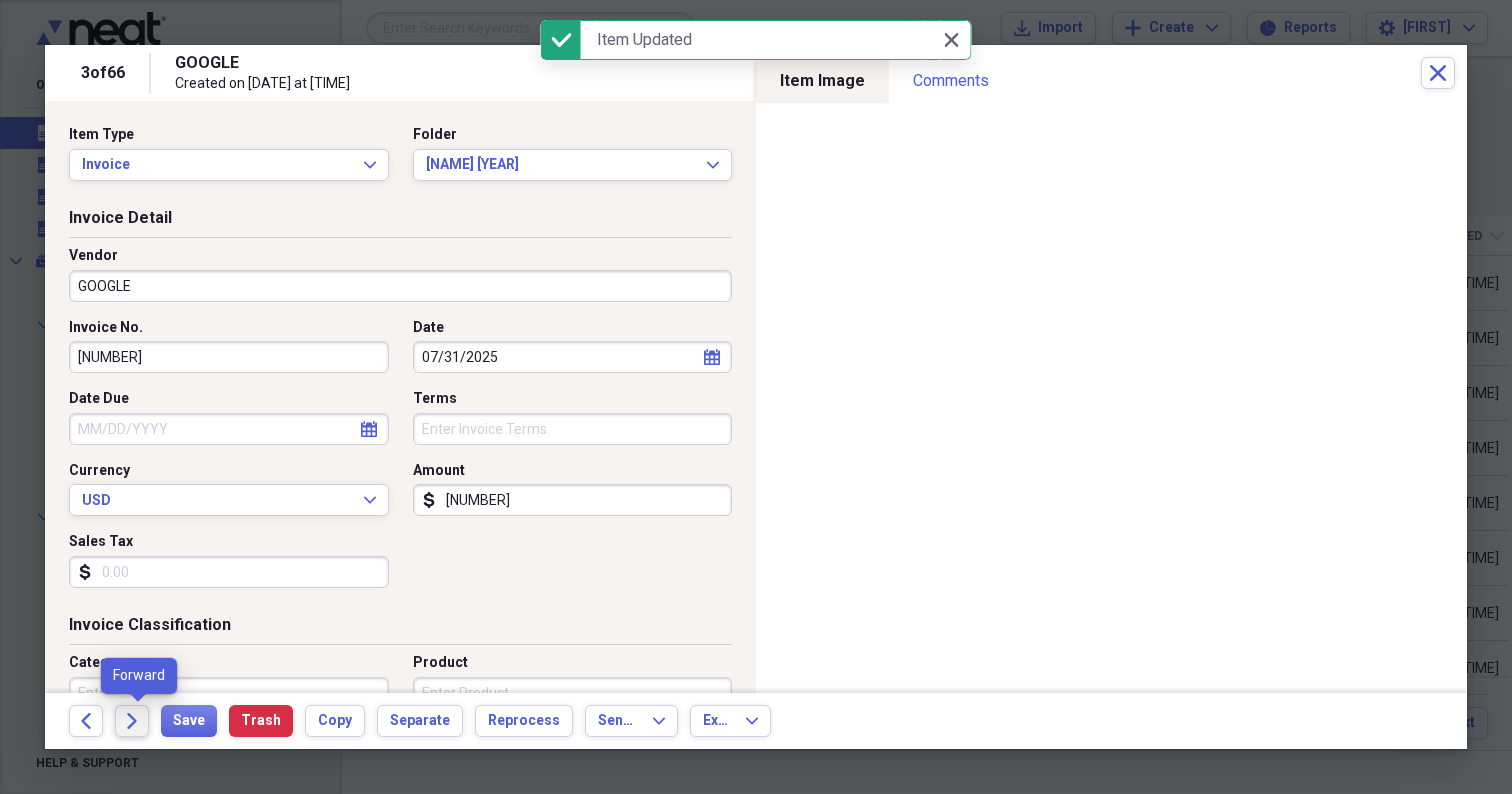 click on "Forward" 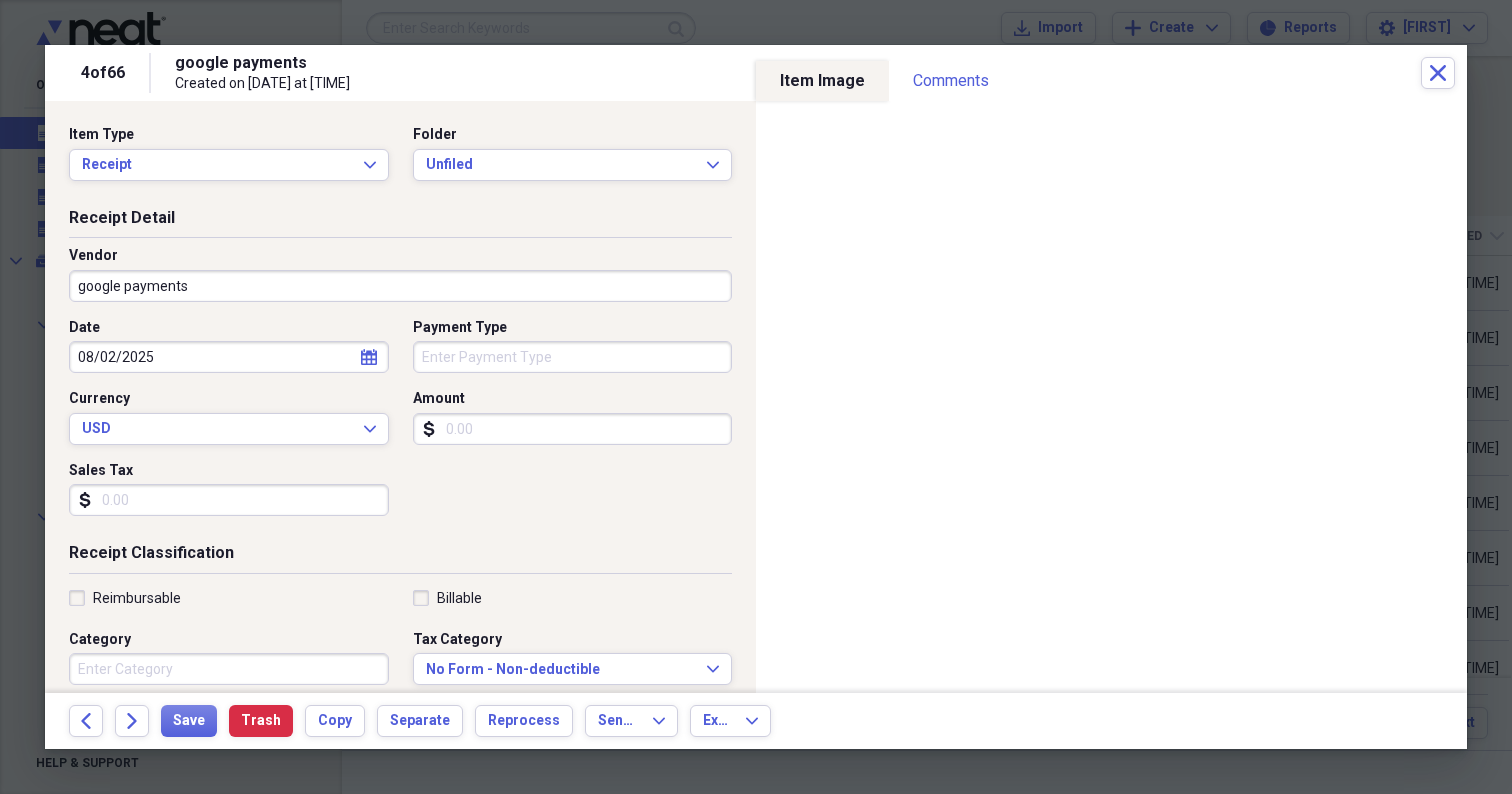scroll, scrollTop: 0, scrollLeft: 0, axis: both 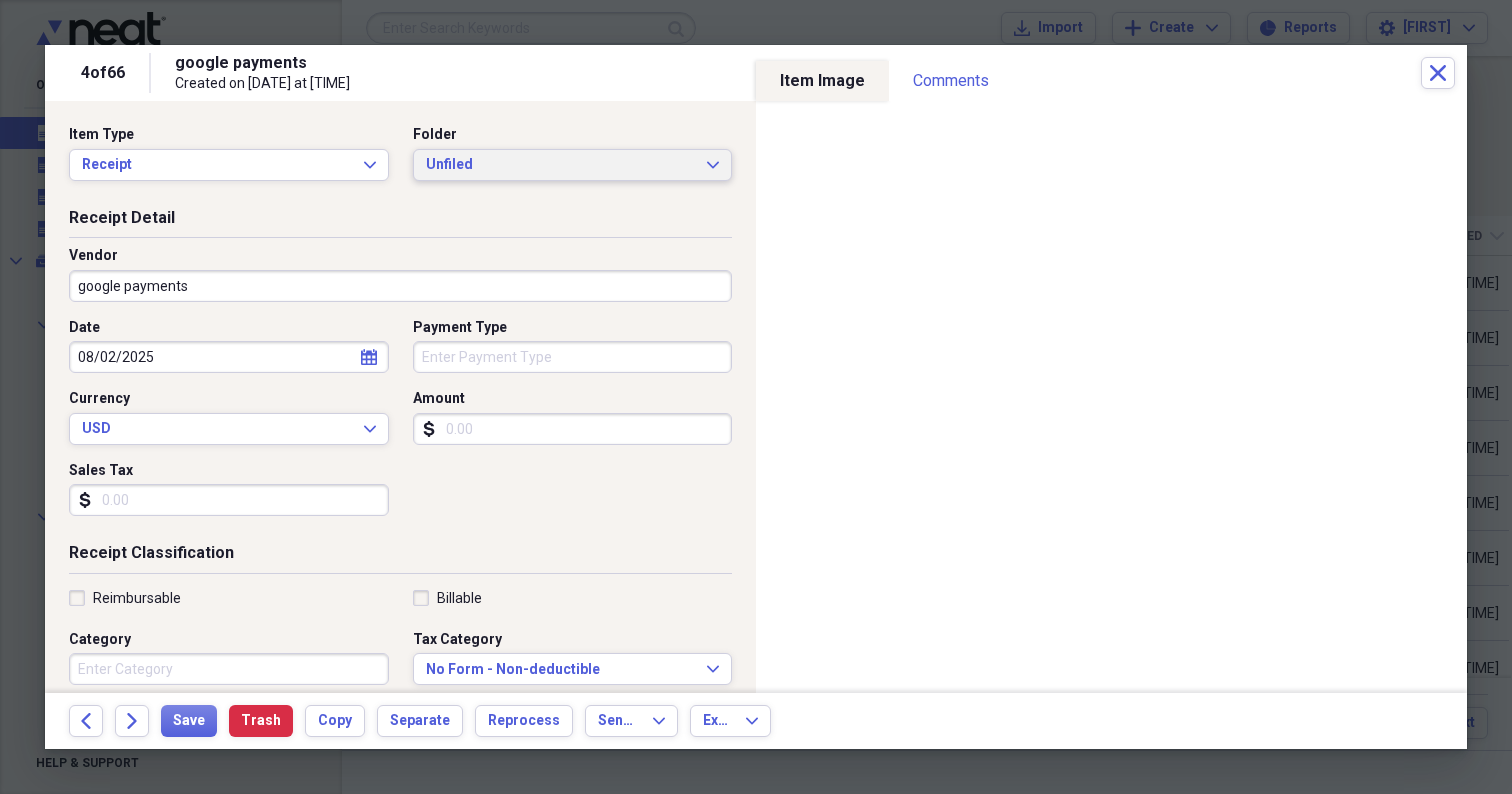 click on "Unfiled" at bounding box center [561, 165] 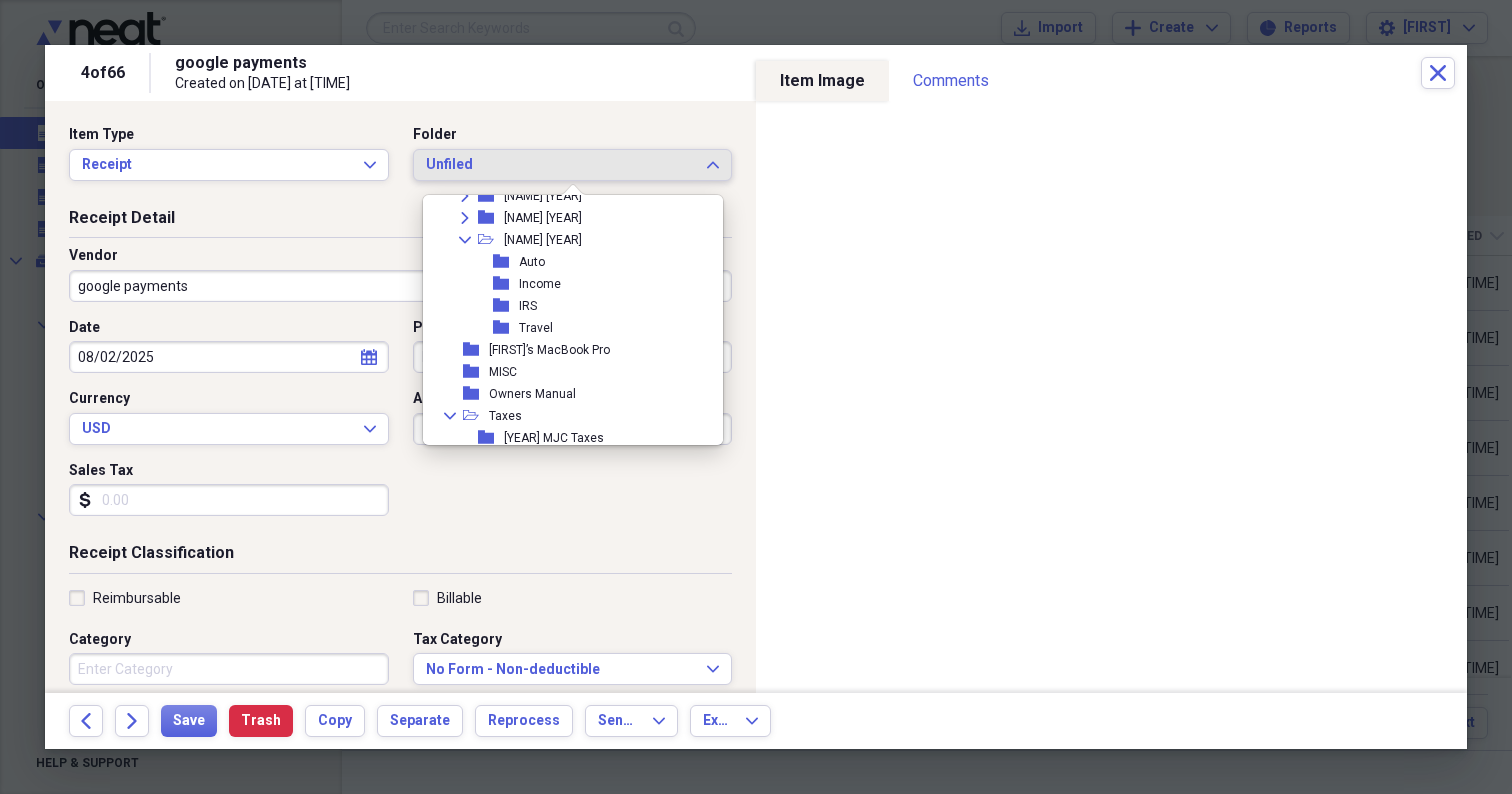 scroll, scrollTop: 1727, scrollLeft: 0, axis: vertical 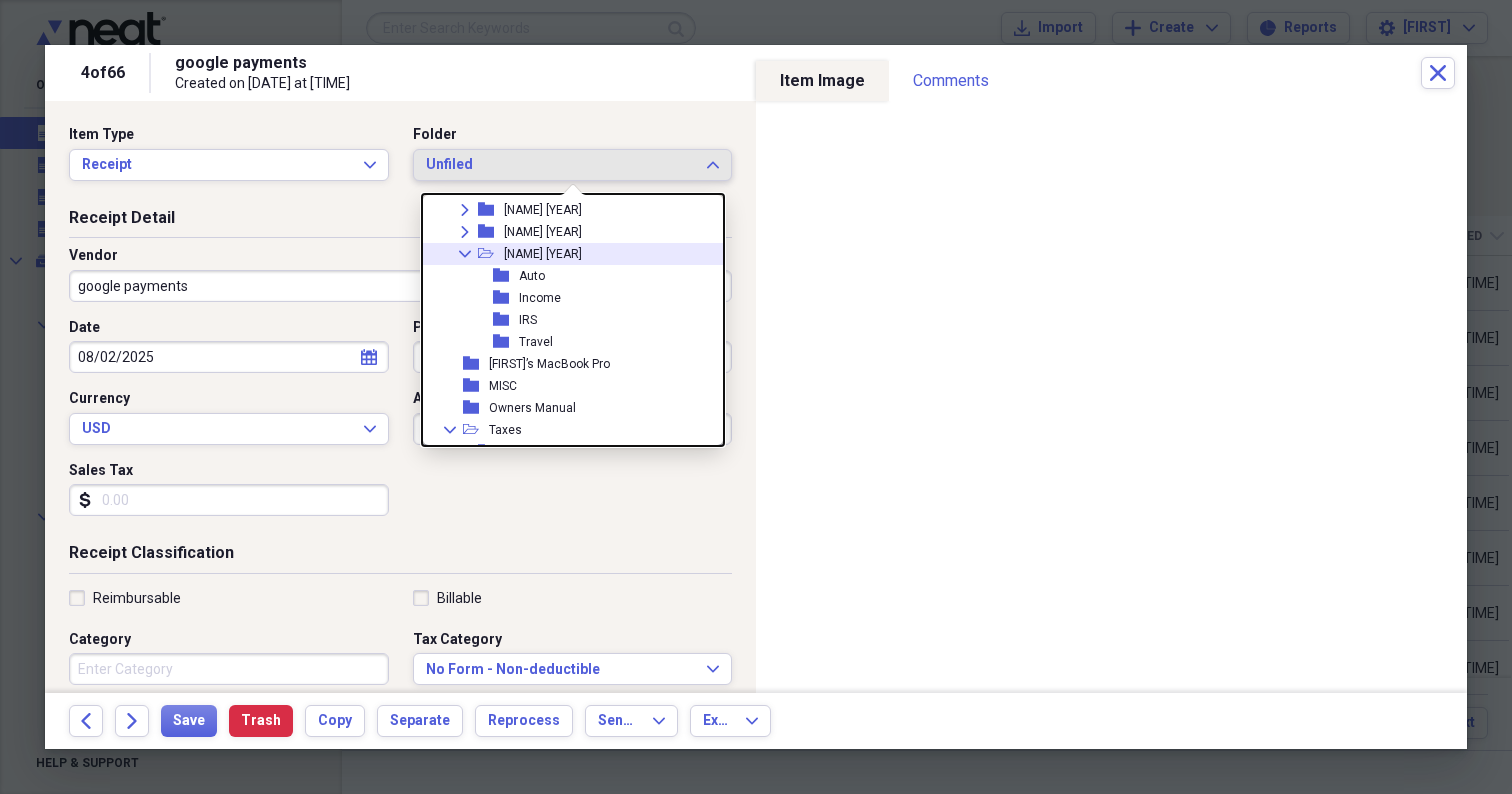 click on "[NAME] [YEAR]" at bounding box center (543, 254) 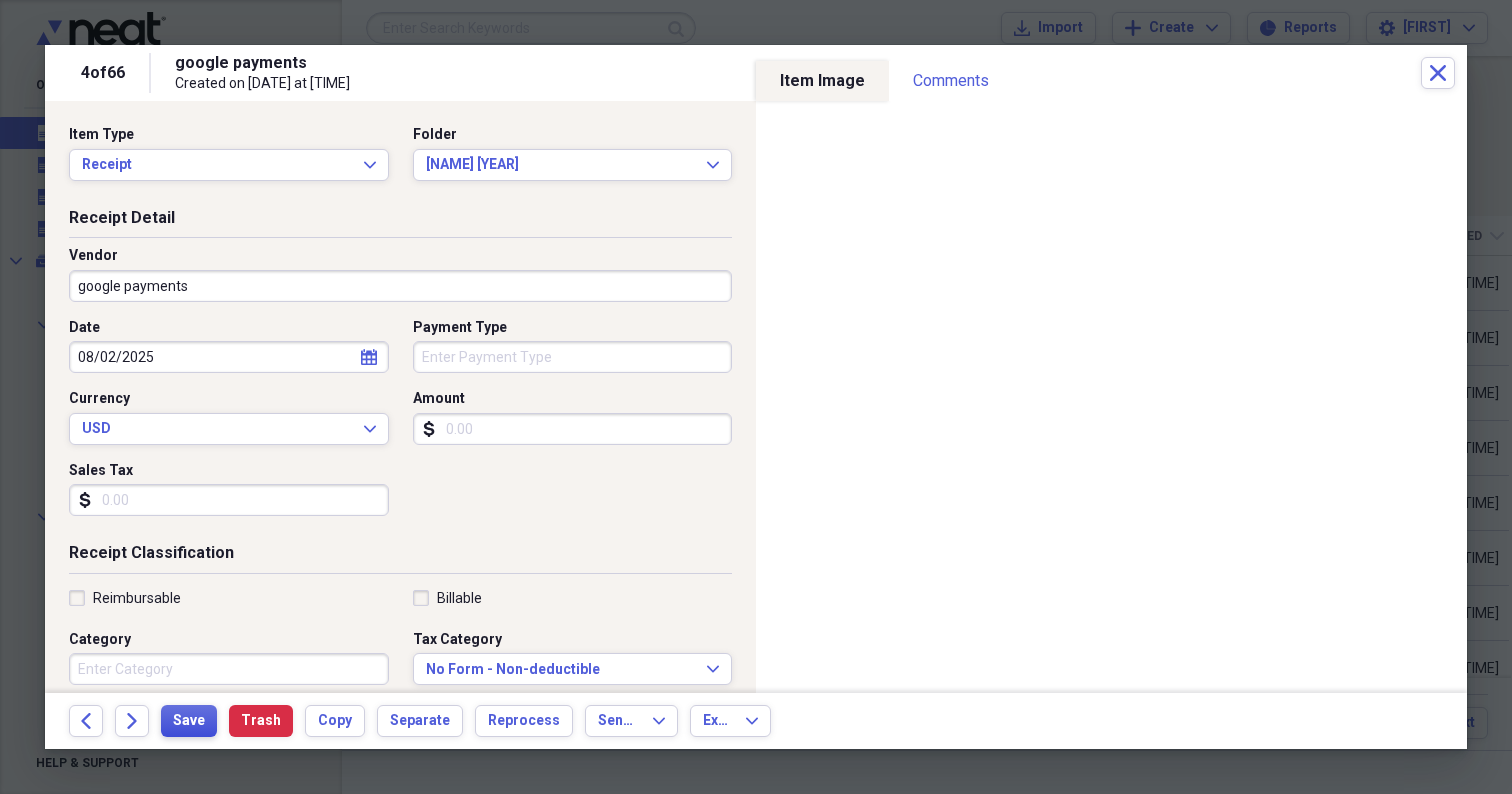 click on "Save" at bounding box center (189, 721) 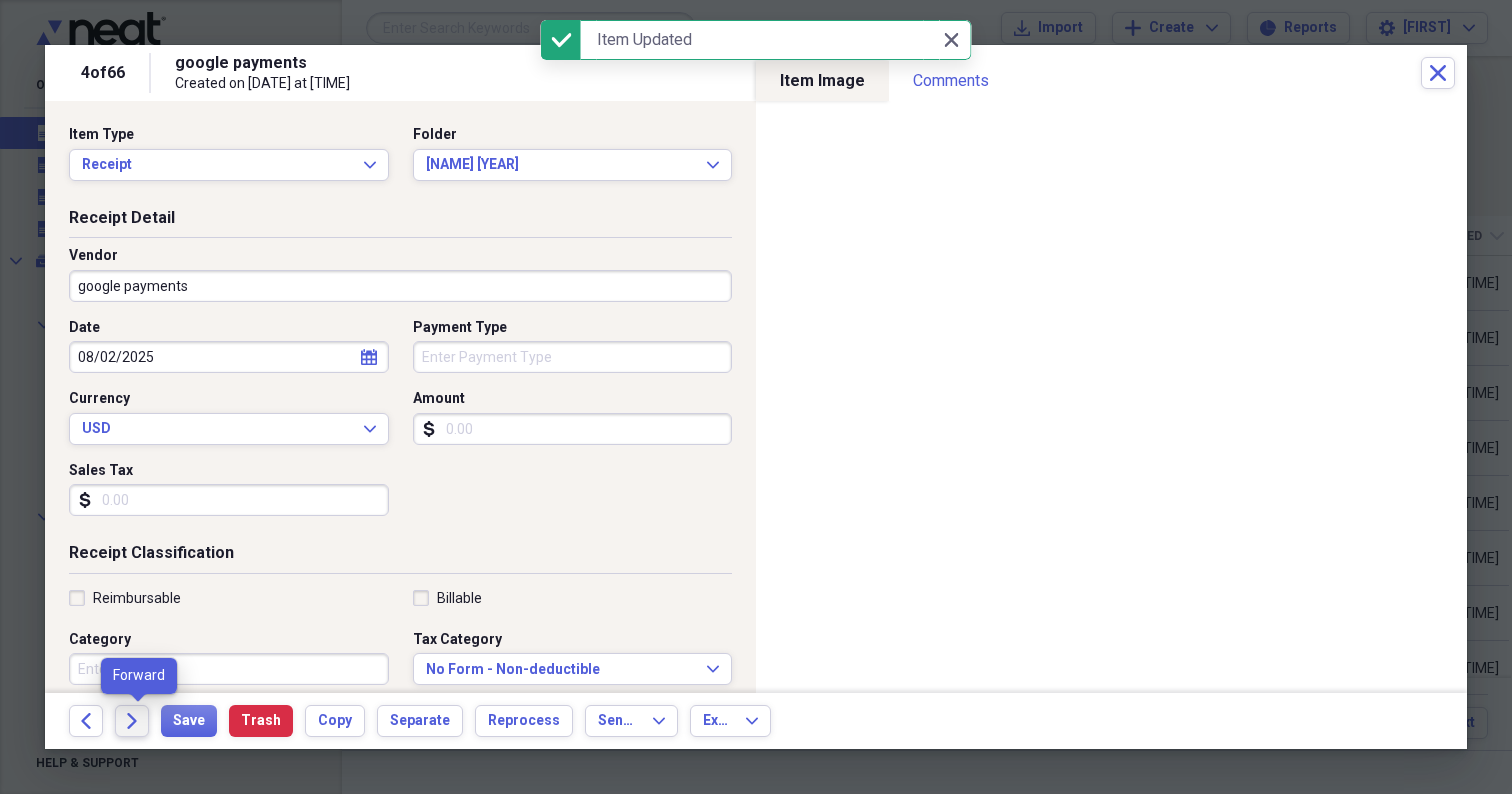 click on "Forward" 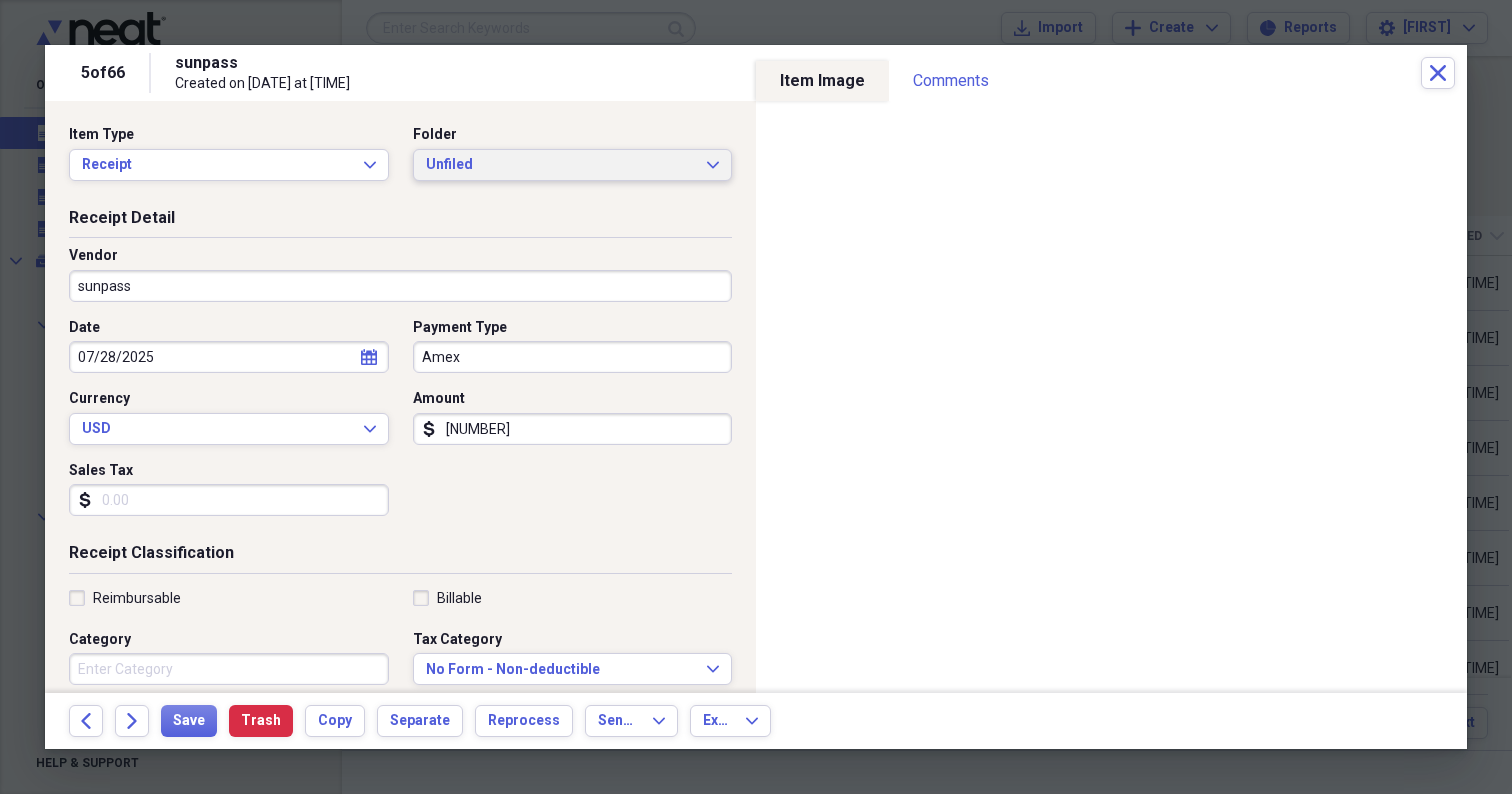 click on "Unfiled" at bounding box center [561, 165] 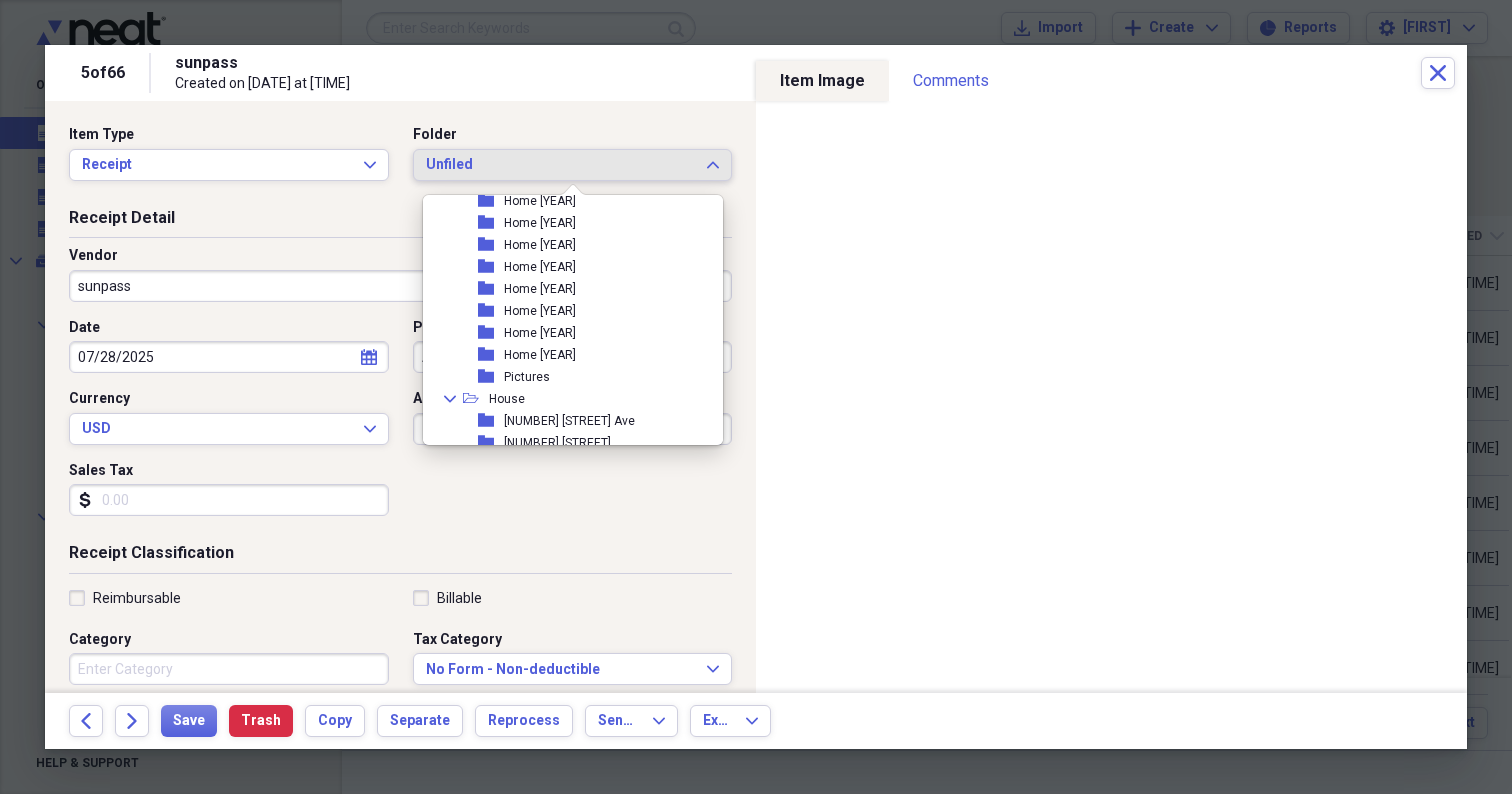 scroll, scrollTop: 1102, scrollLeft: 0, axis: vertical 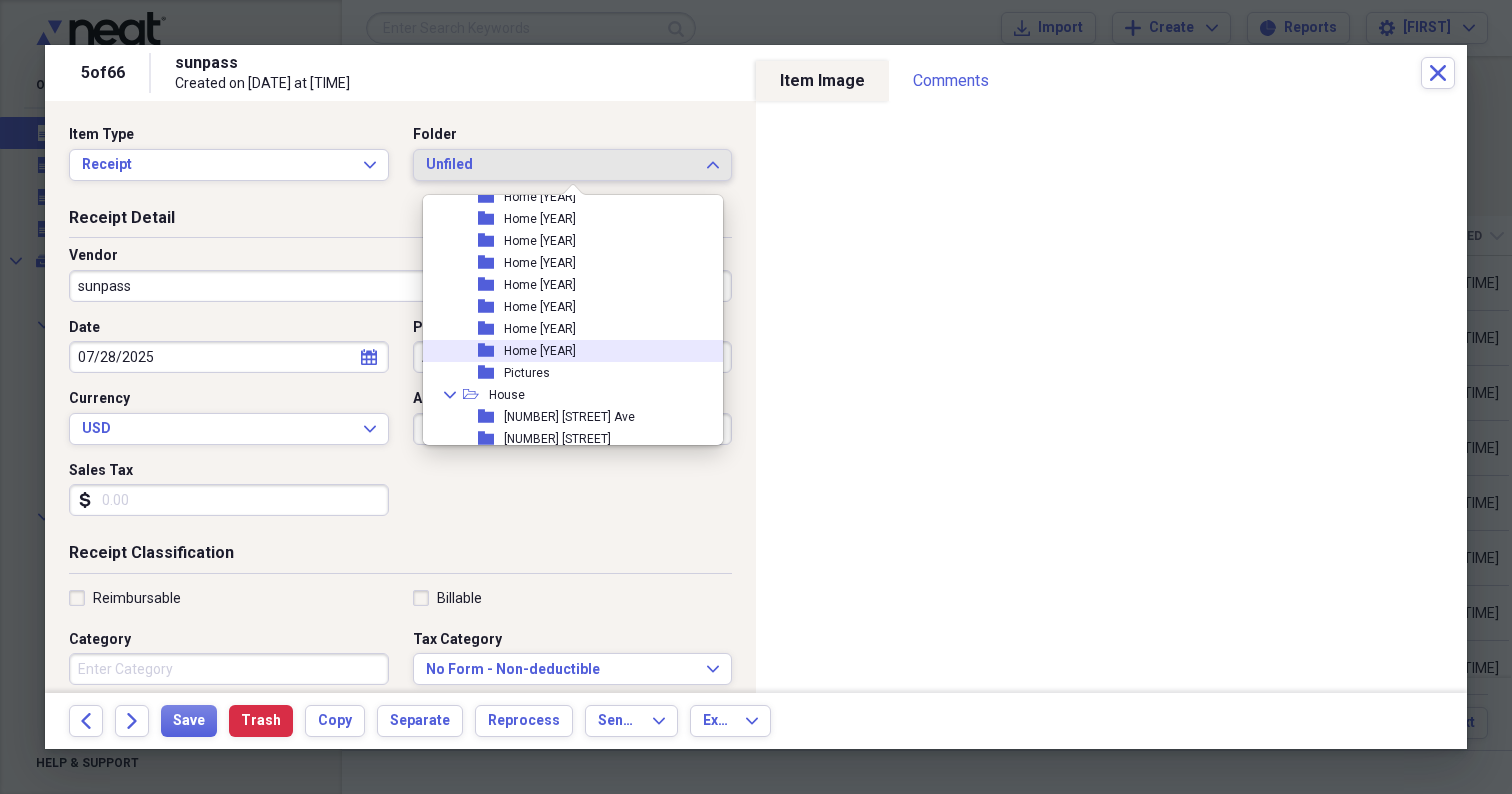 click on "Home [YEAR]" at bounding box center (540, 351) 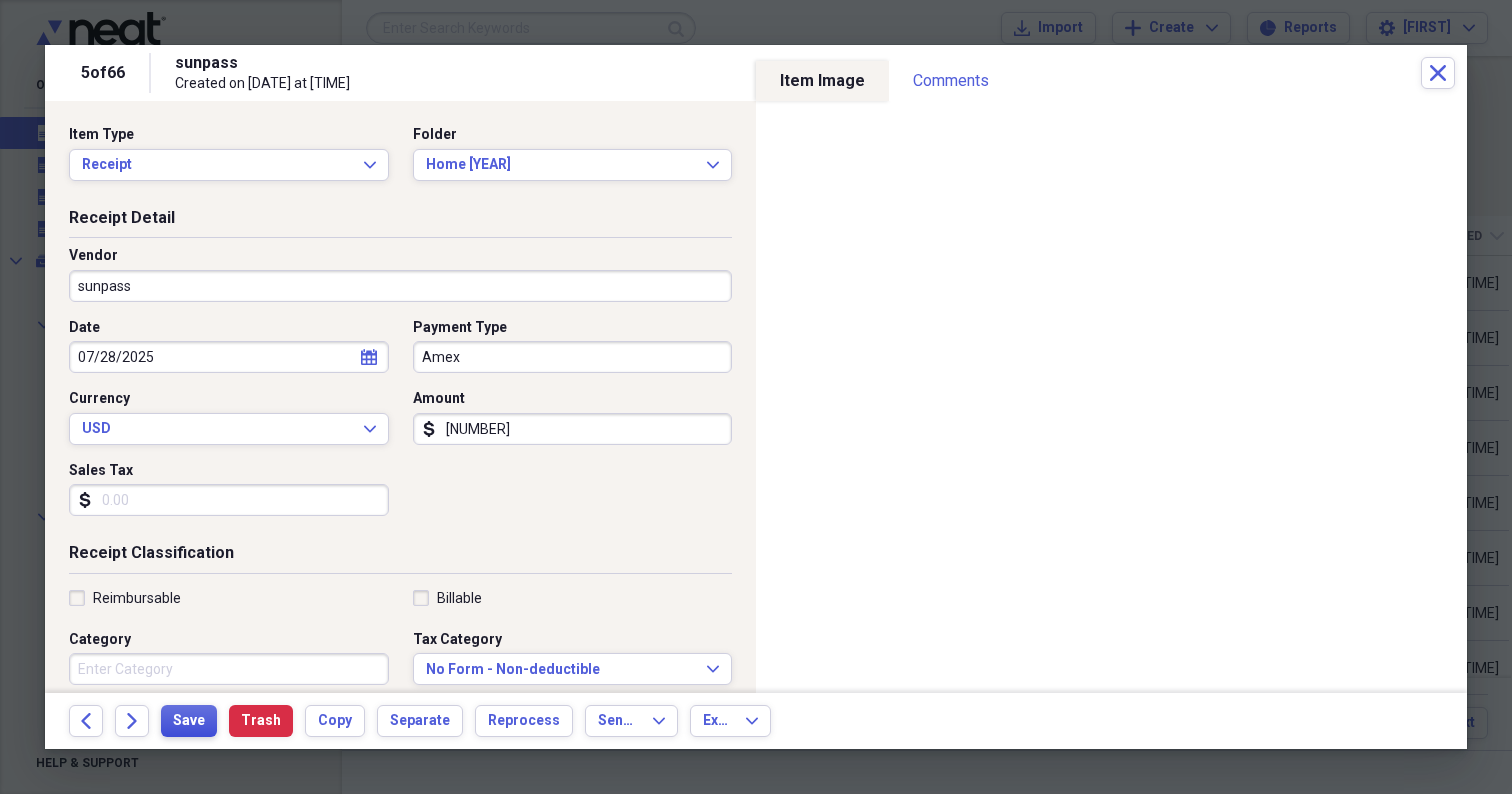 click on "Save" at bounding box center [189, 721] 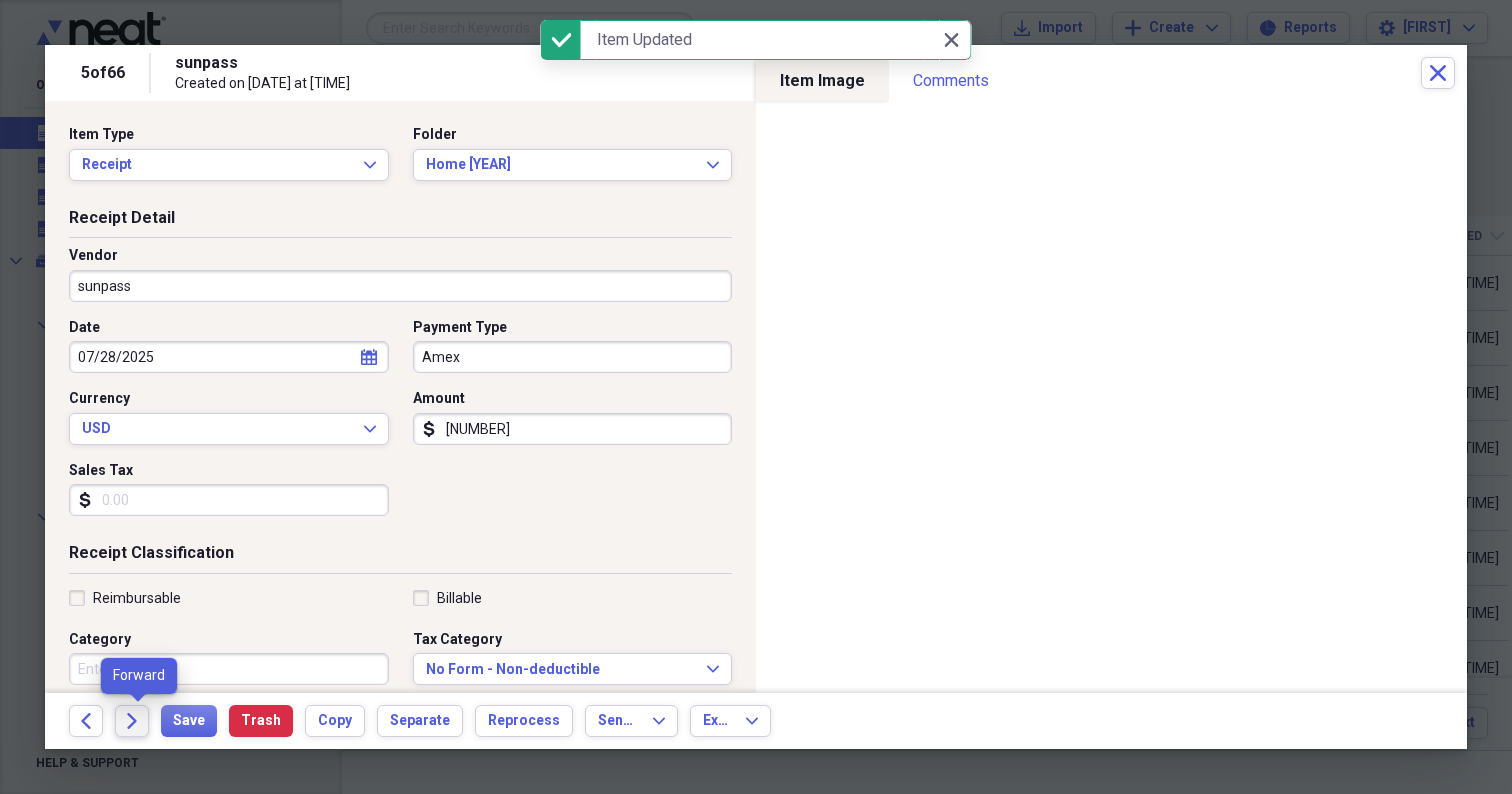 click on "Forward" 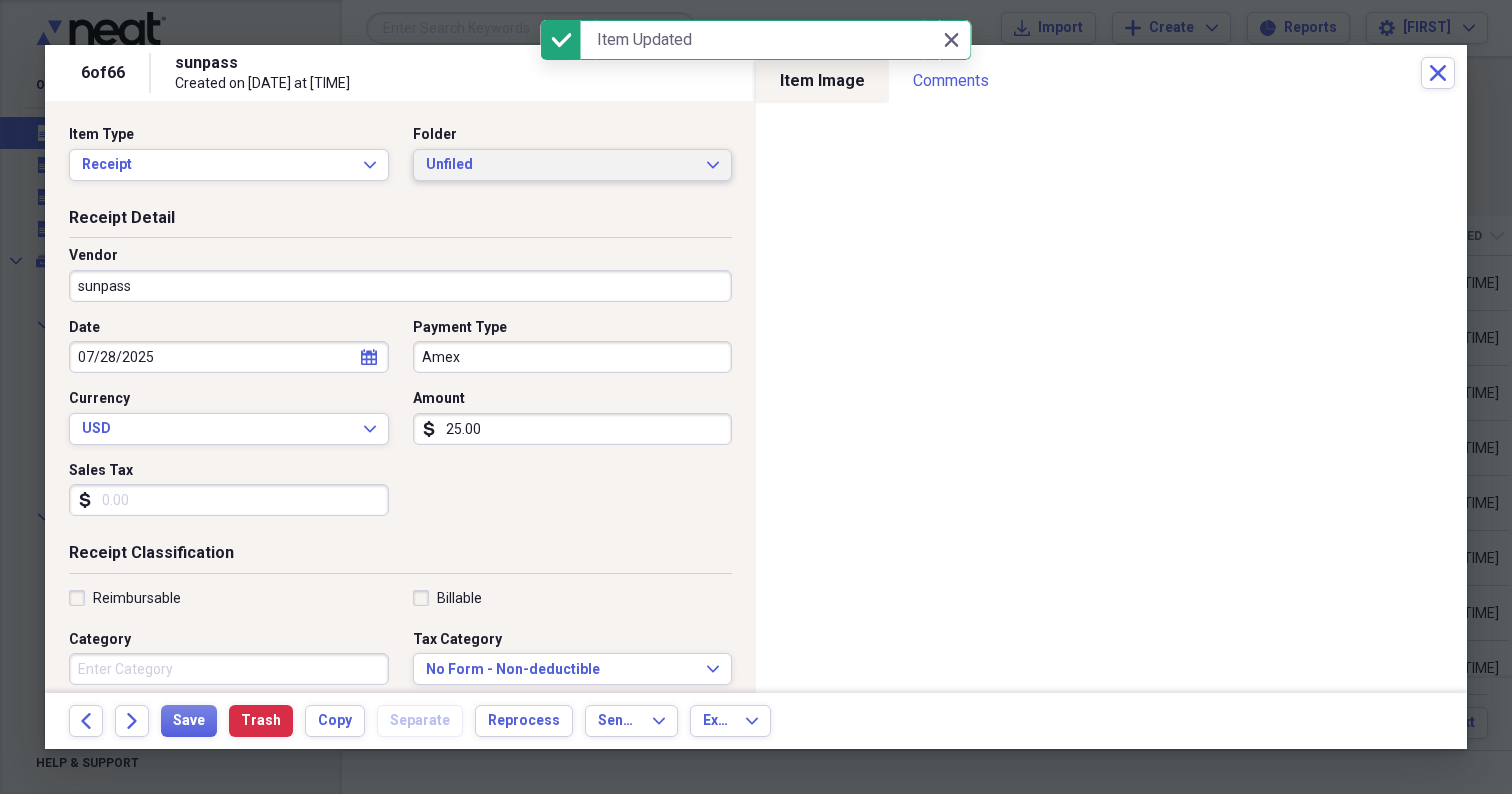 click on "Unfiled Expand" at bounding box center [573, 165] 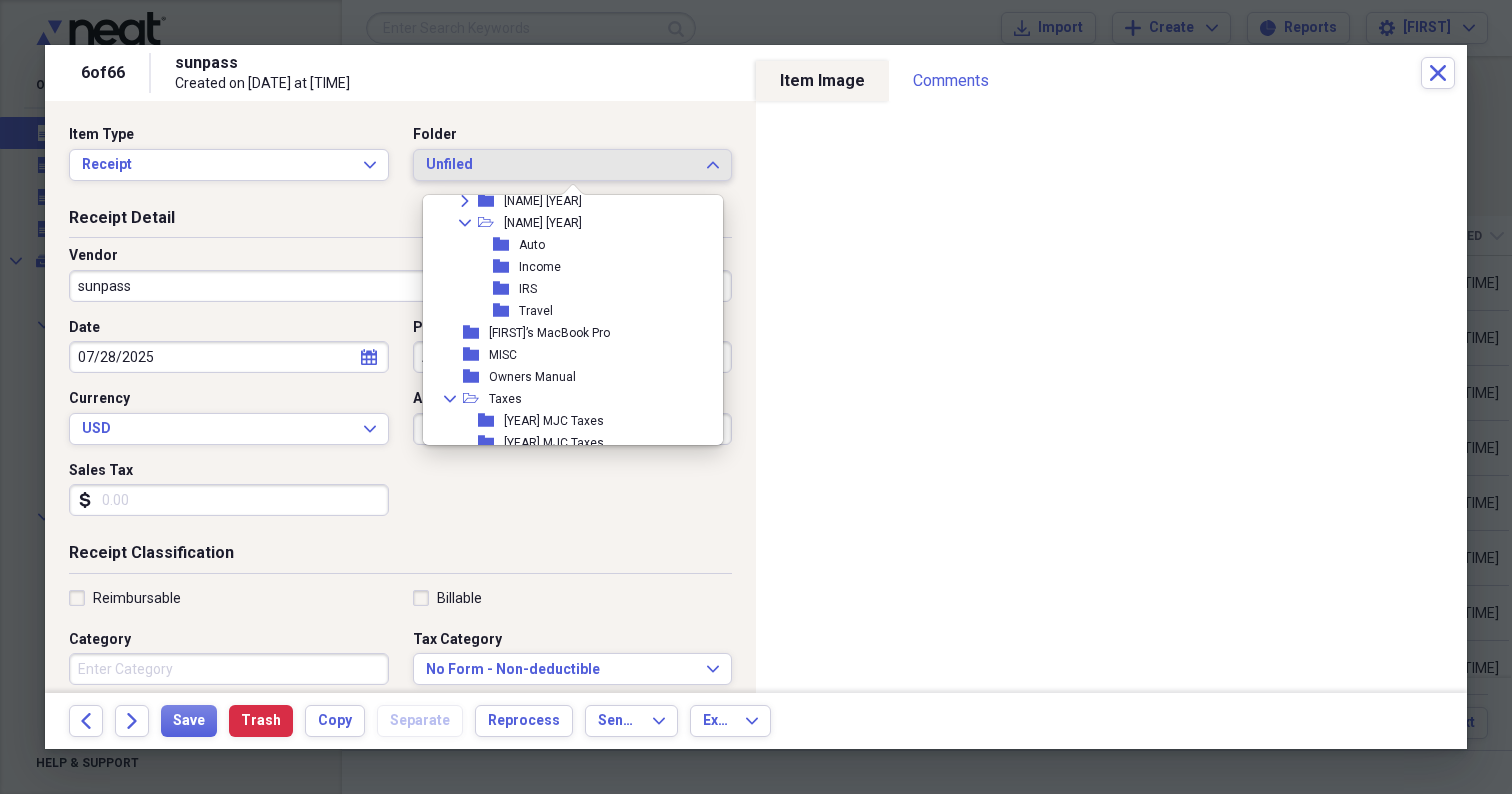 scroll, scrollTop: 1735, scrollLeft: 0, axis: vertical 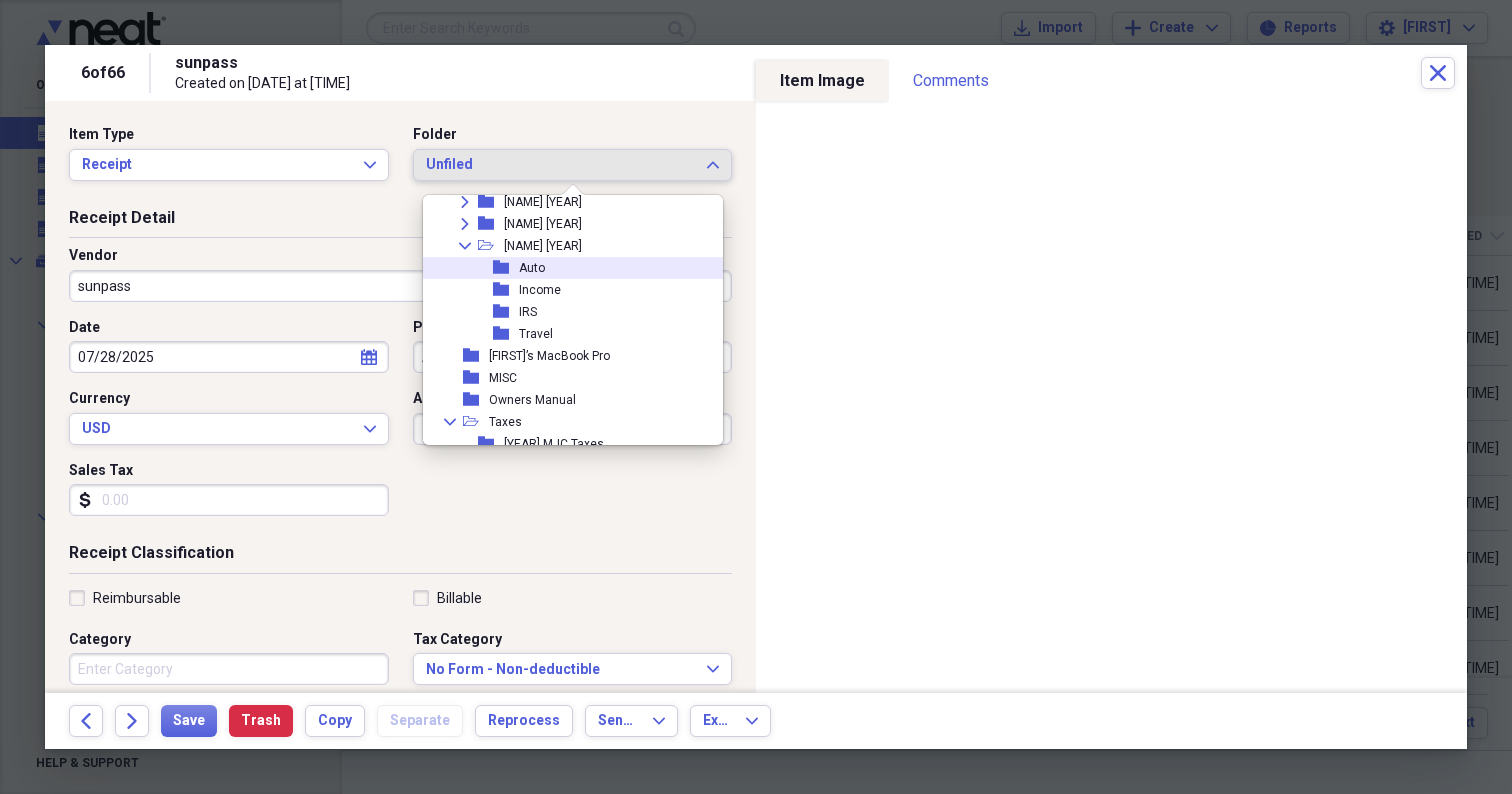 click on "Auto" at bounding box center (532, 268) 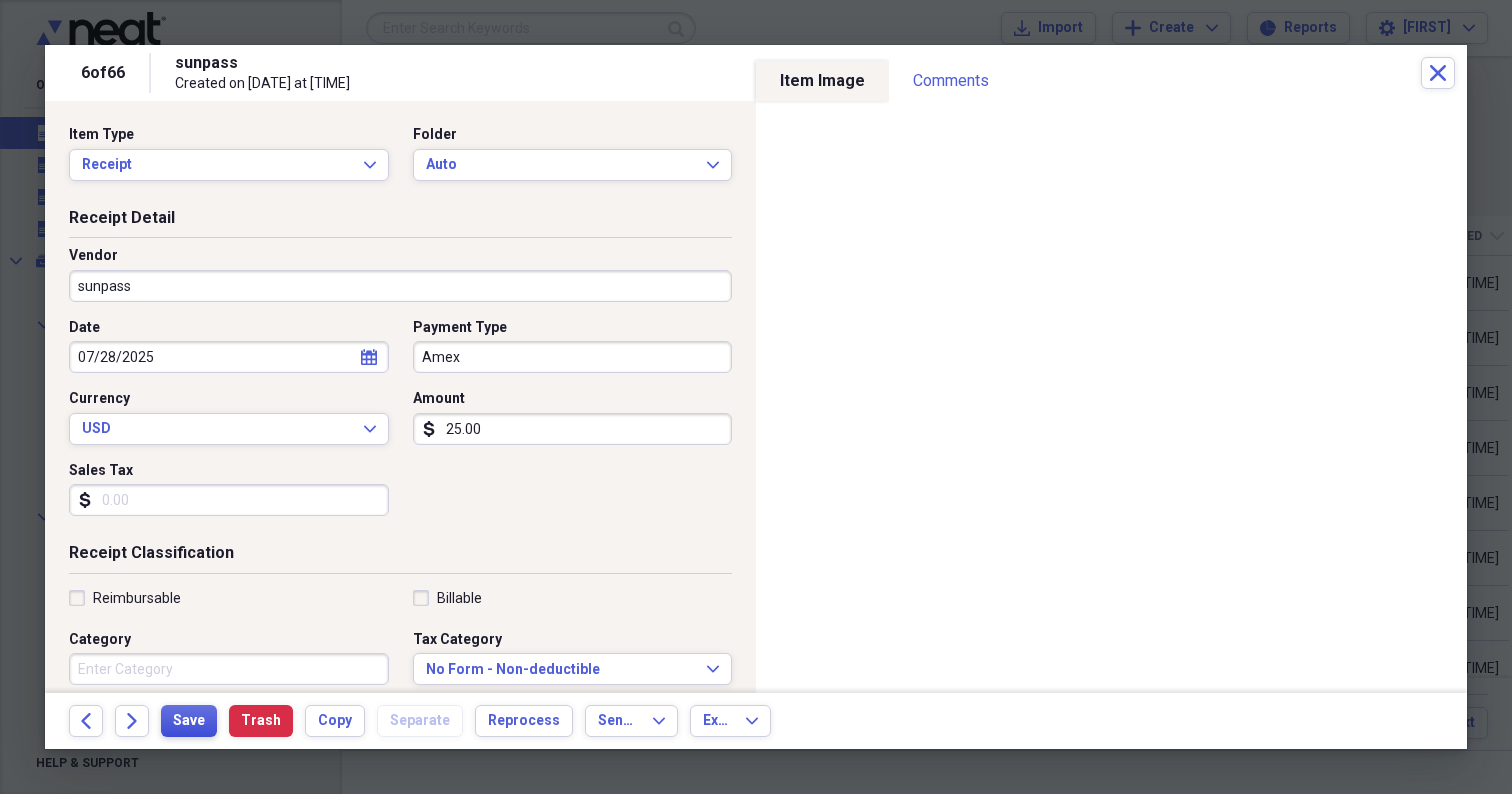 click on "Save" at bounding box center (189, 721) 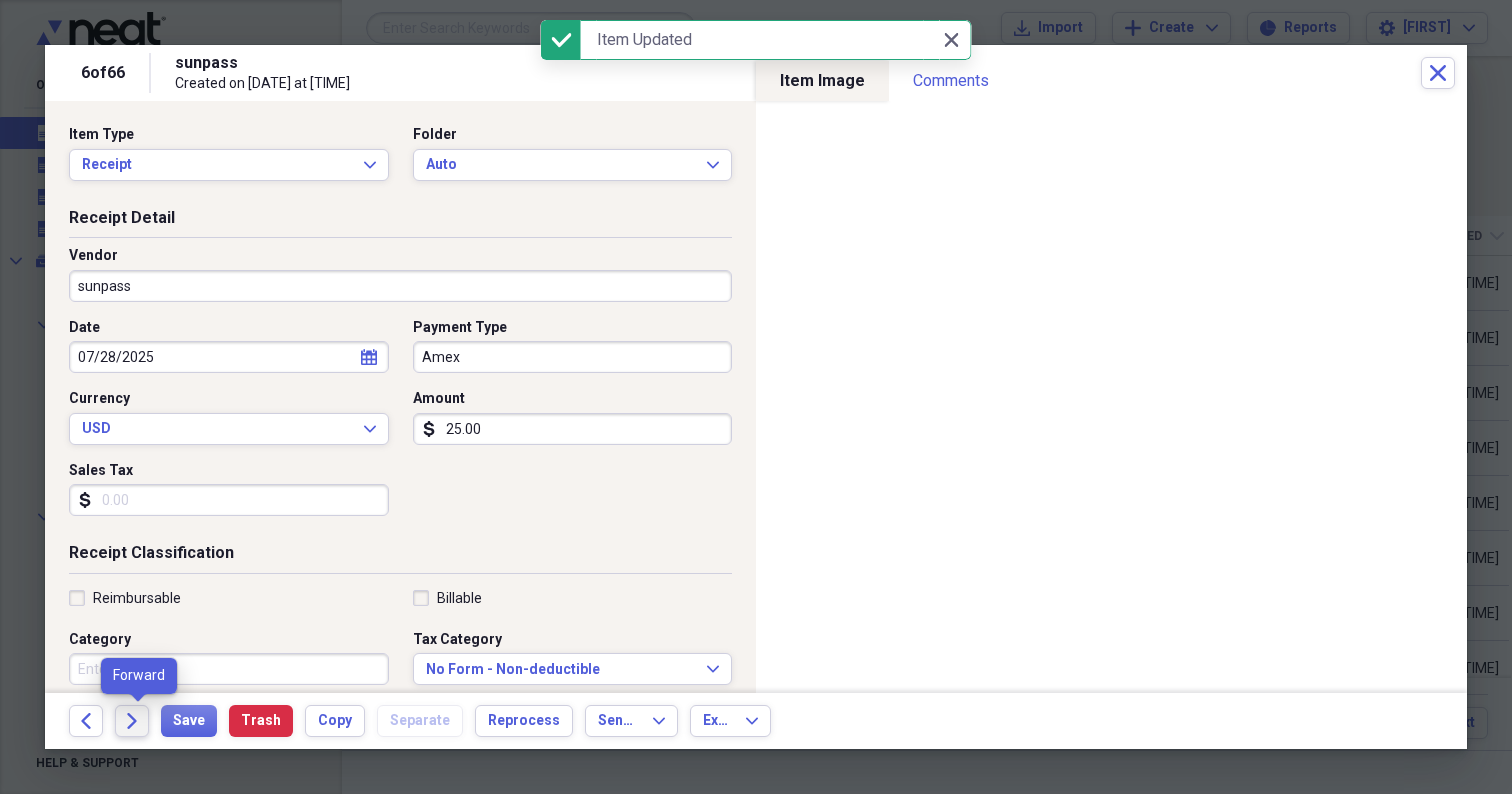 click on "Forward" 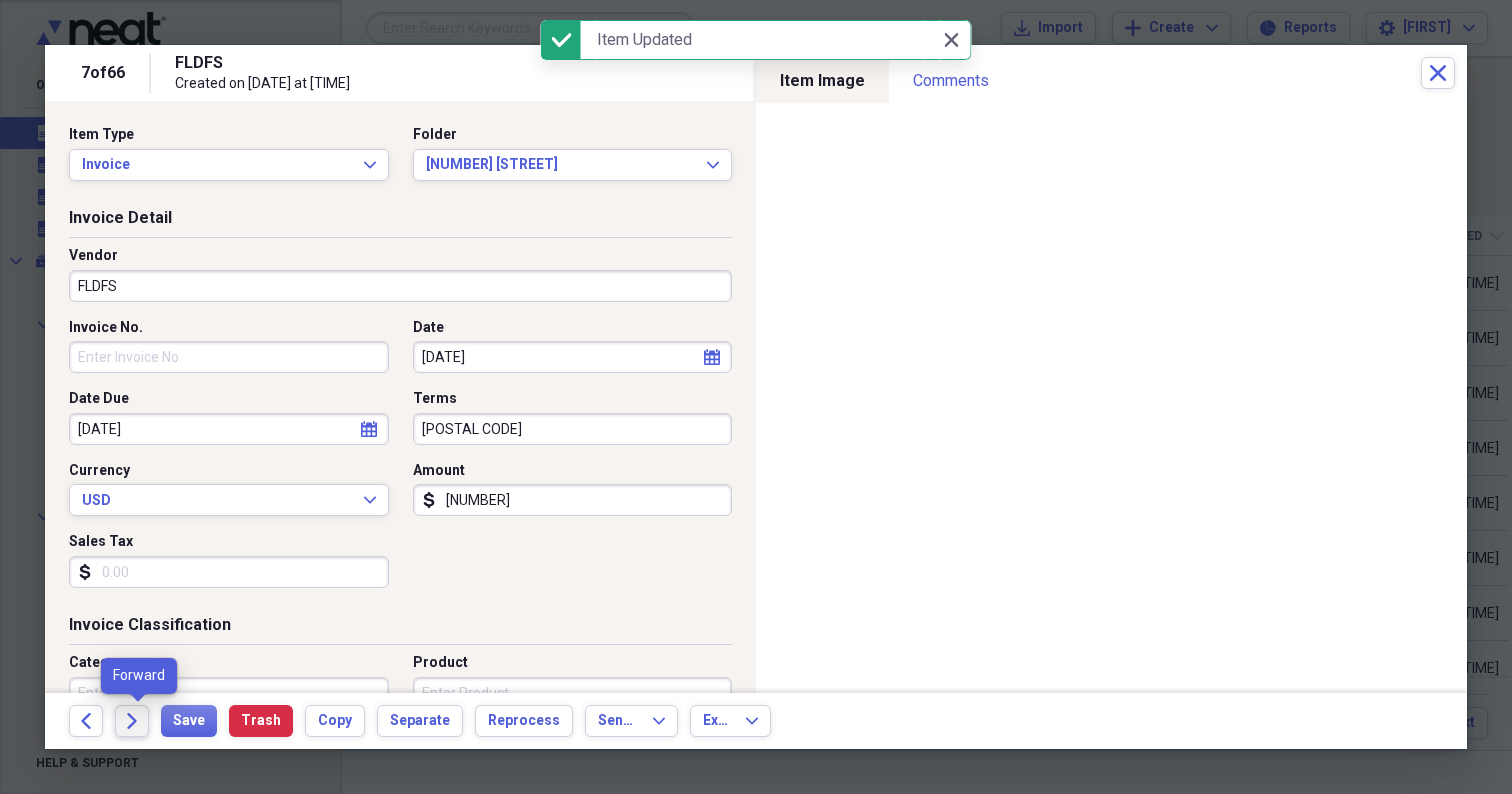click on "Forward" 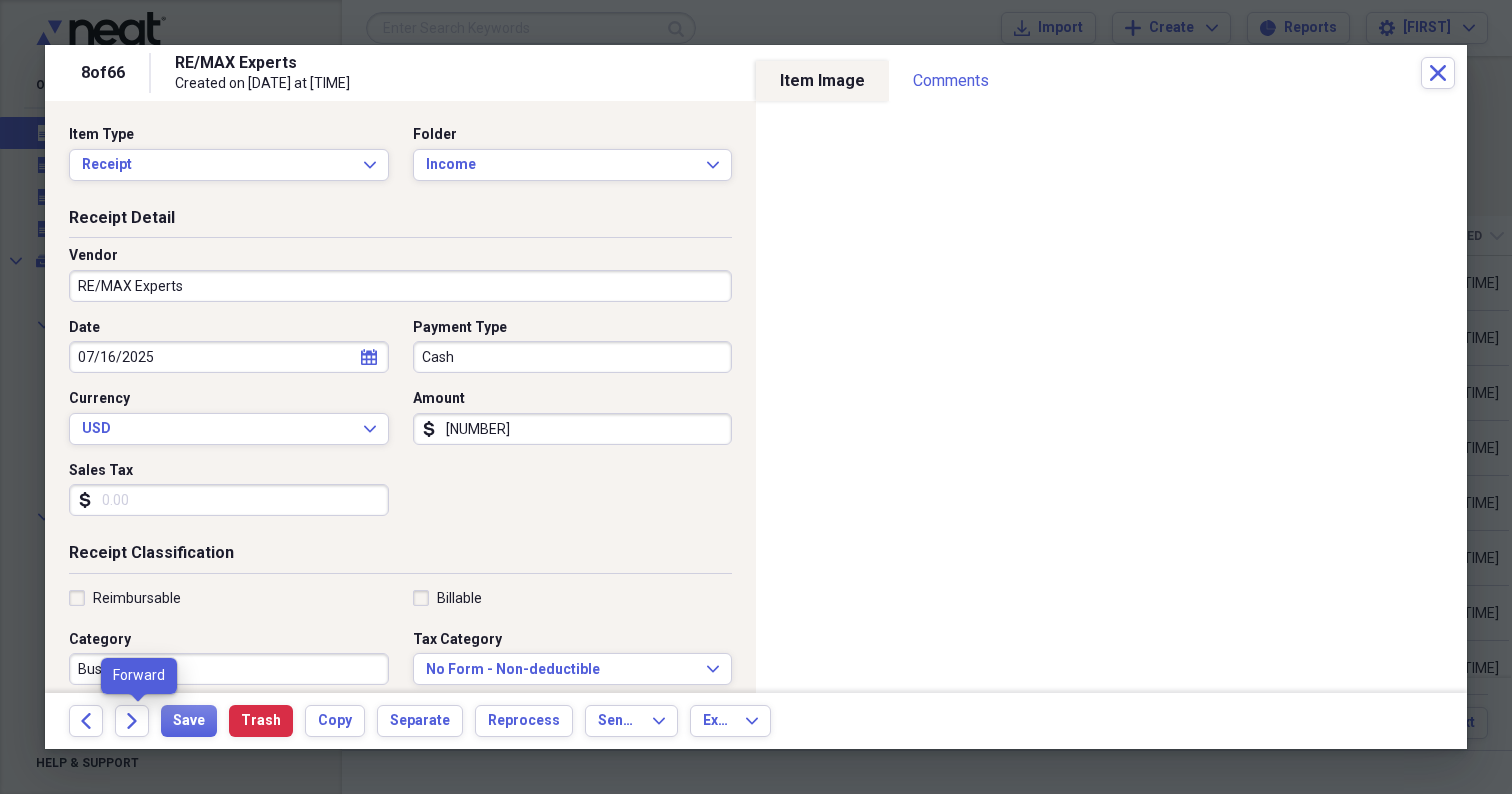click on "Forward" 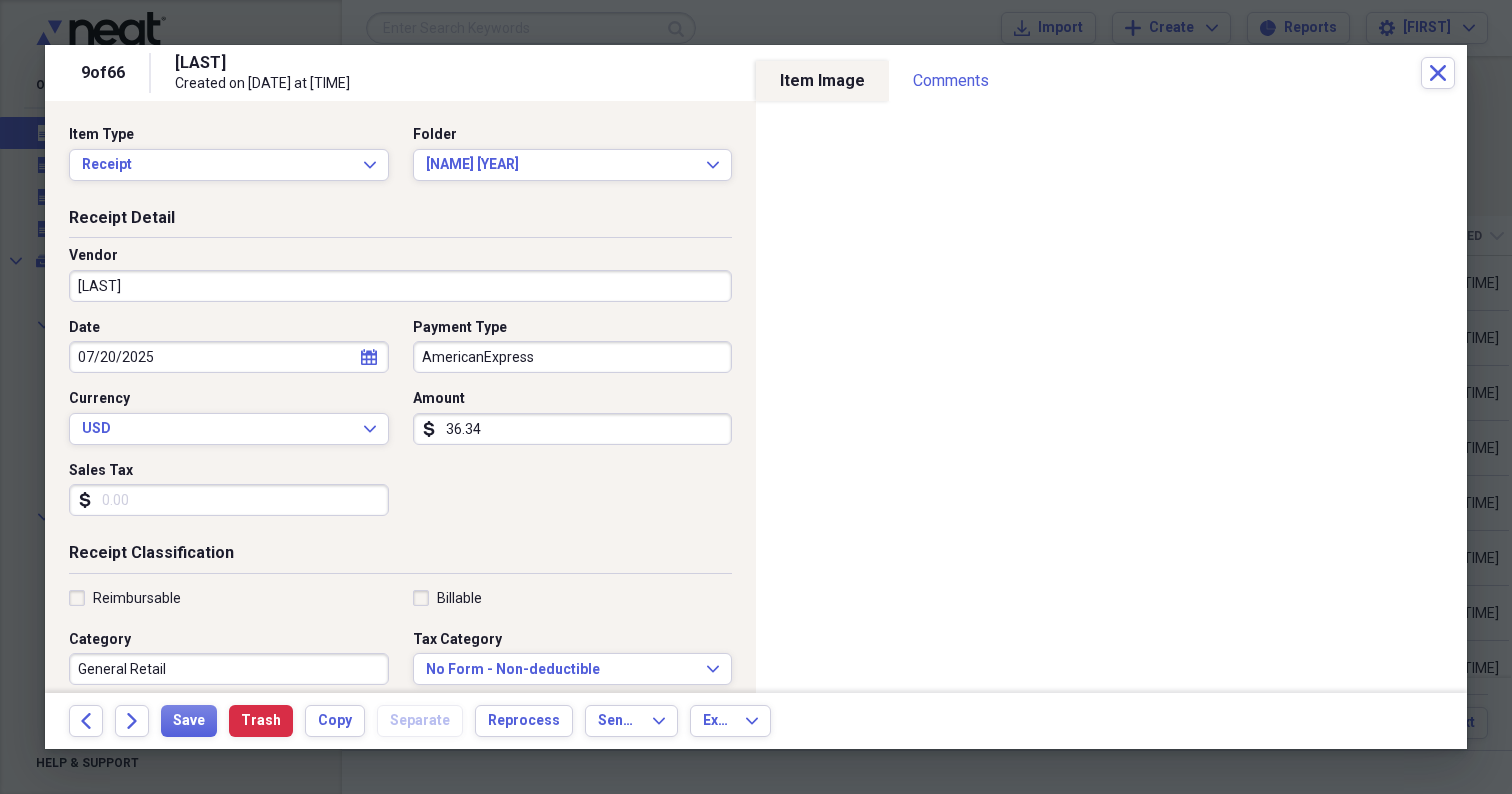click on "Forward" 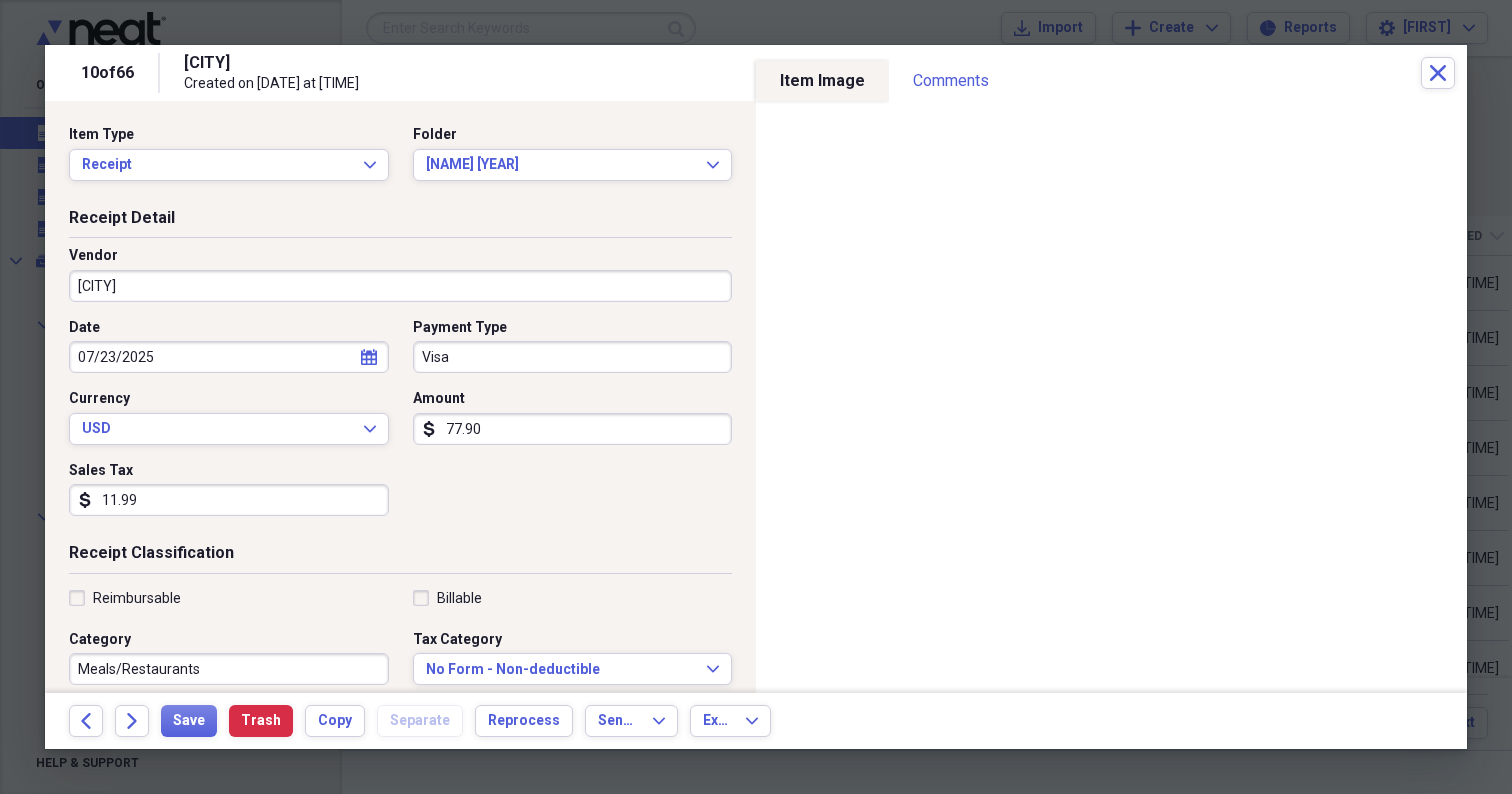 click on "Forward" 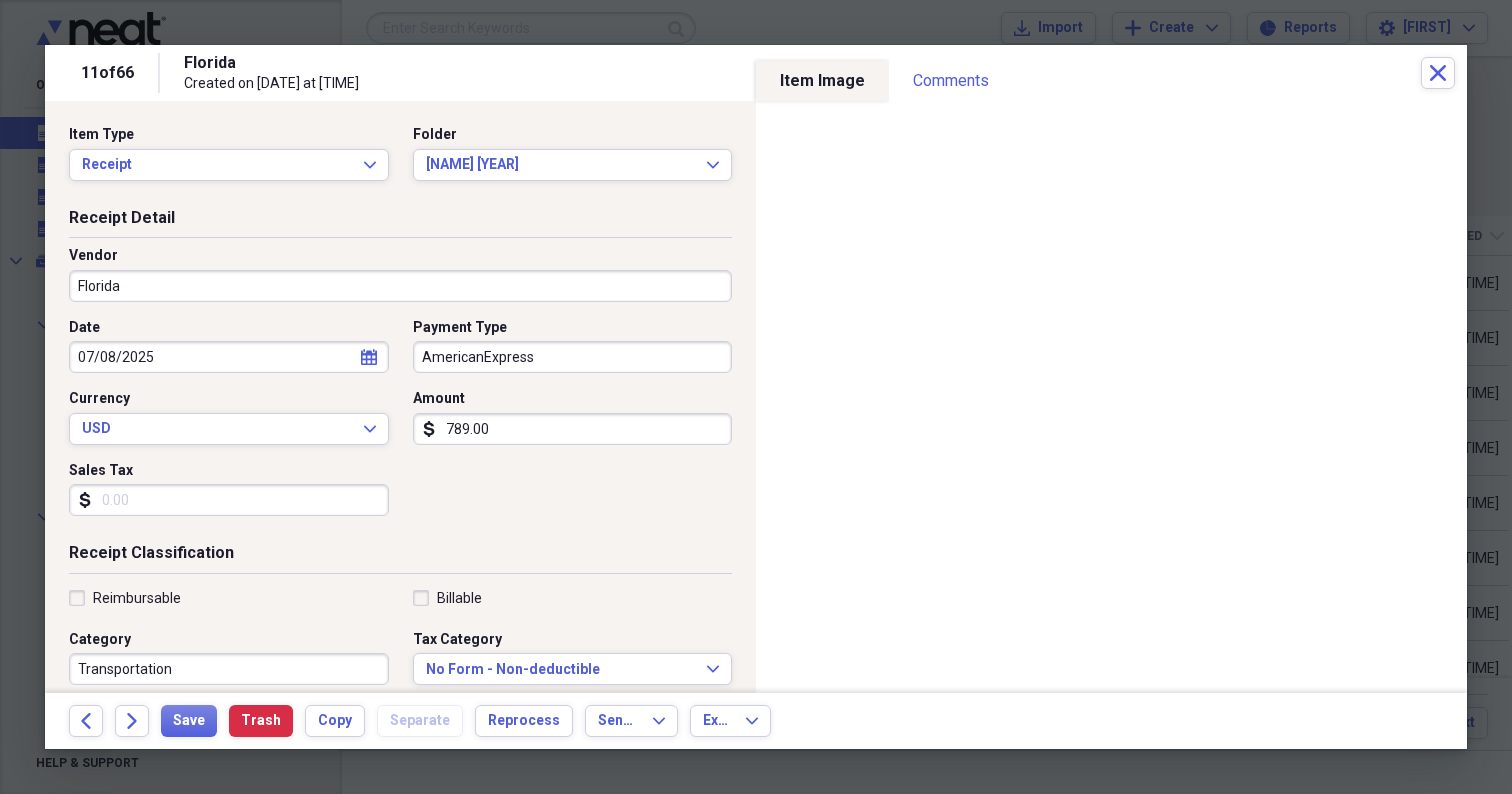 click on "Forward" 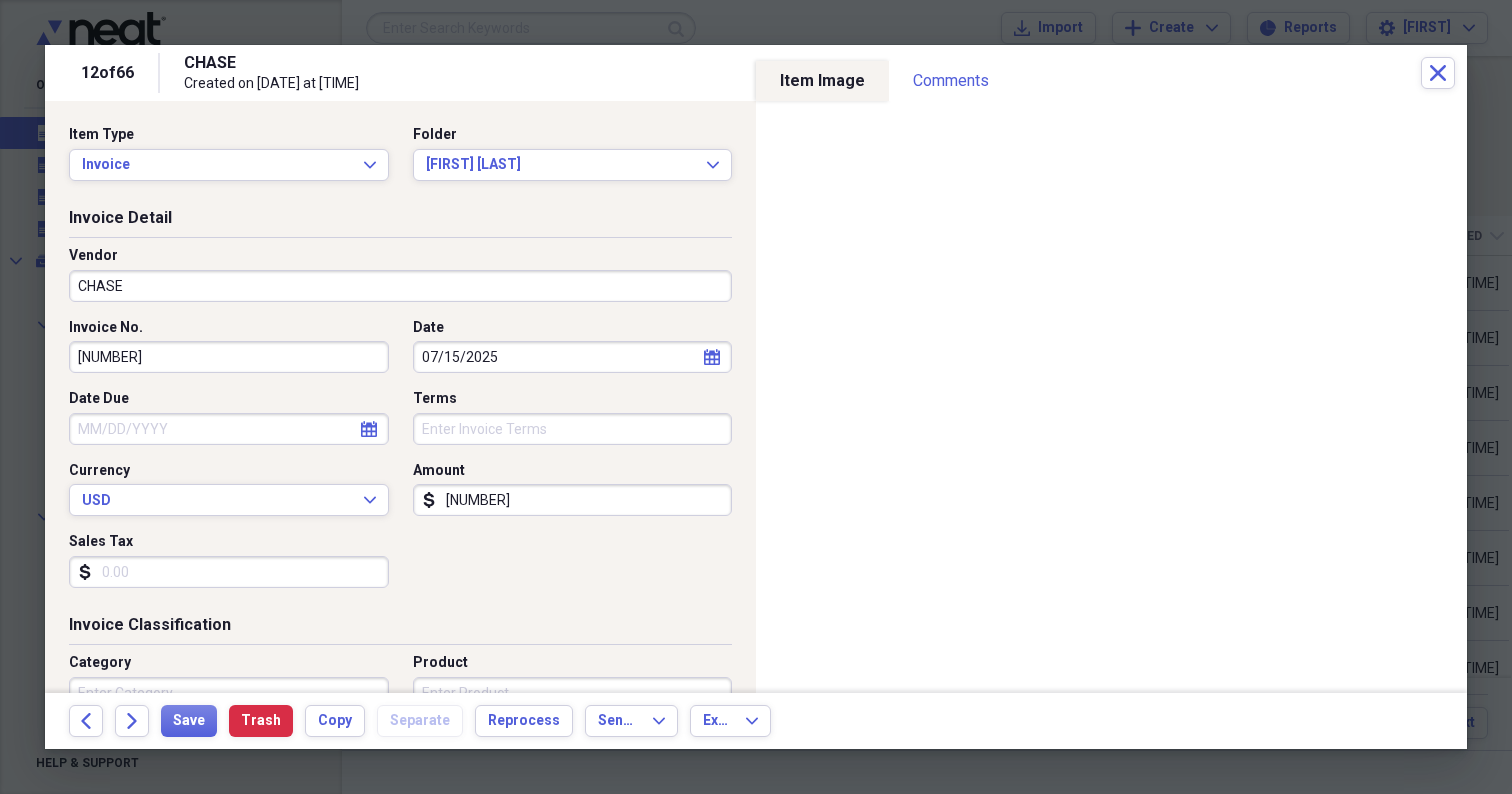 click on "Forward" 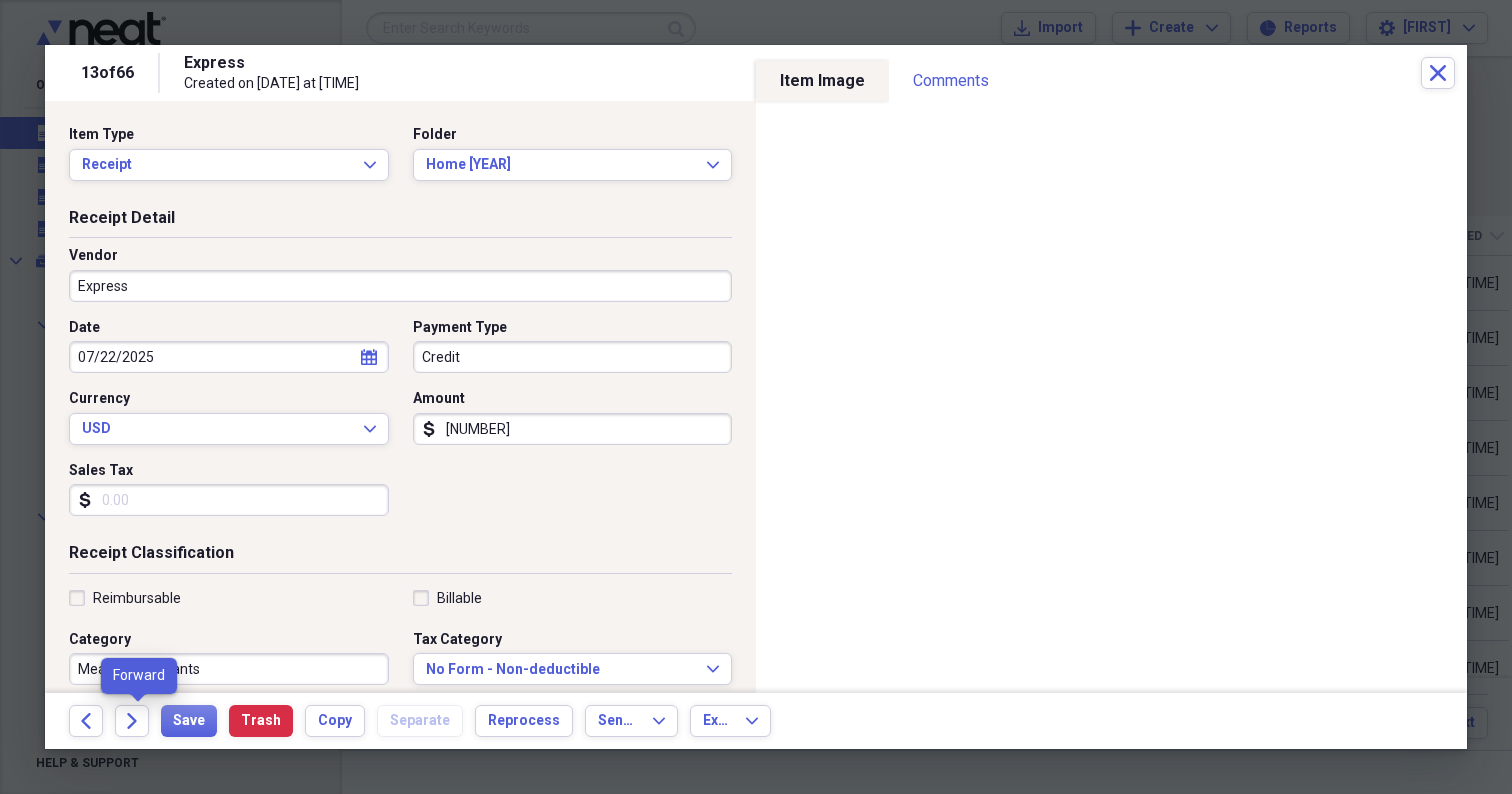 click on "Forward" 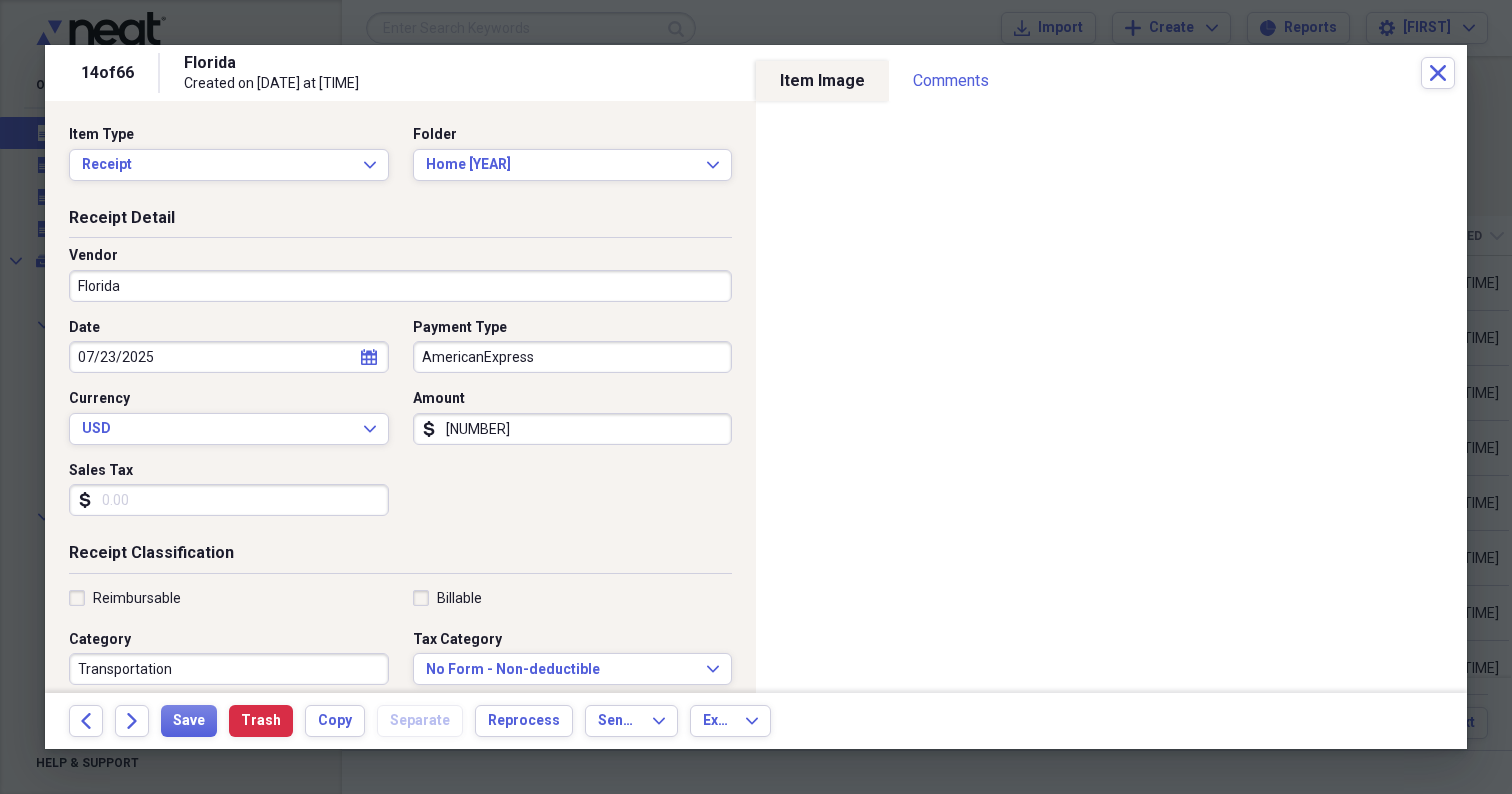 click on "Forward" 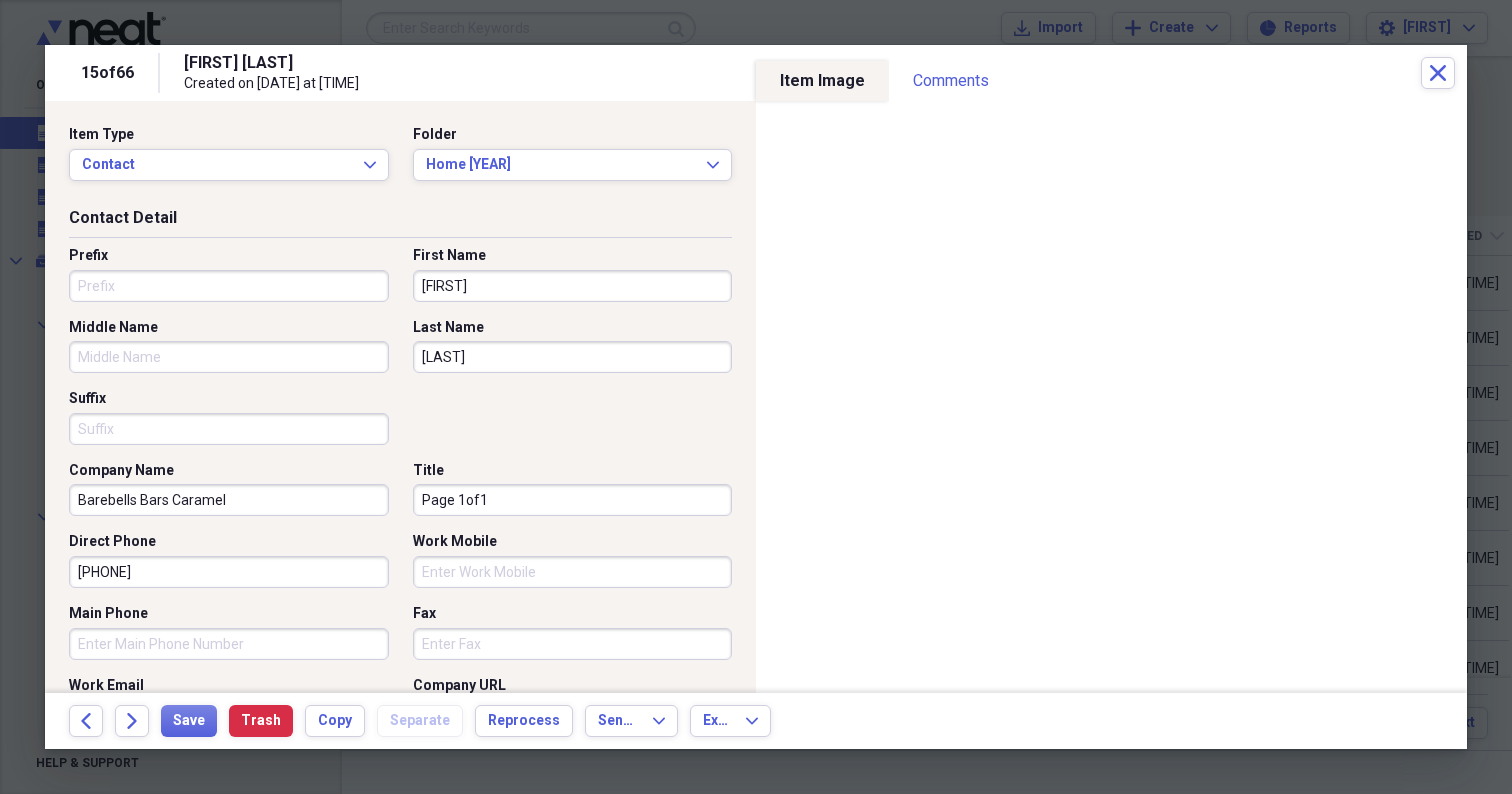 click on "Forward" 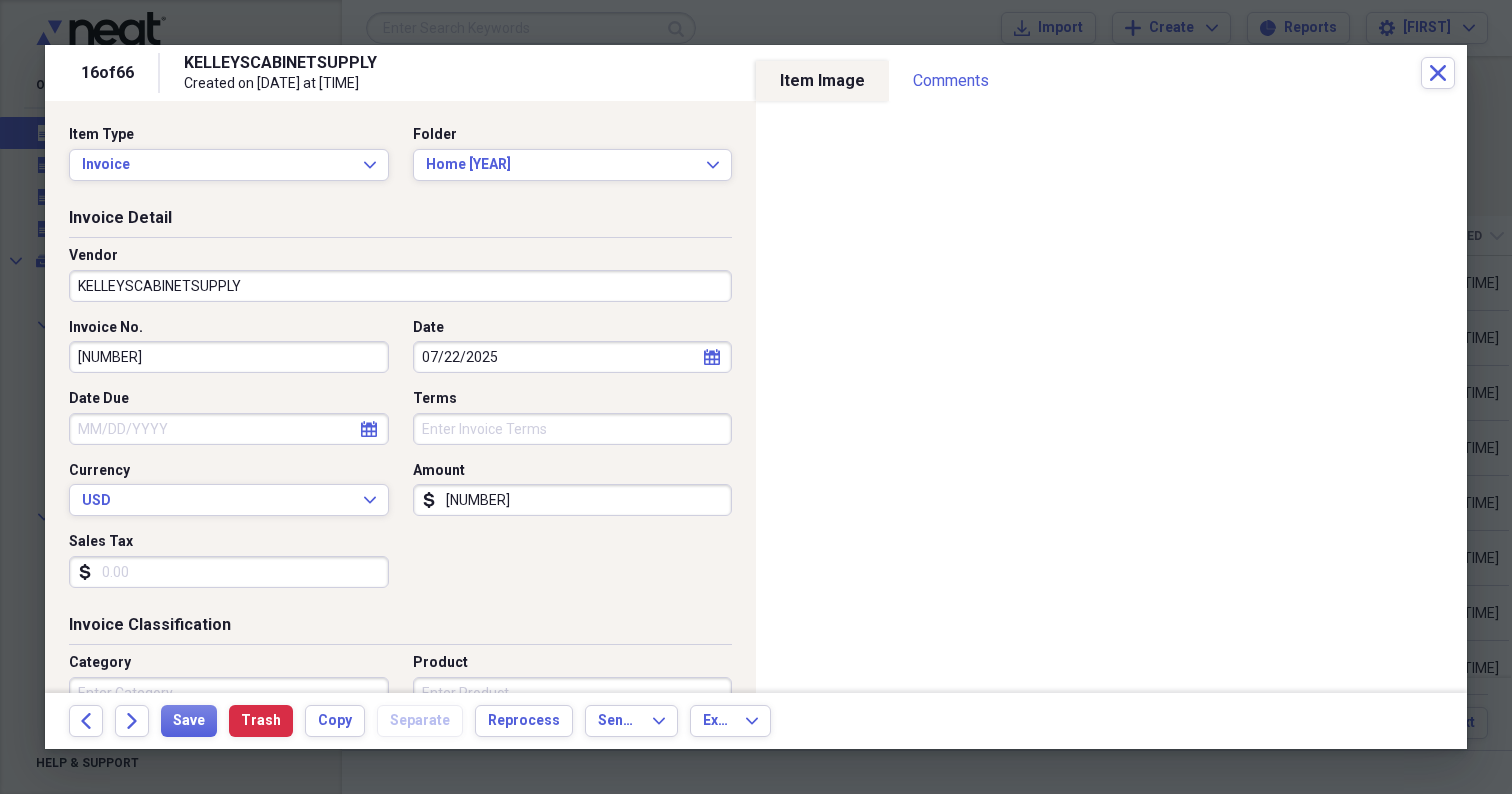 click on "Forward" 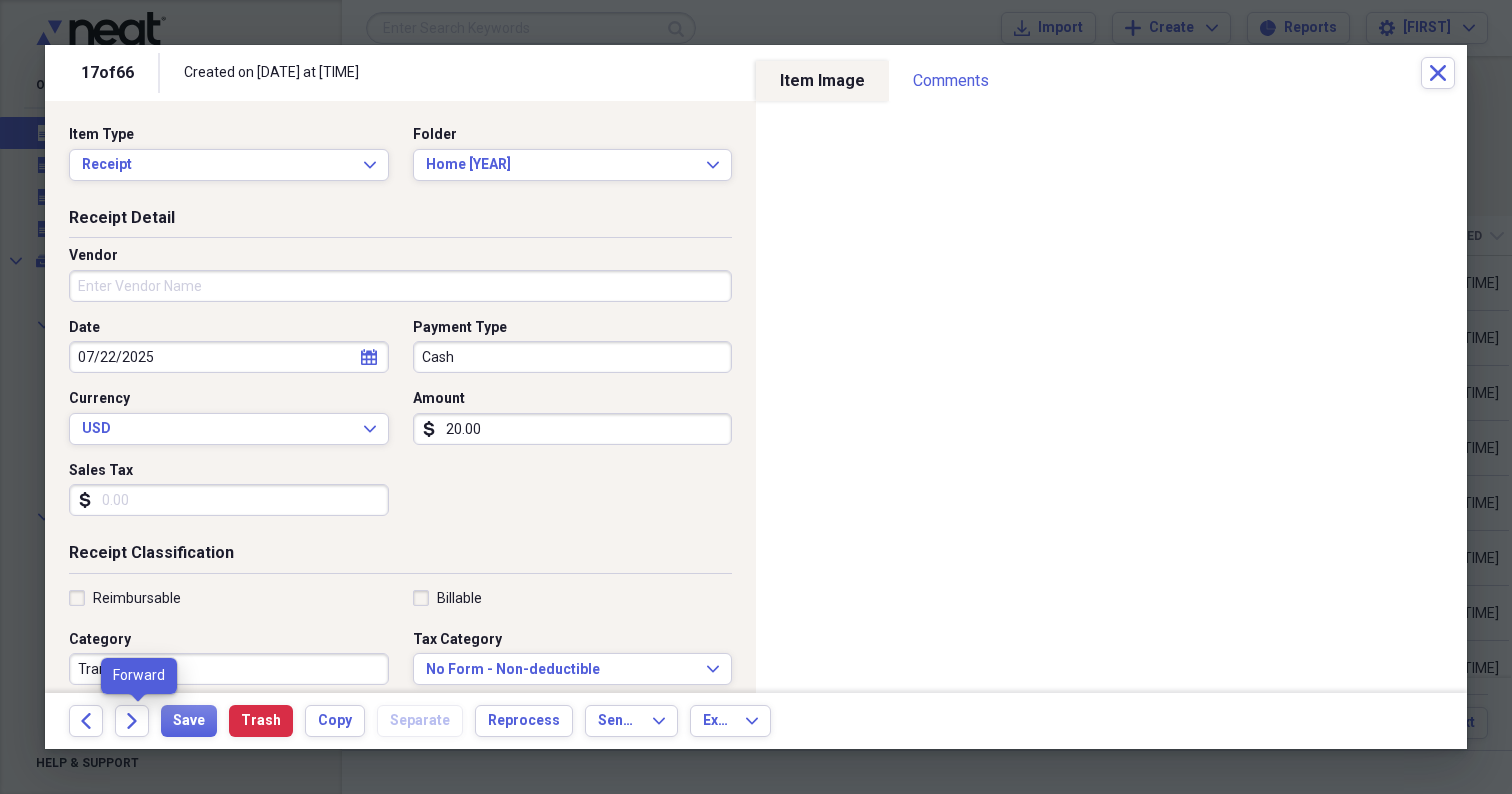click on "Forward" 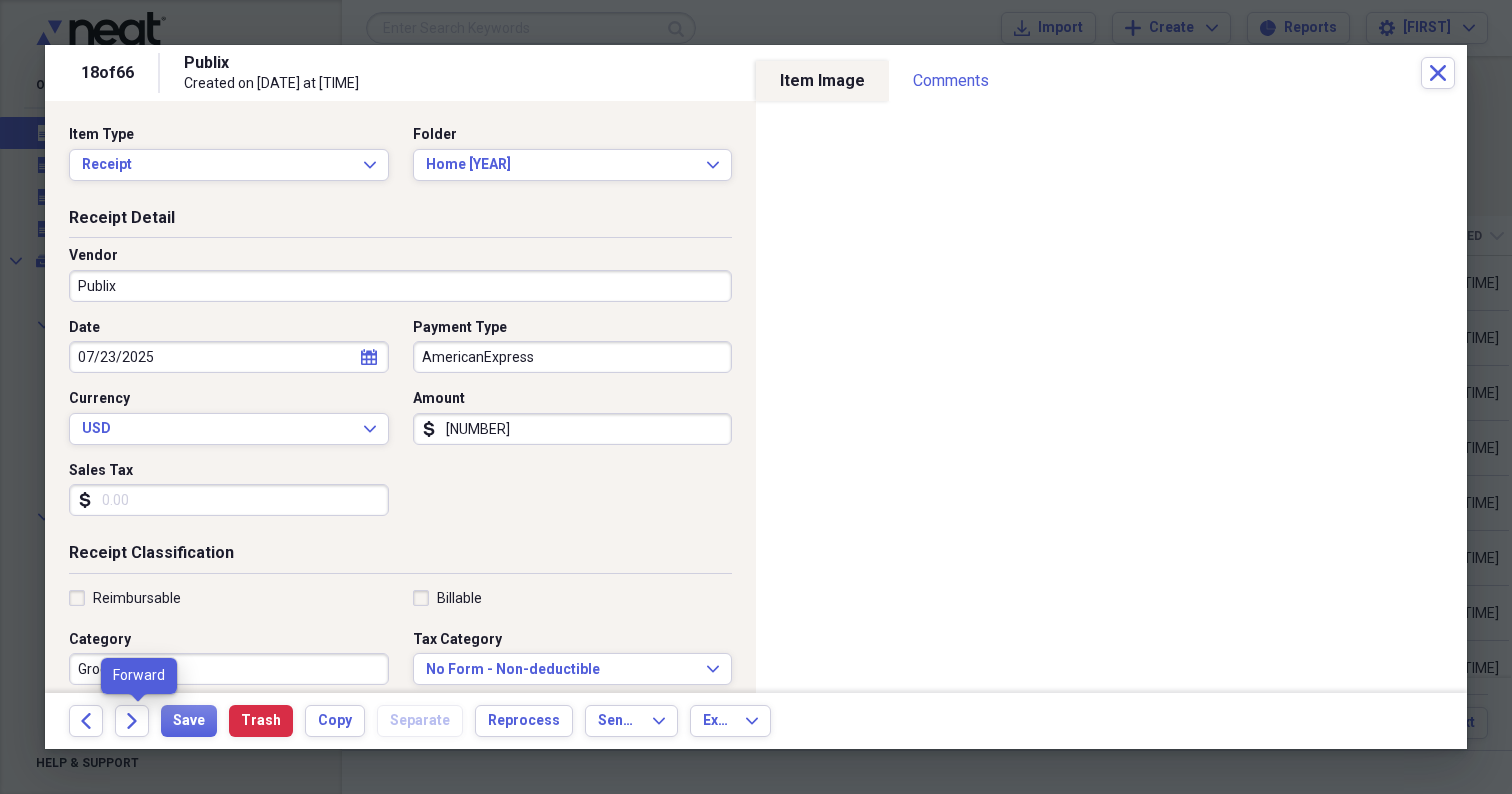 click on "Forward" 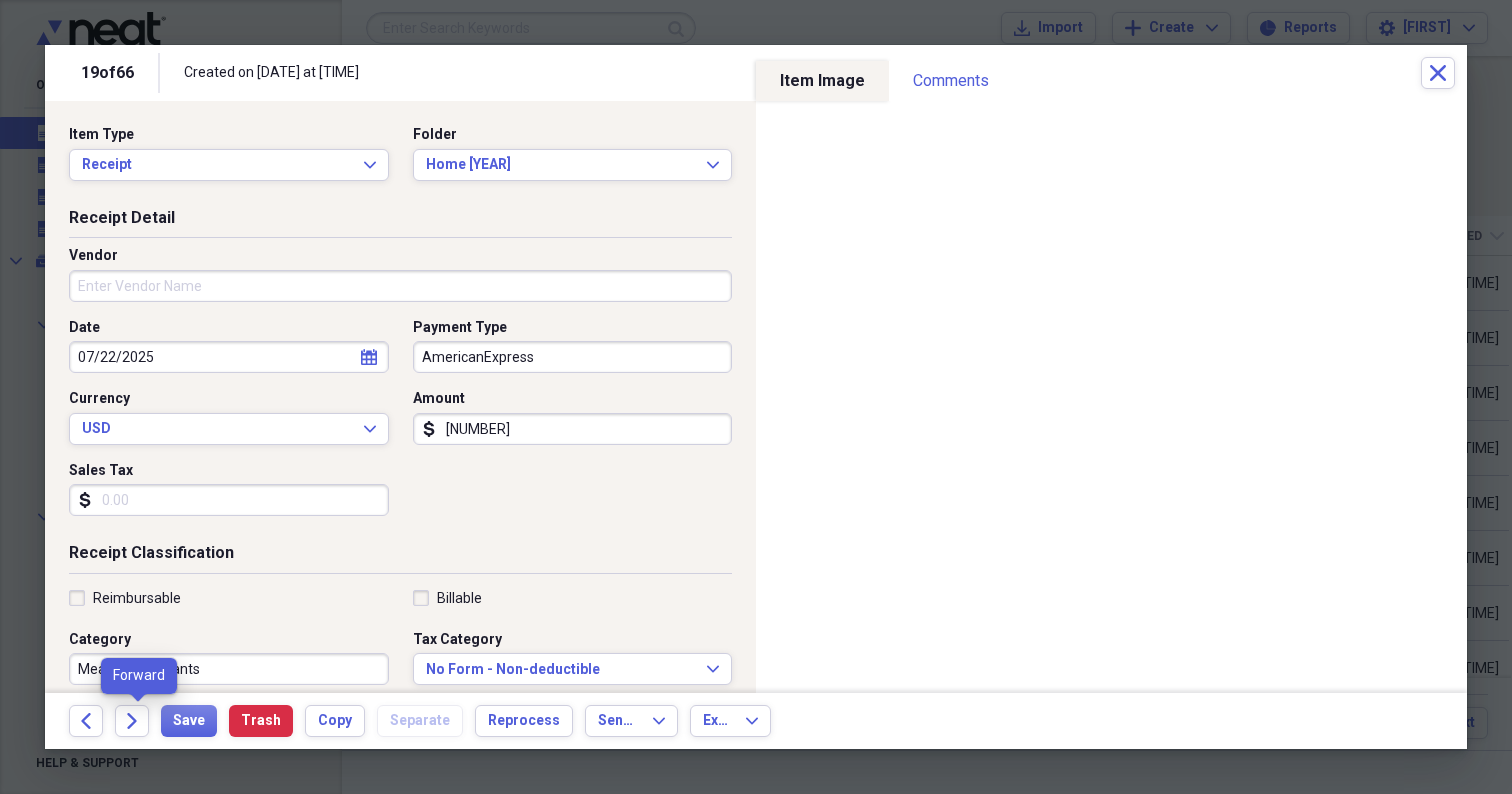 click on "Forward" 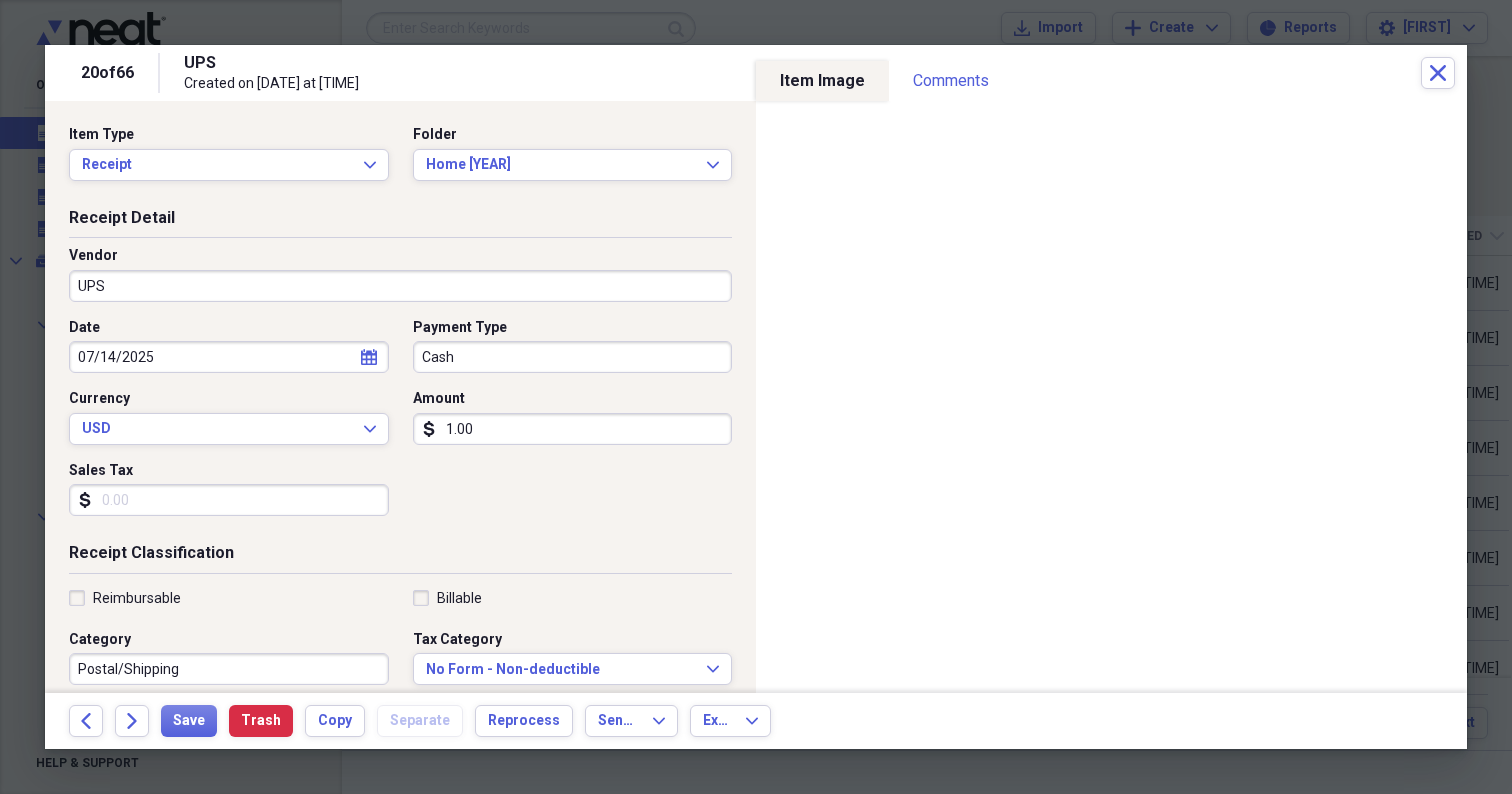 click on "Forward" 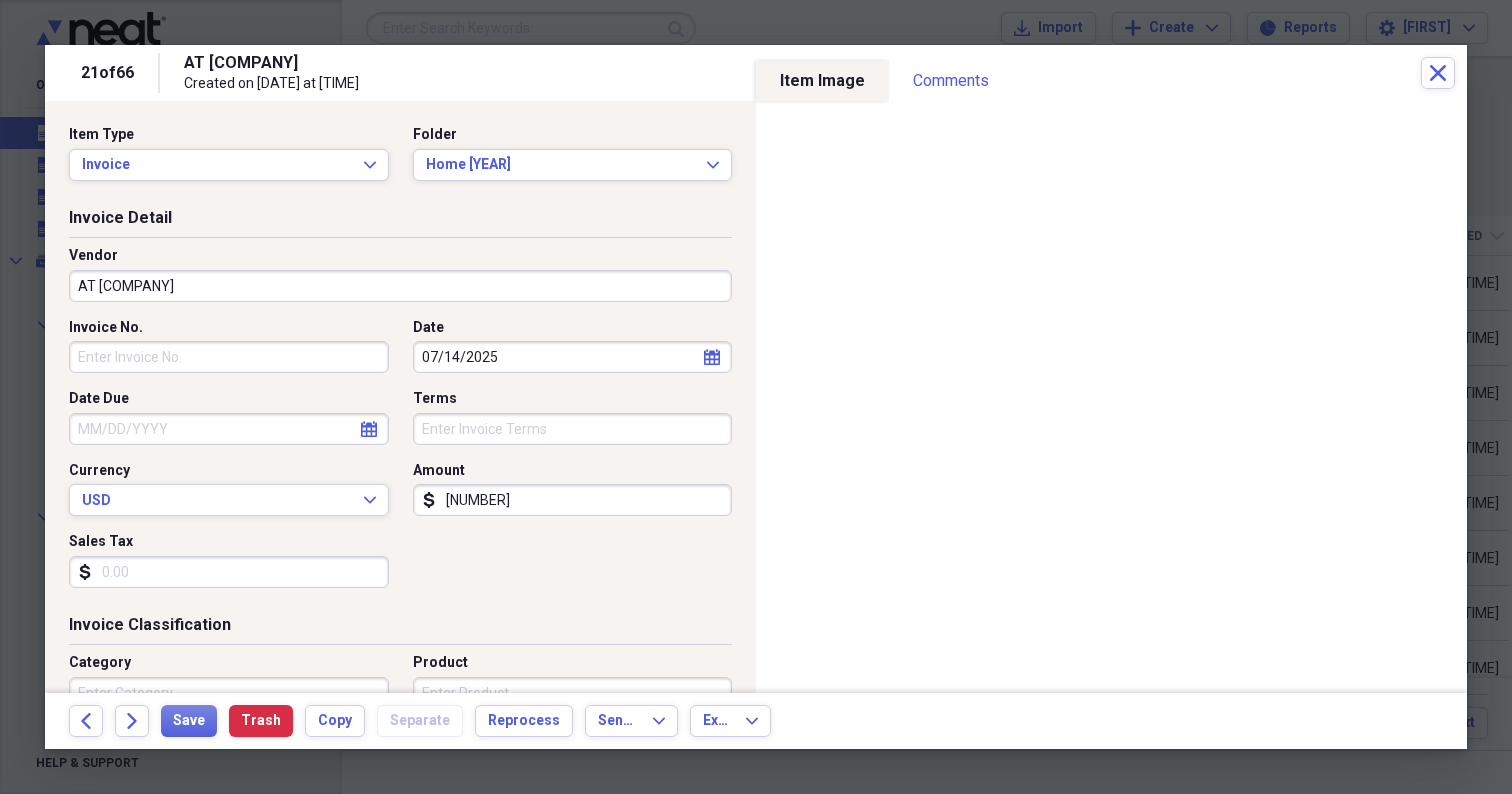 click on "Forward" 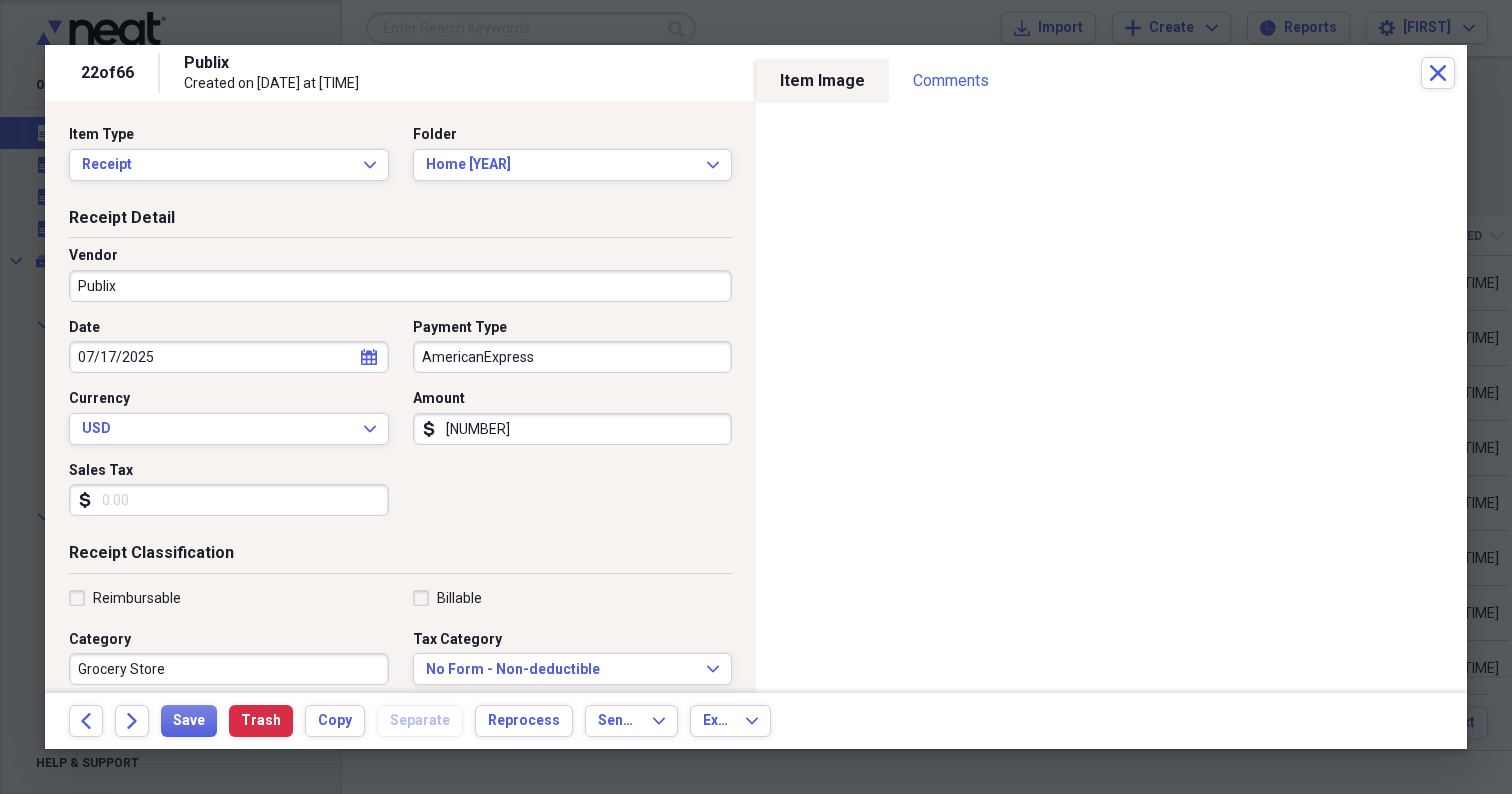 click on "Forward" 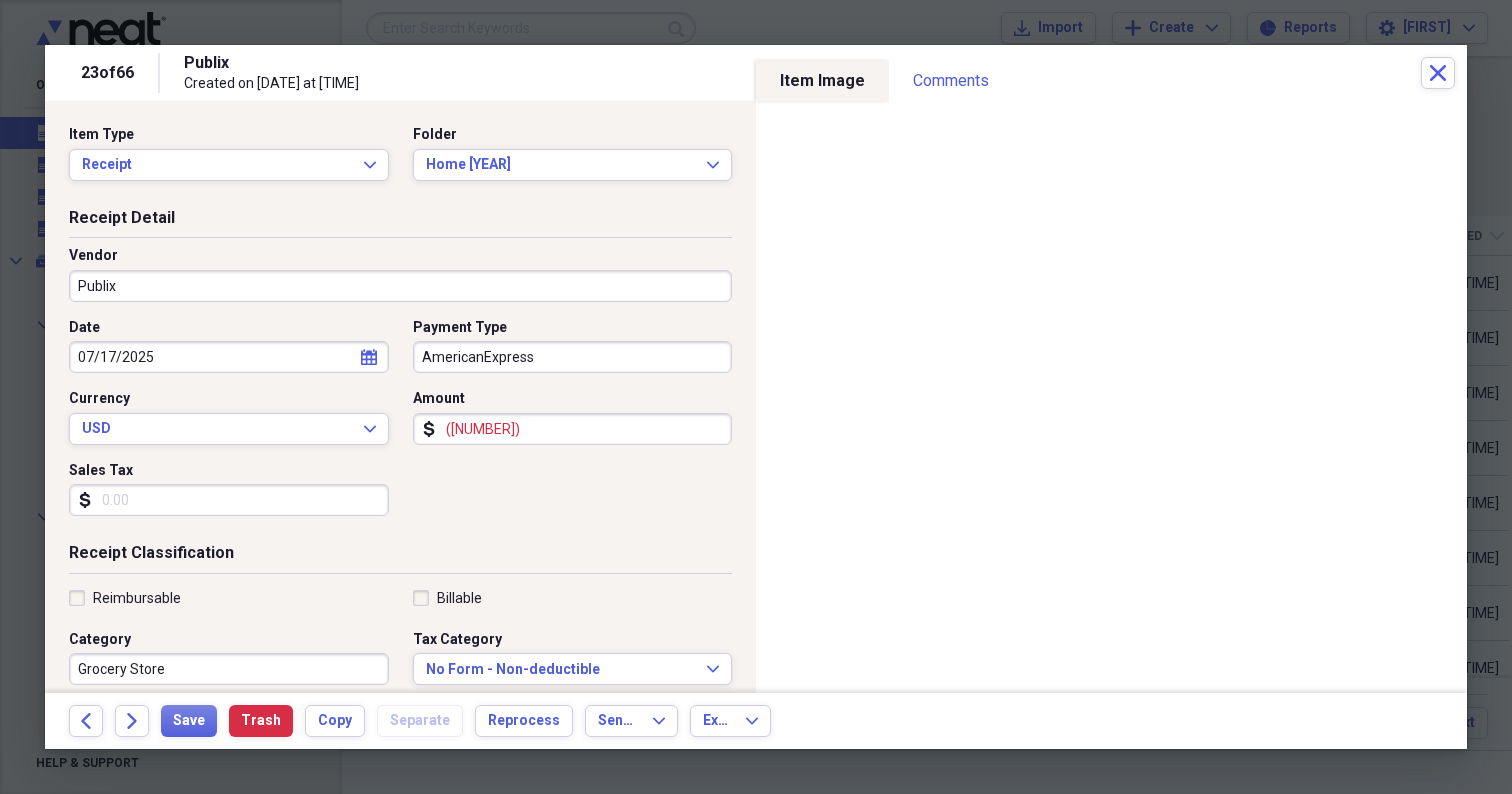 click on "Forward" 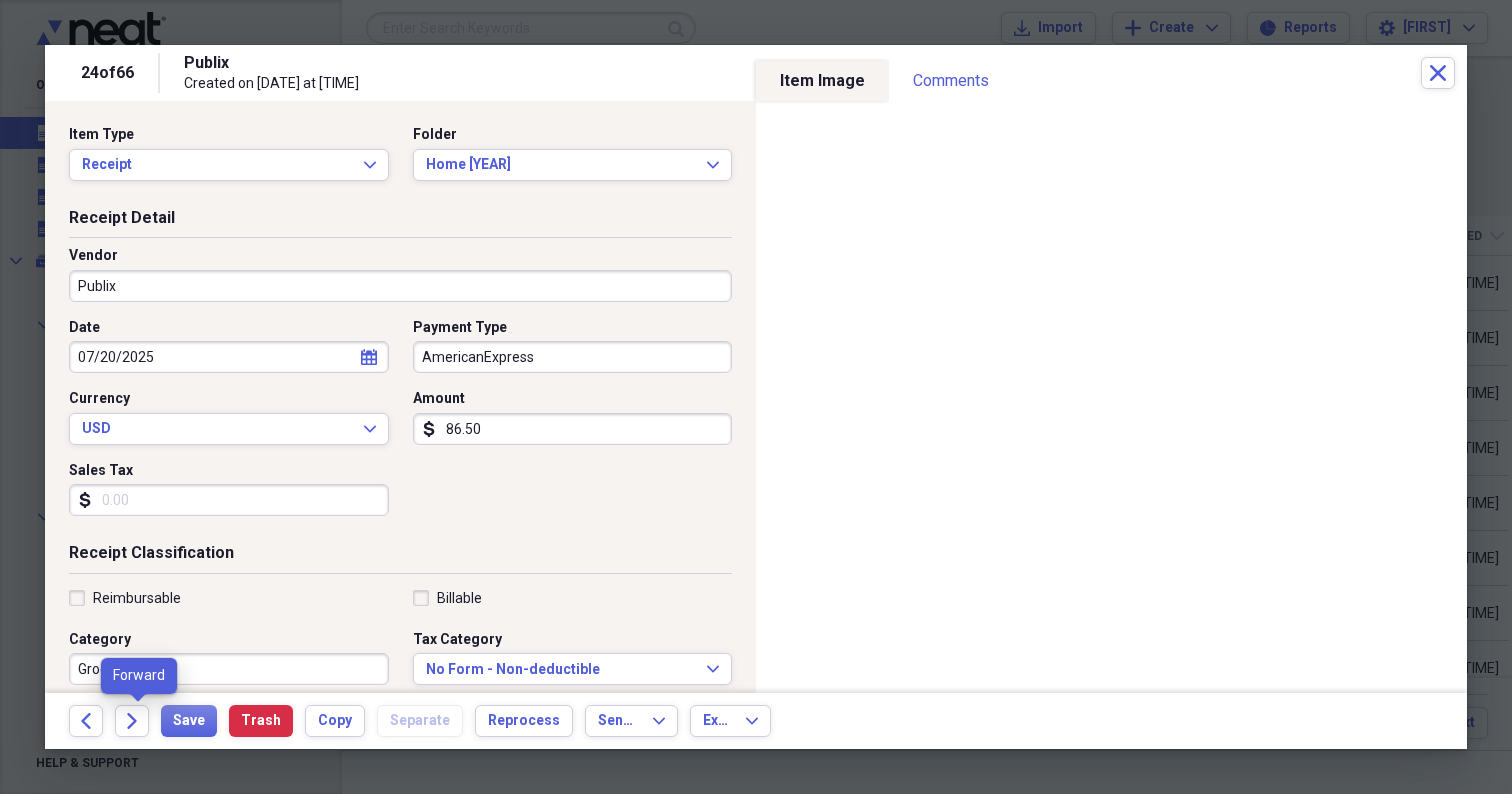 click on "Forward" 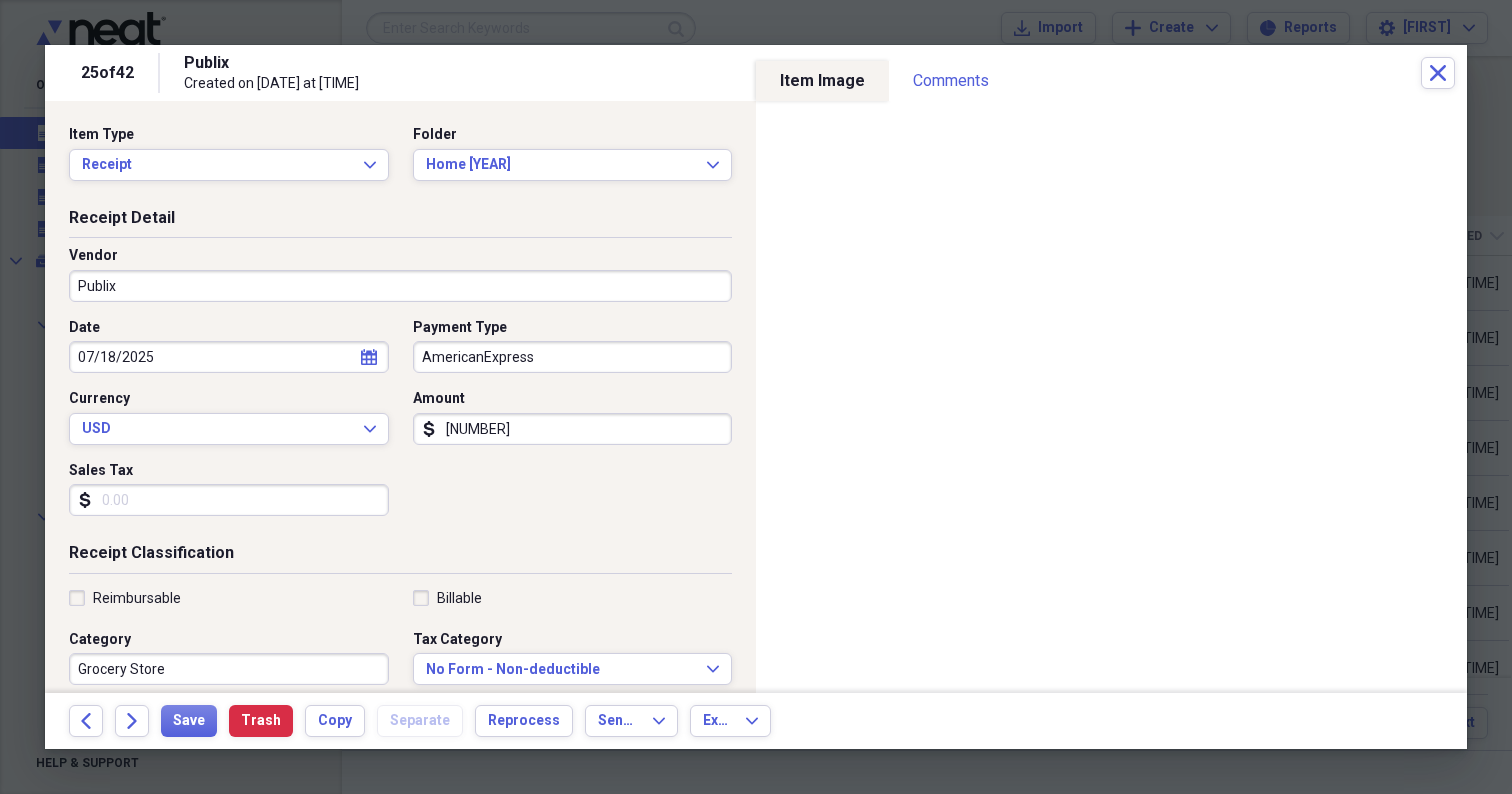 click on "Forward" 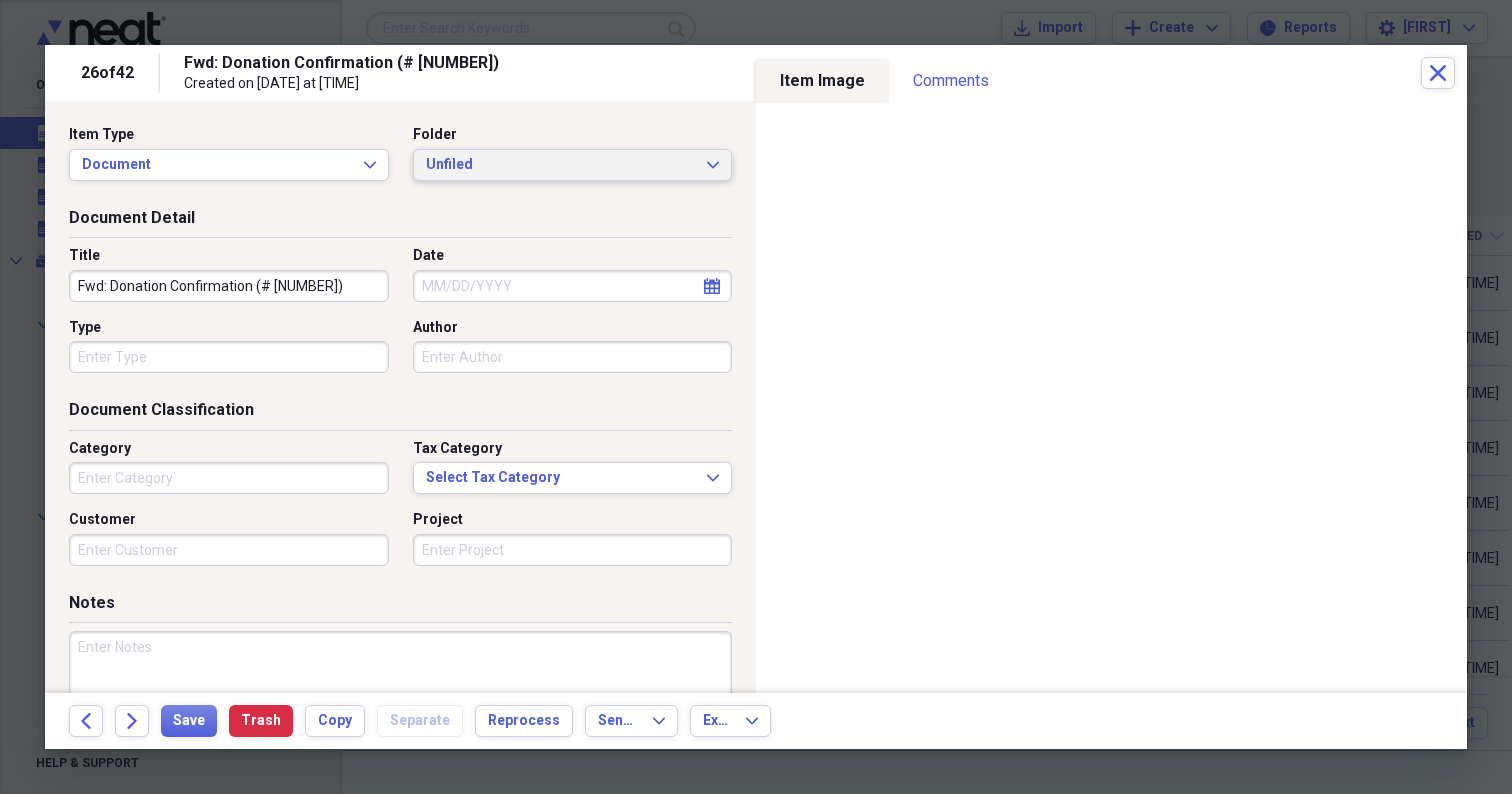 click on "Unfiled" at bounding box center (561, 165) 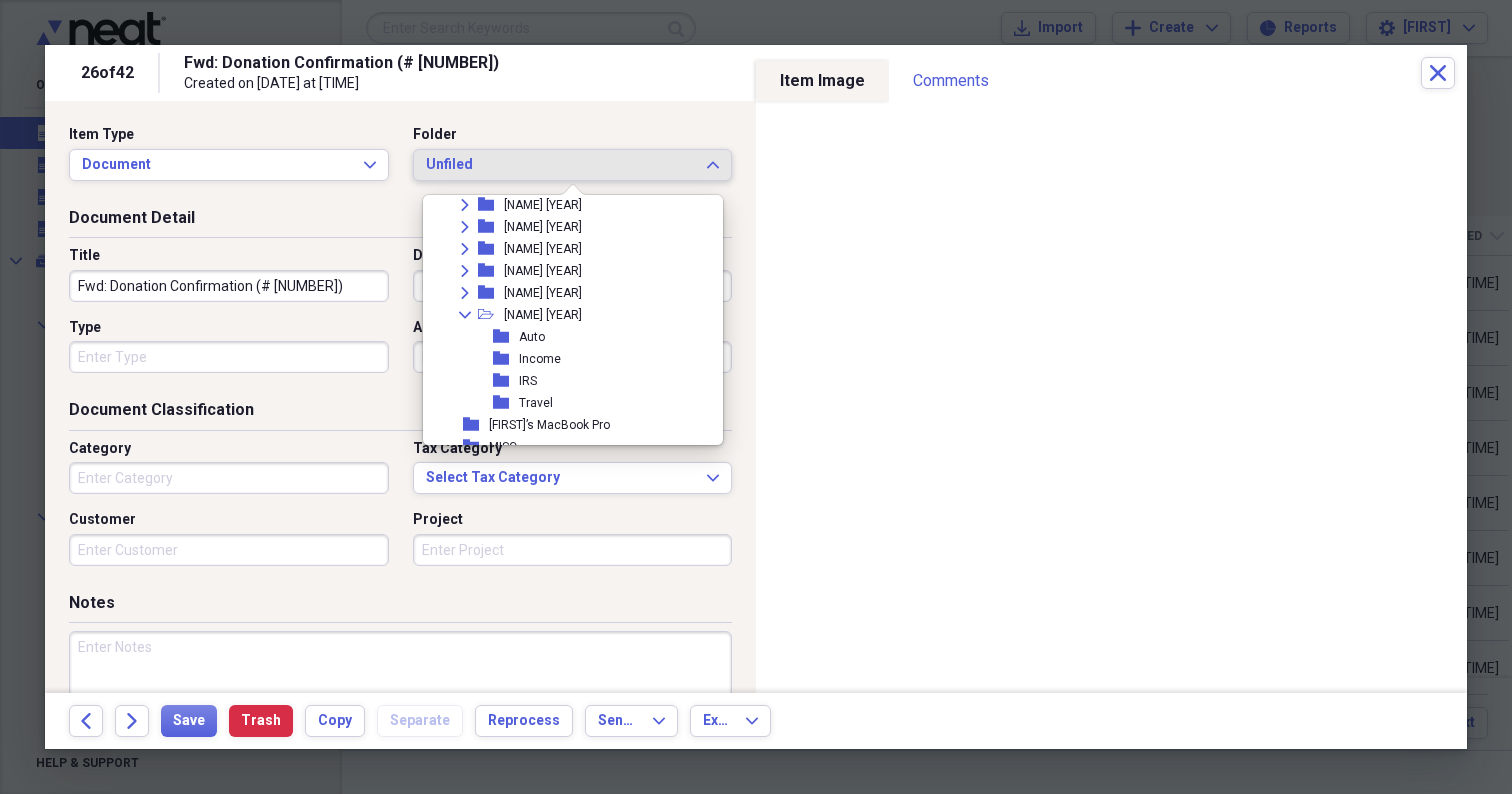scroll, scrollTop: 1655, scrollLeft: 0, axis: vertical 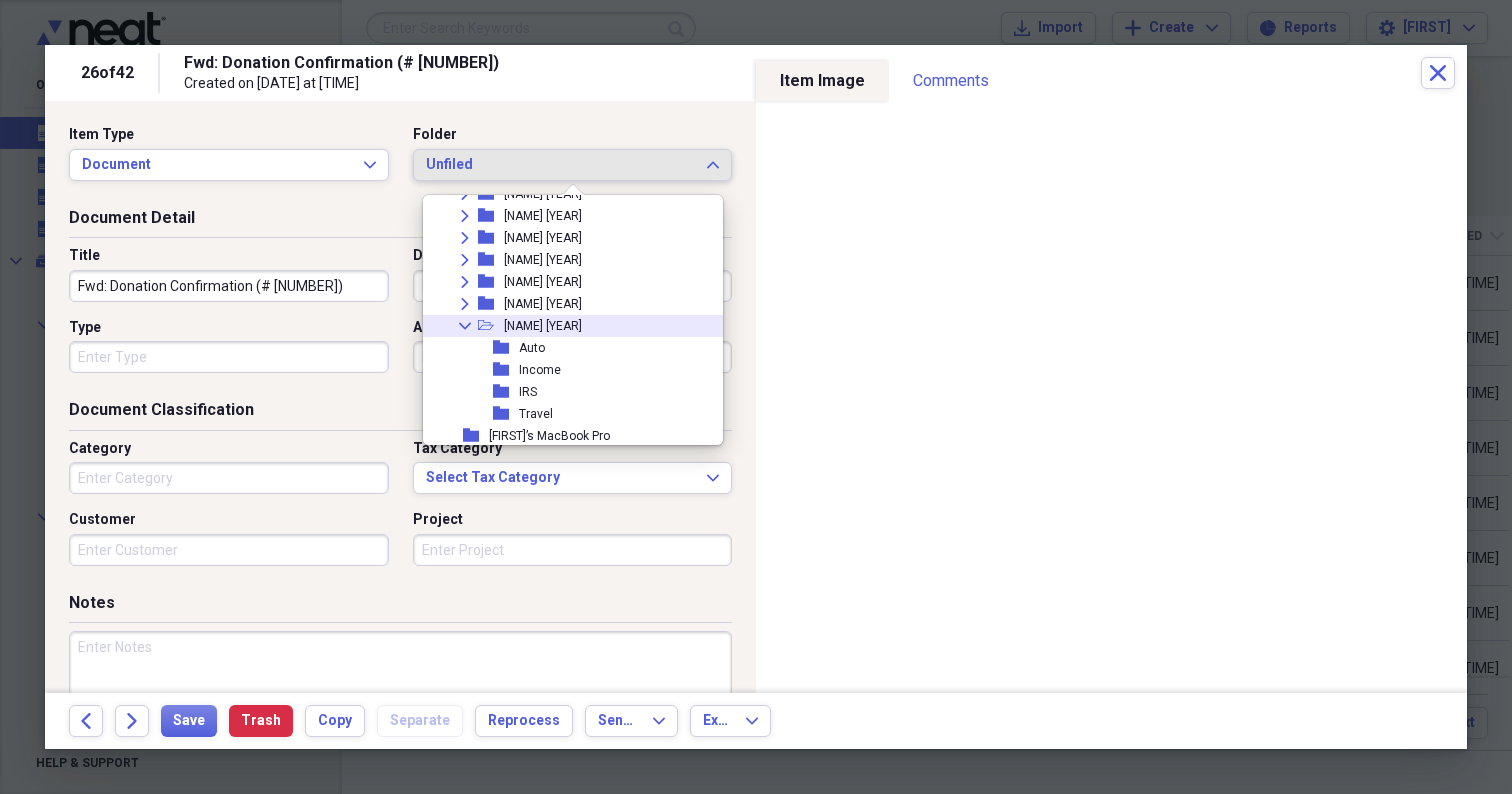 click on "[NAME] [YEAR]" at bounding box center [543, 326] 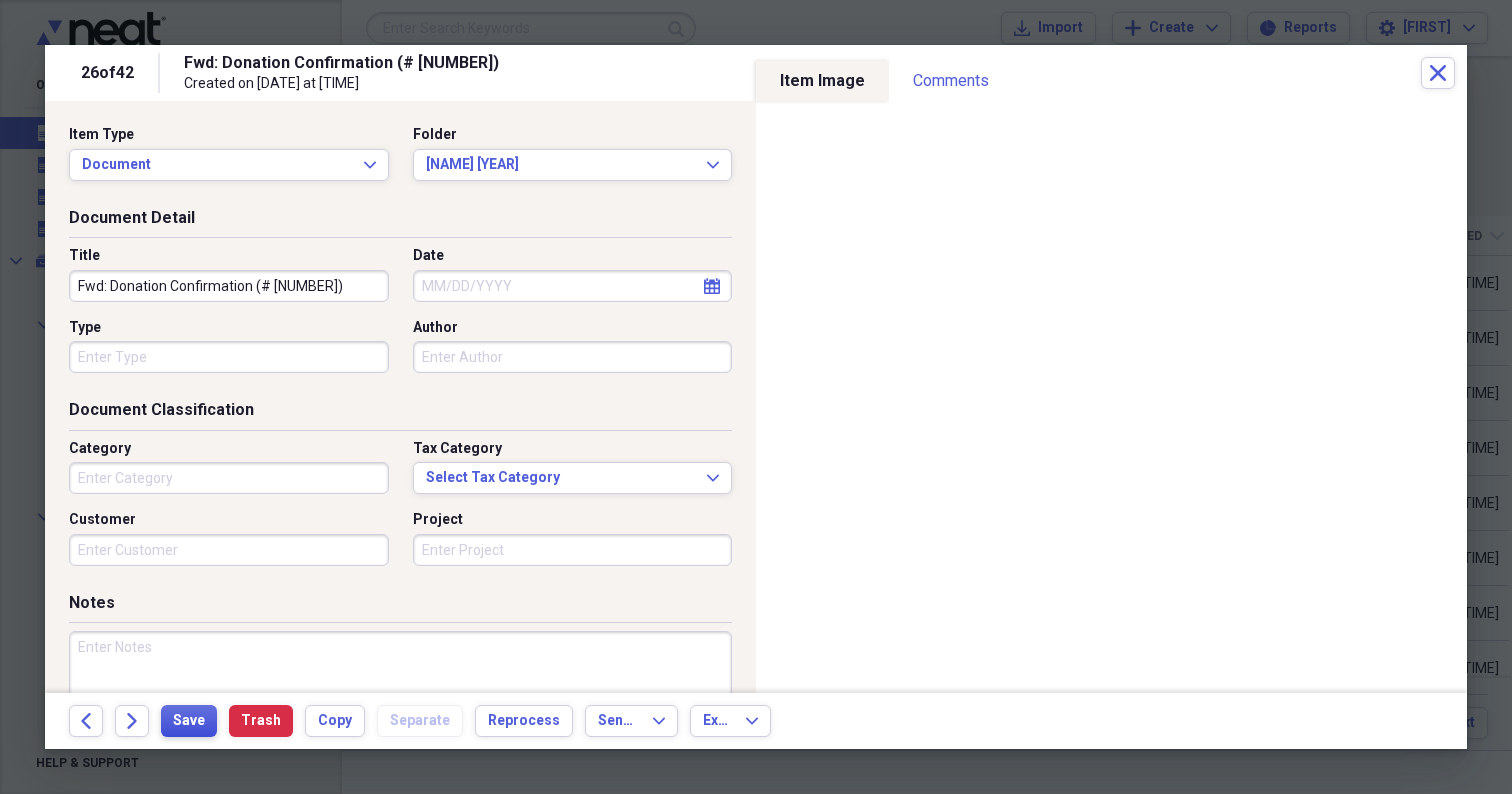 click on "Save" at bounding box center [189, 721] 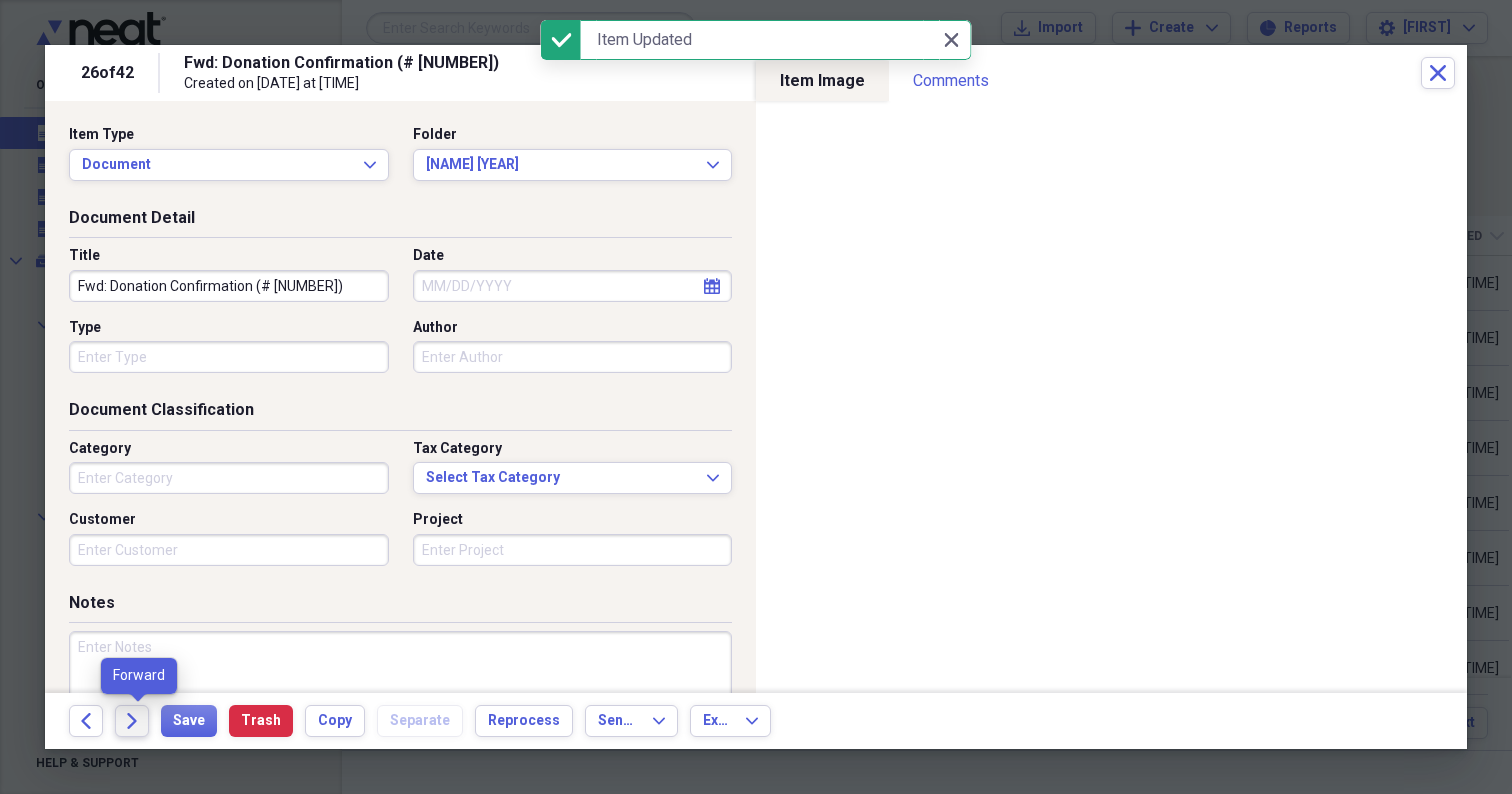 click on "Forward" at bounding box center (132, 721) 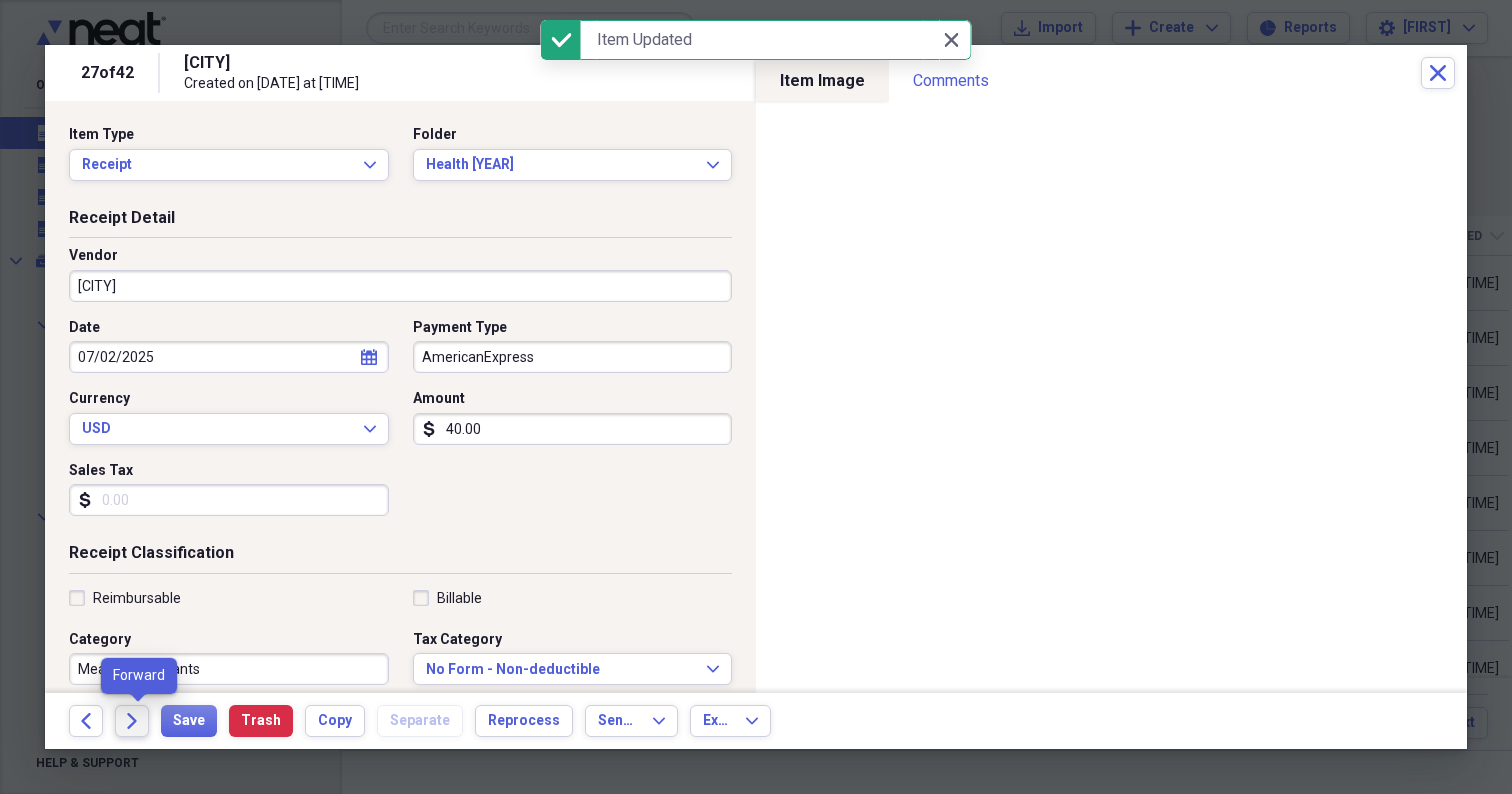 click on "Forward" 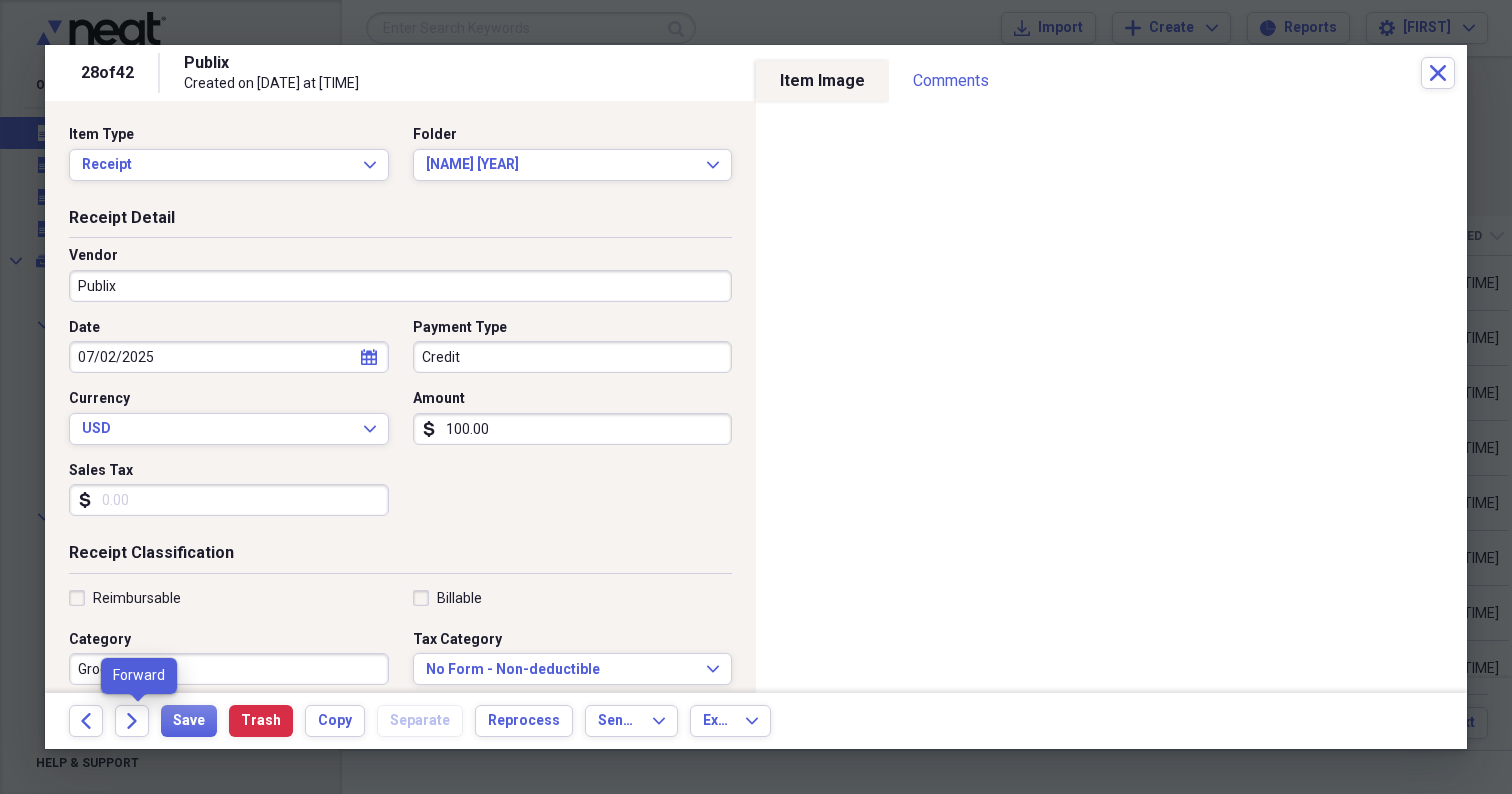 click on "Forward" 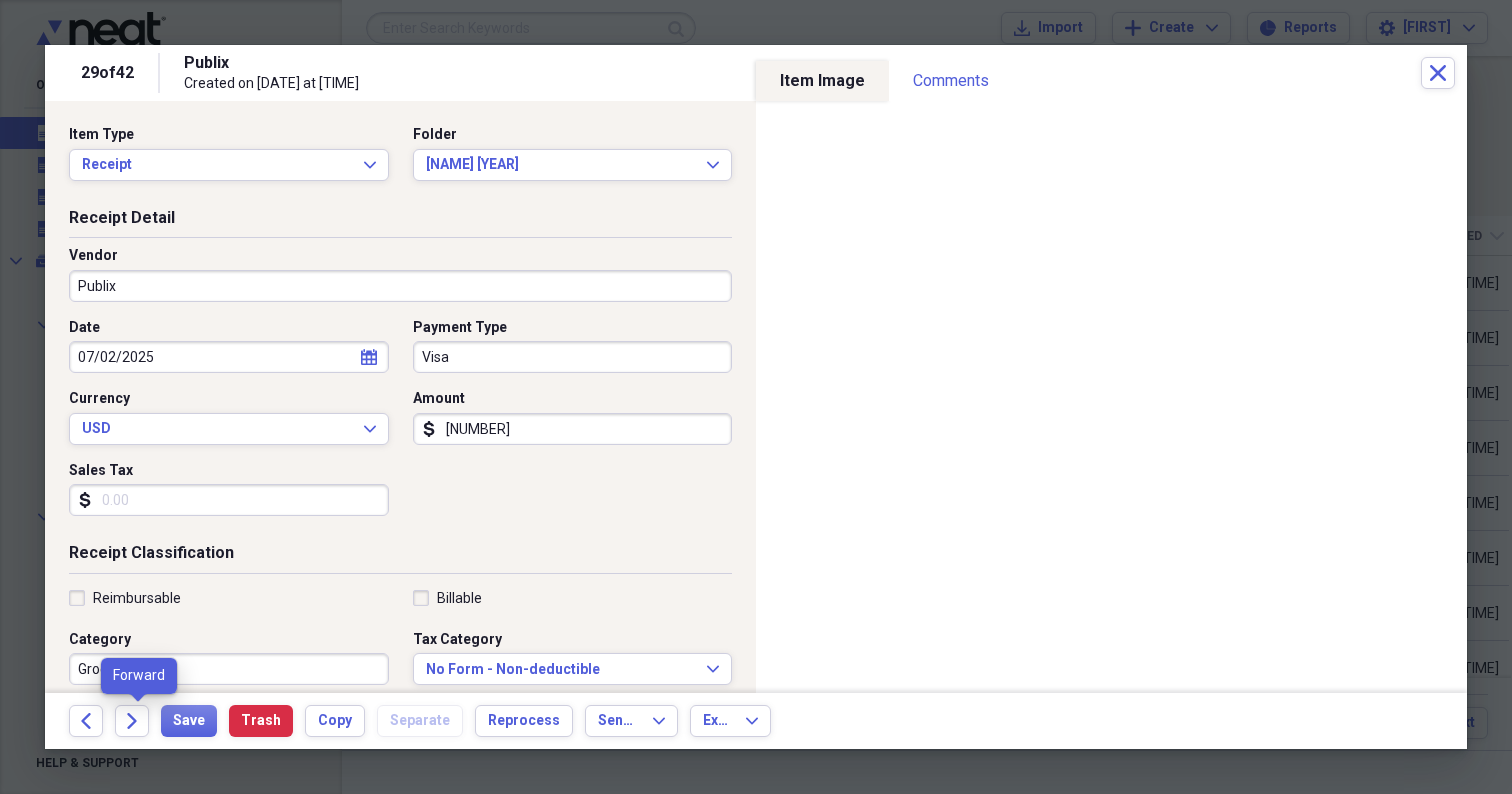 click on "Forward" 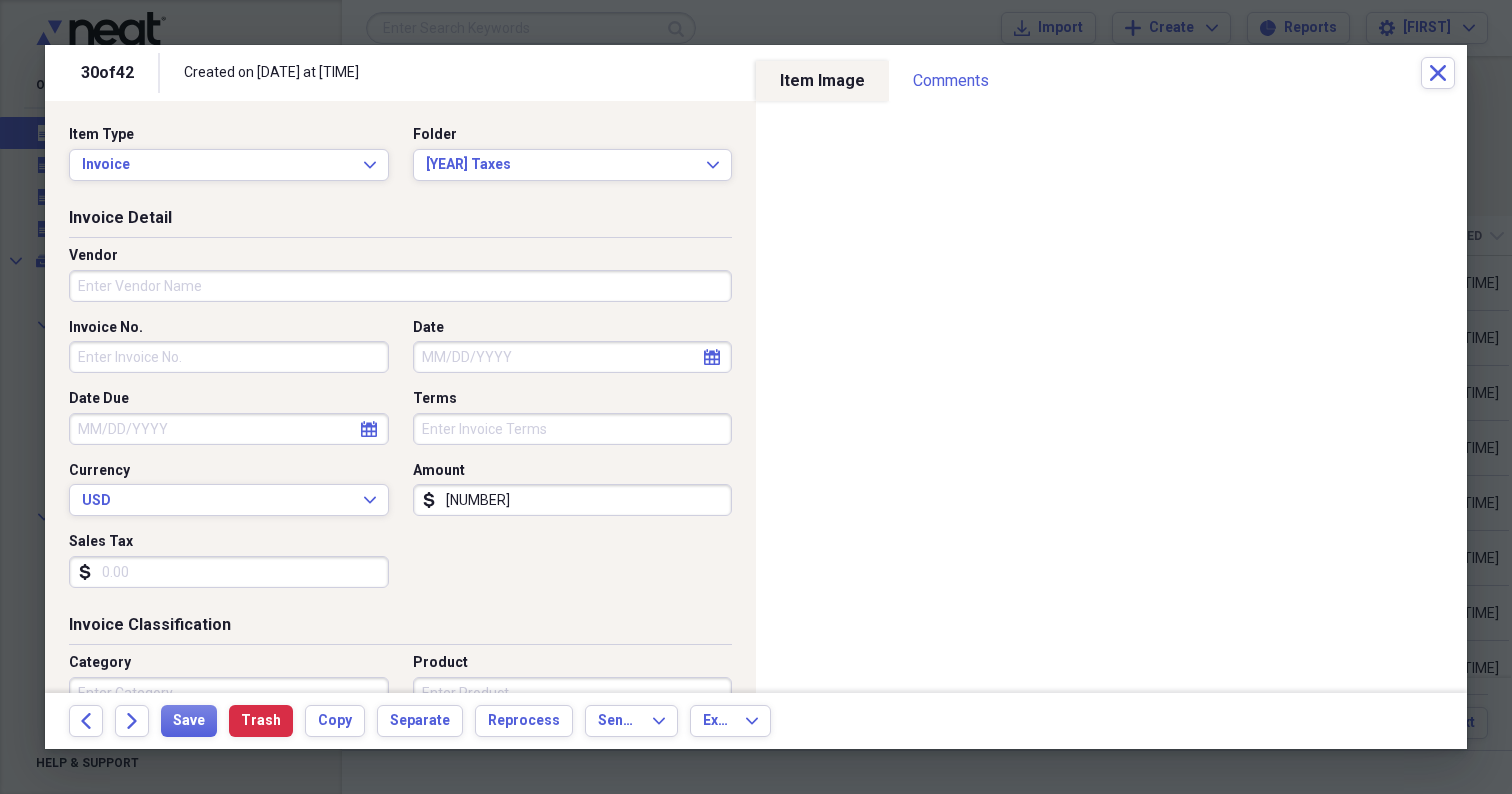 click on "Forward" 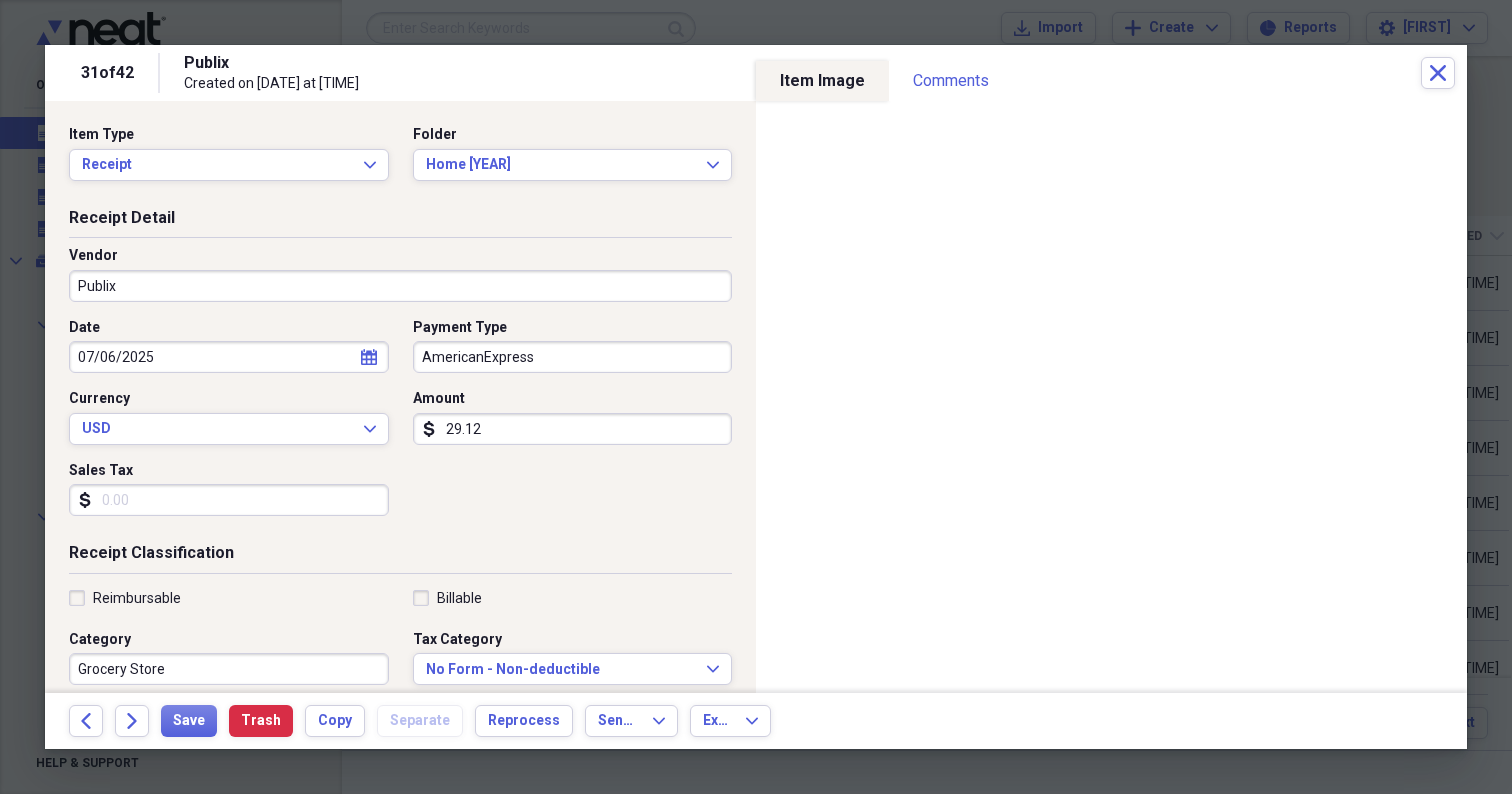 click on "Forward" 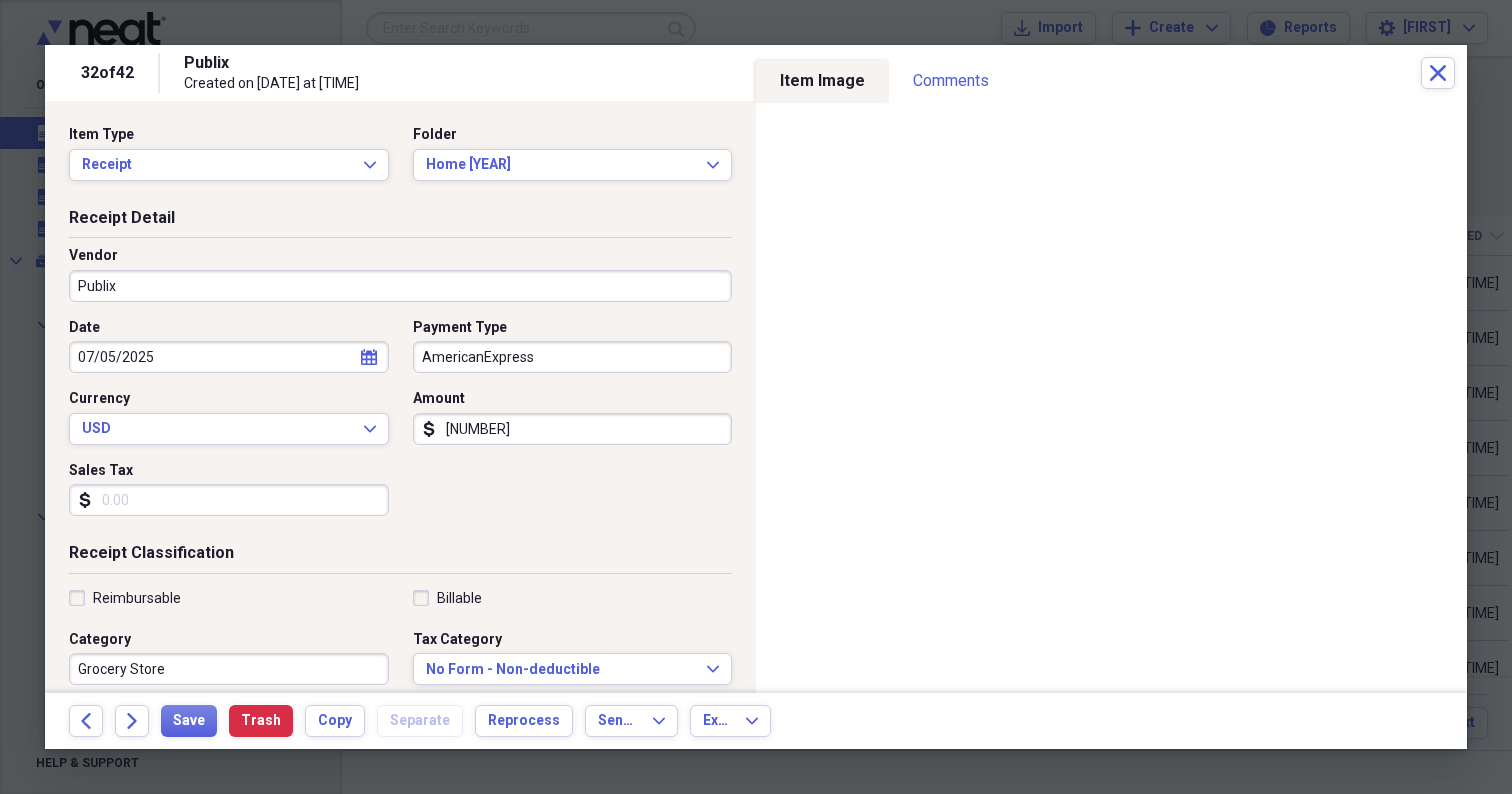 click on "Forward" 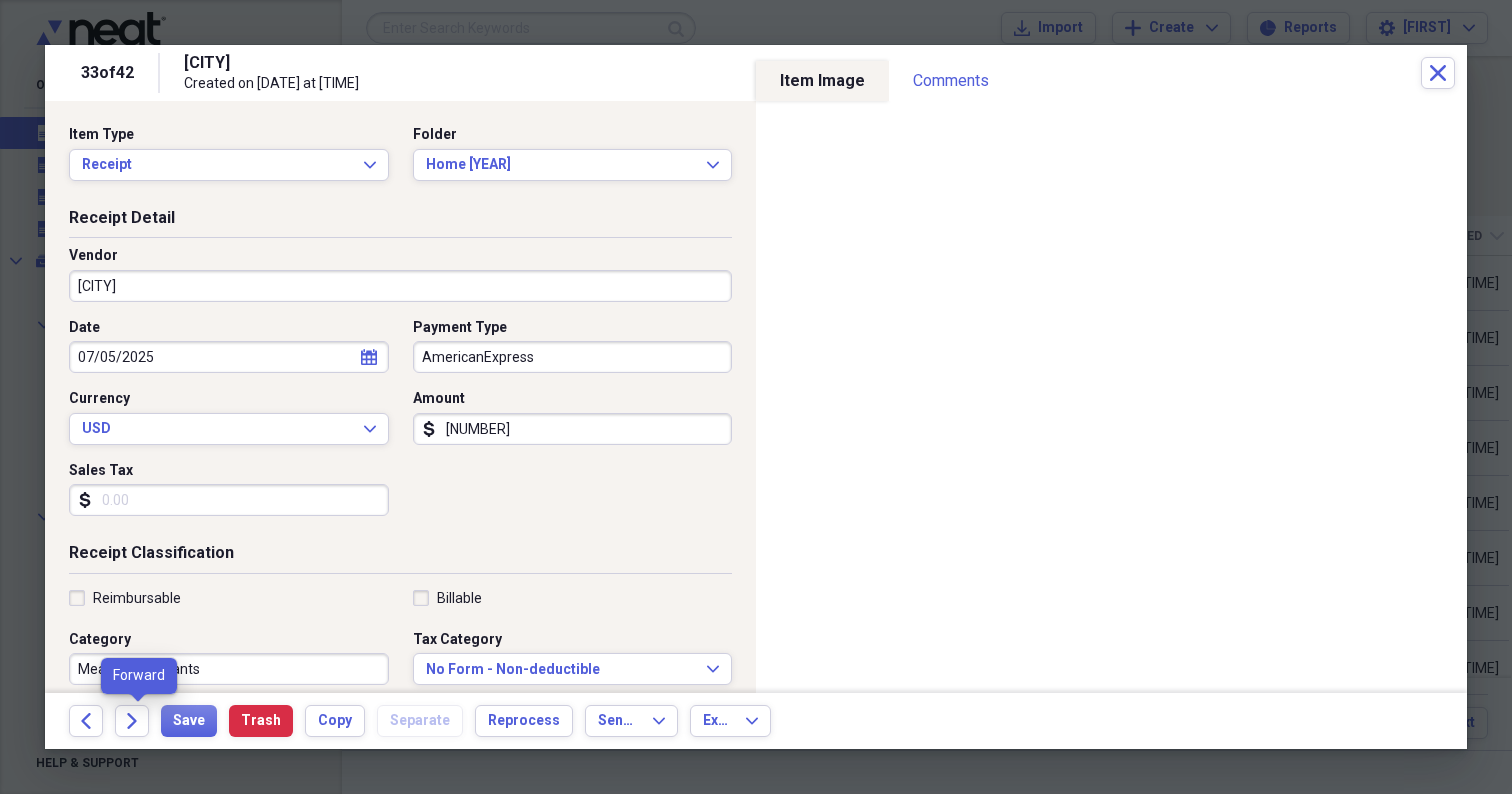 click on "Forward" 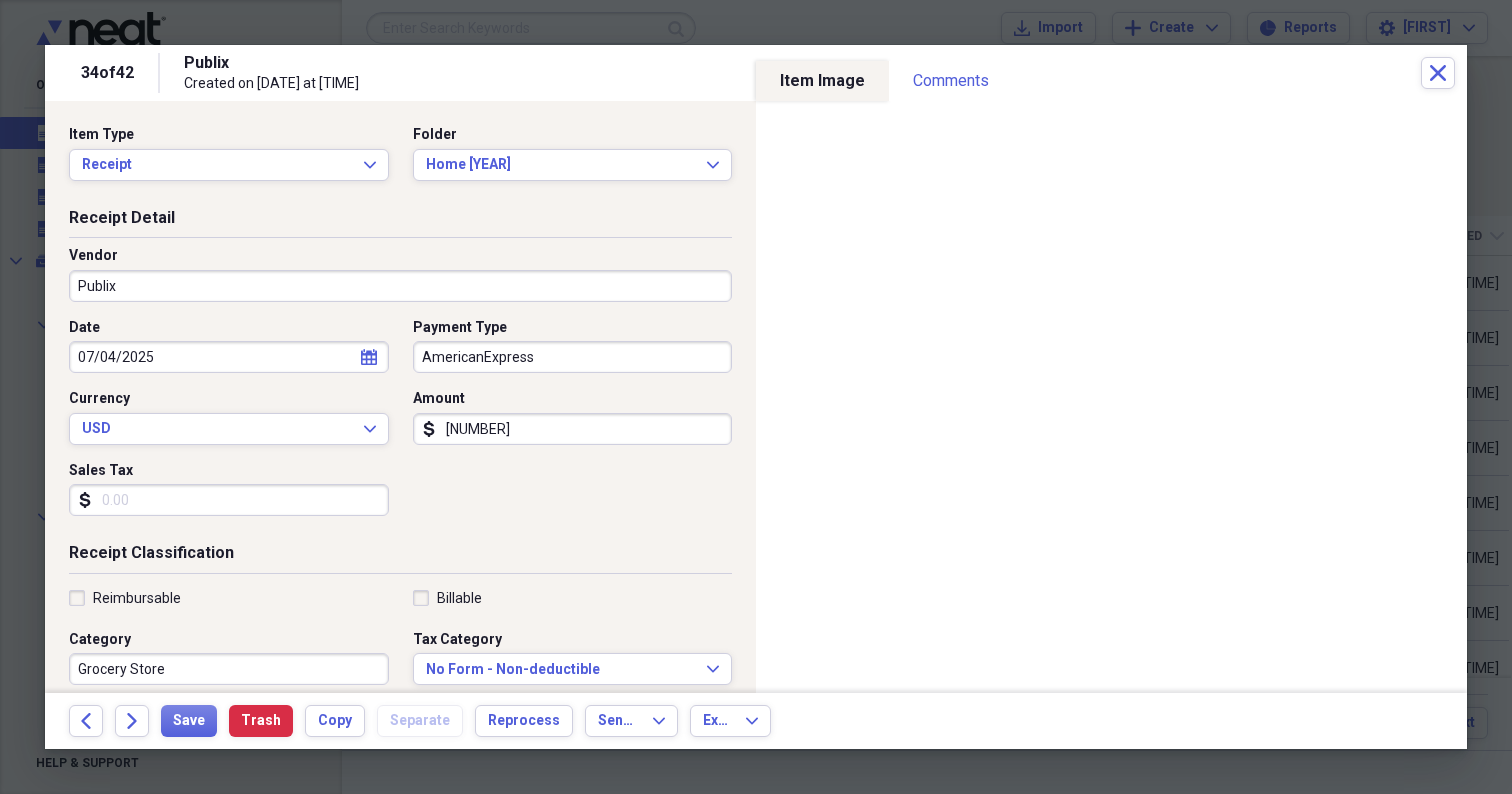 click on "Forward" 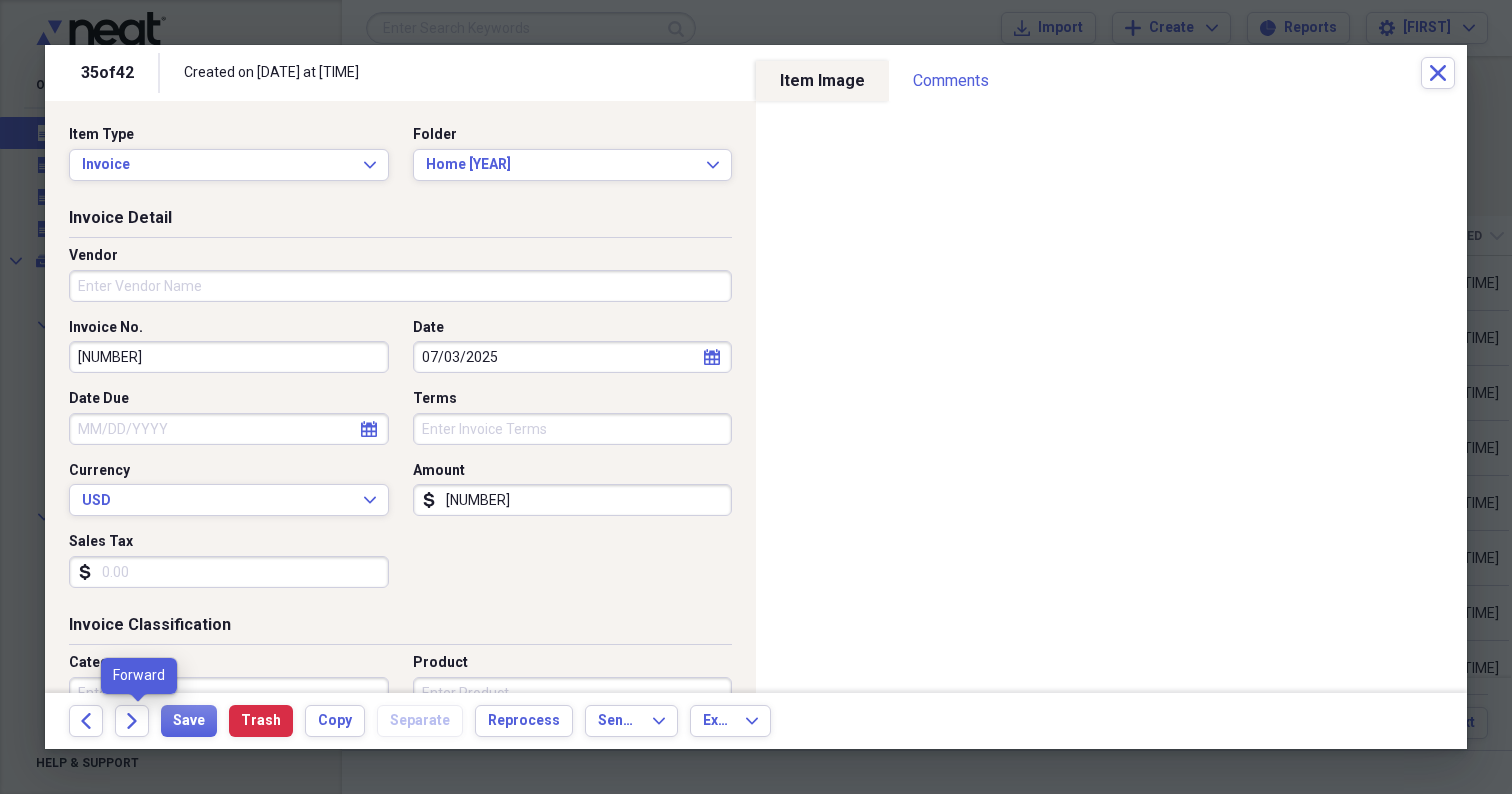 click on "Forward" 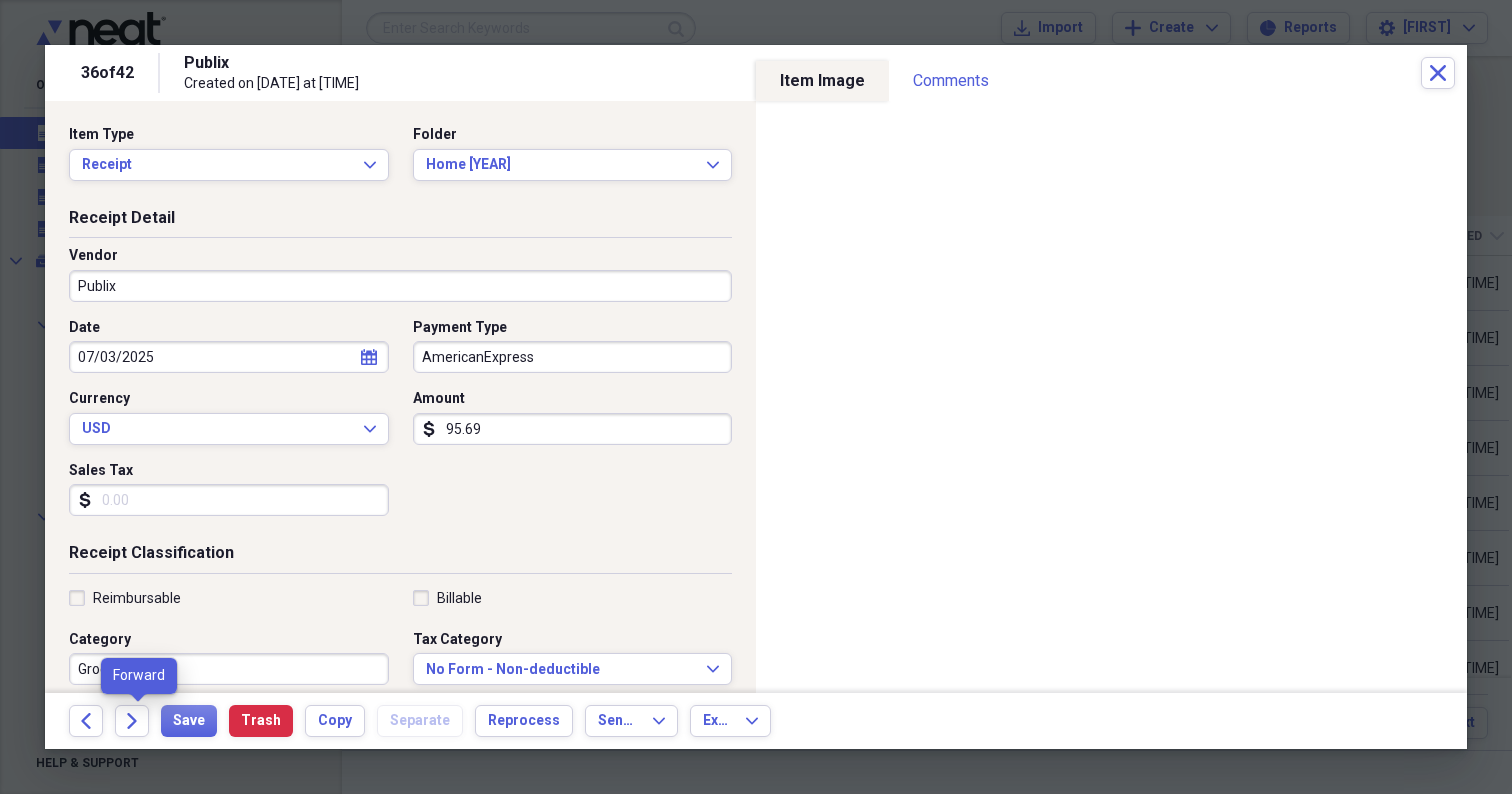 click on "Forward" 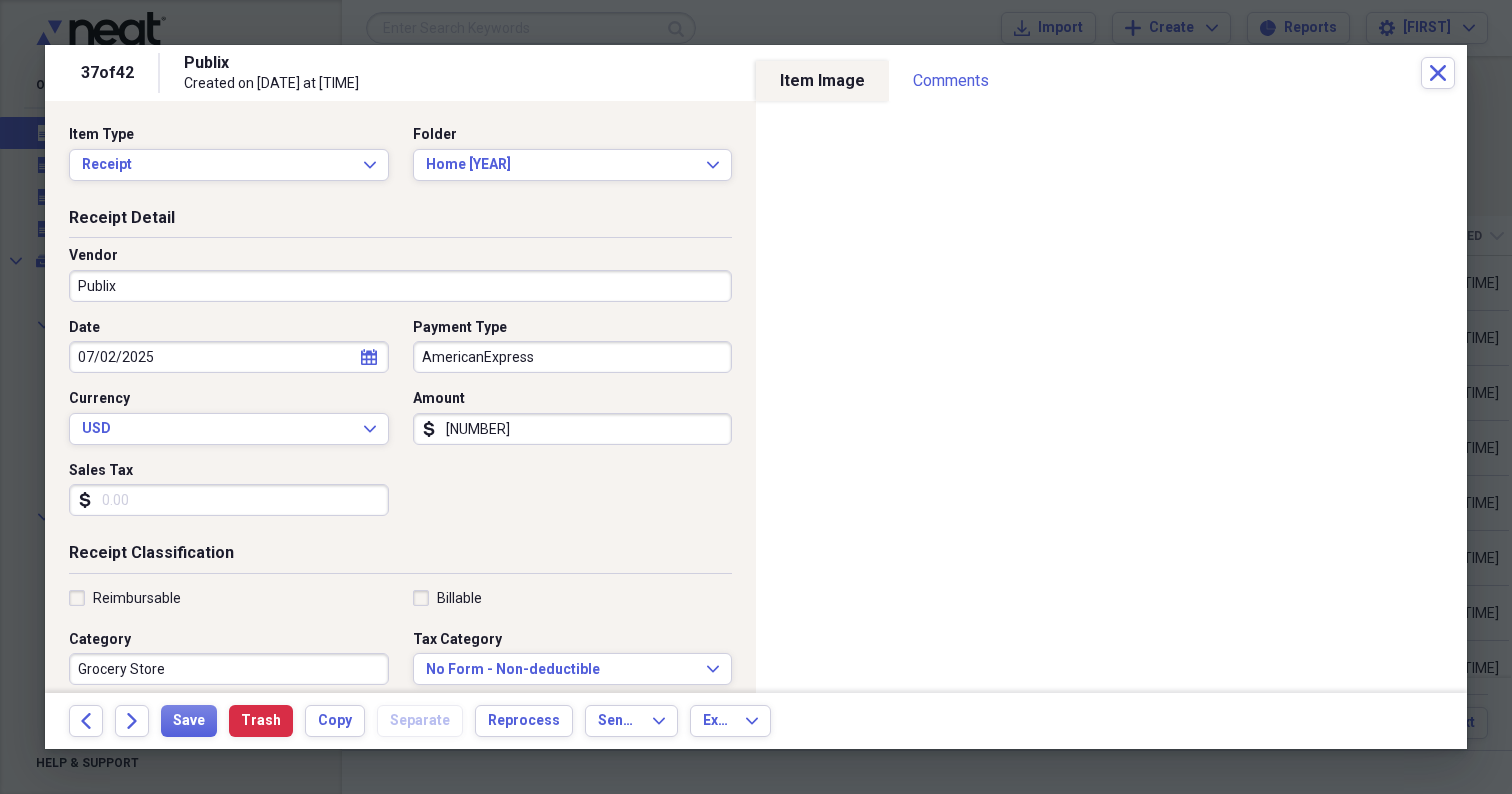 click on "Forward" 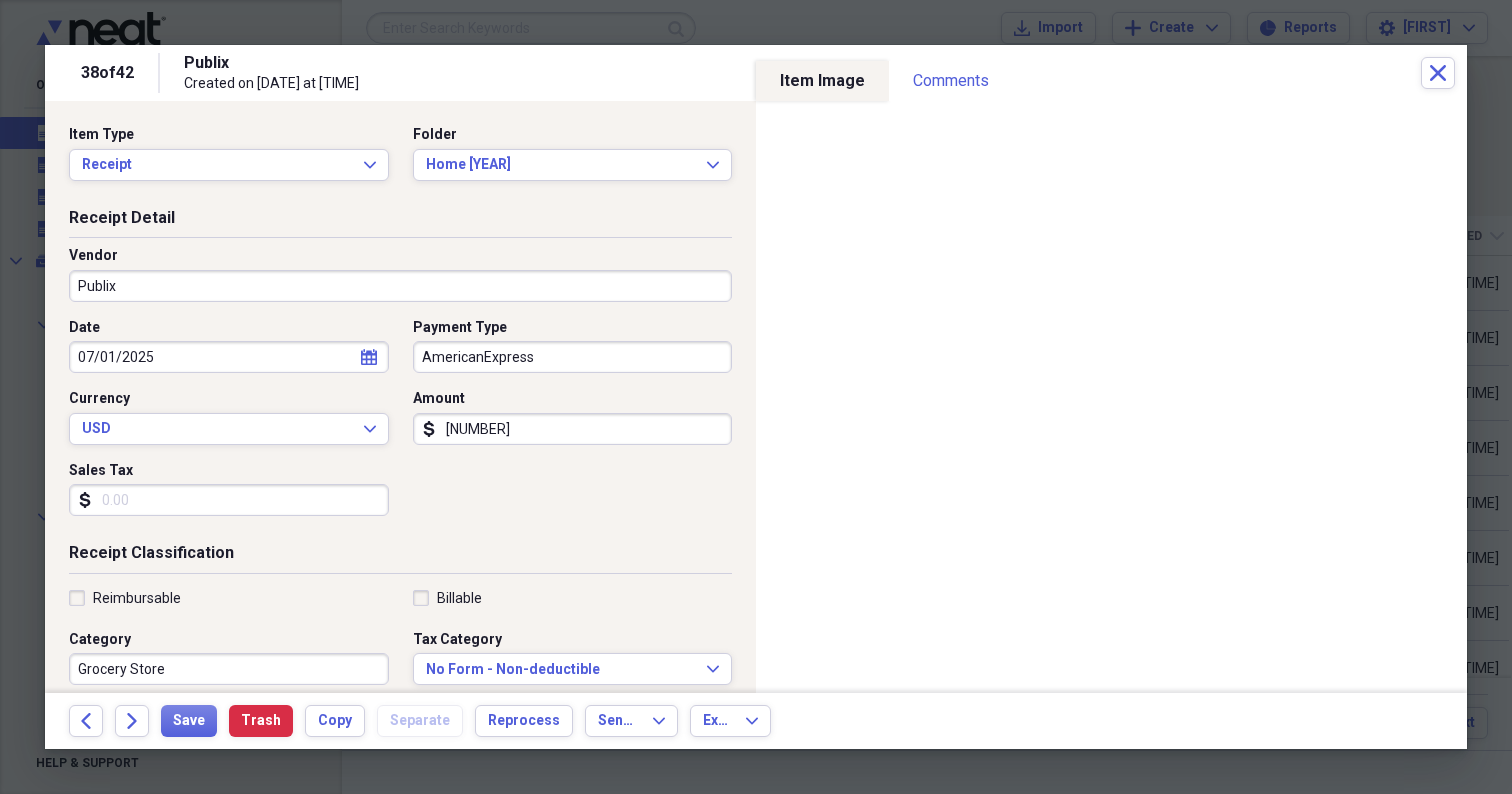 click on "Forward" 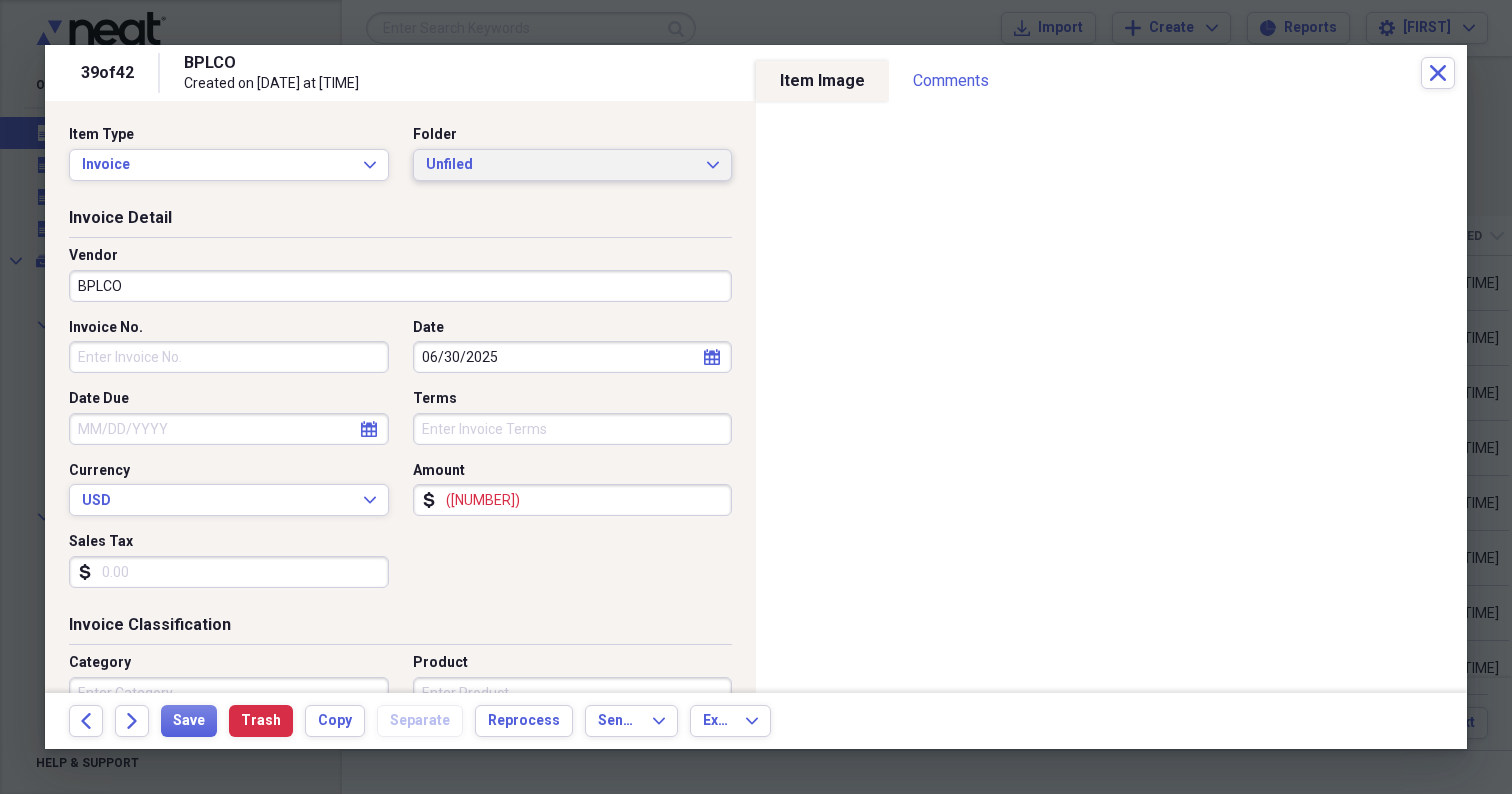 click on "Unfiled" at bounding box center (561, 165) 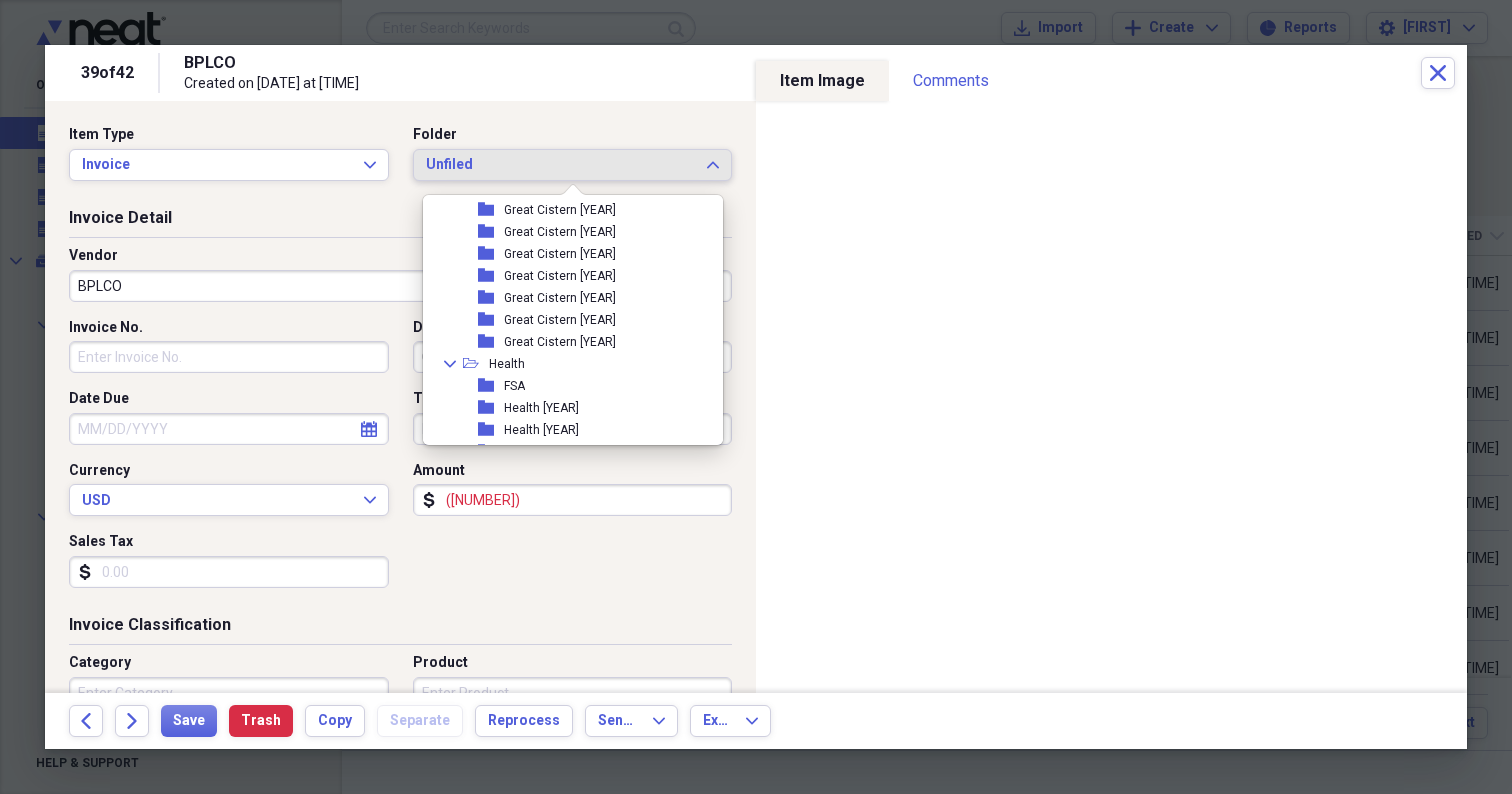scroll, scrollTop: 559, scrollLeft: 0, axis: vertical 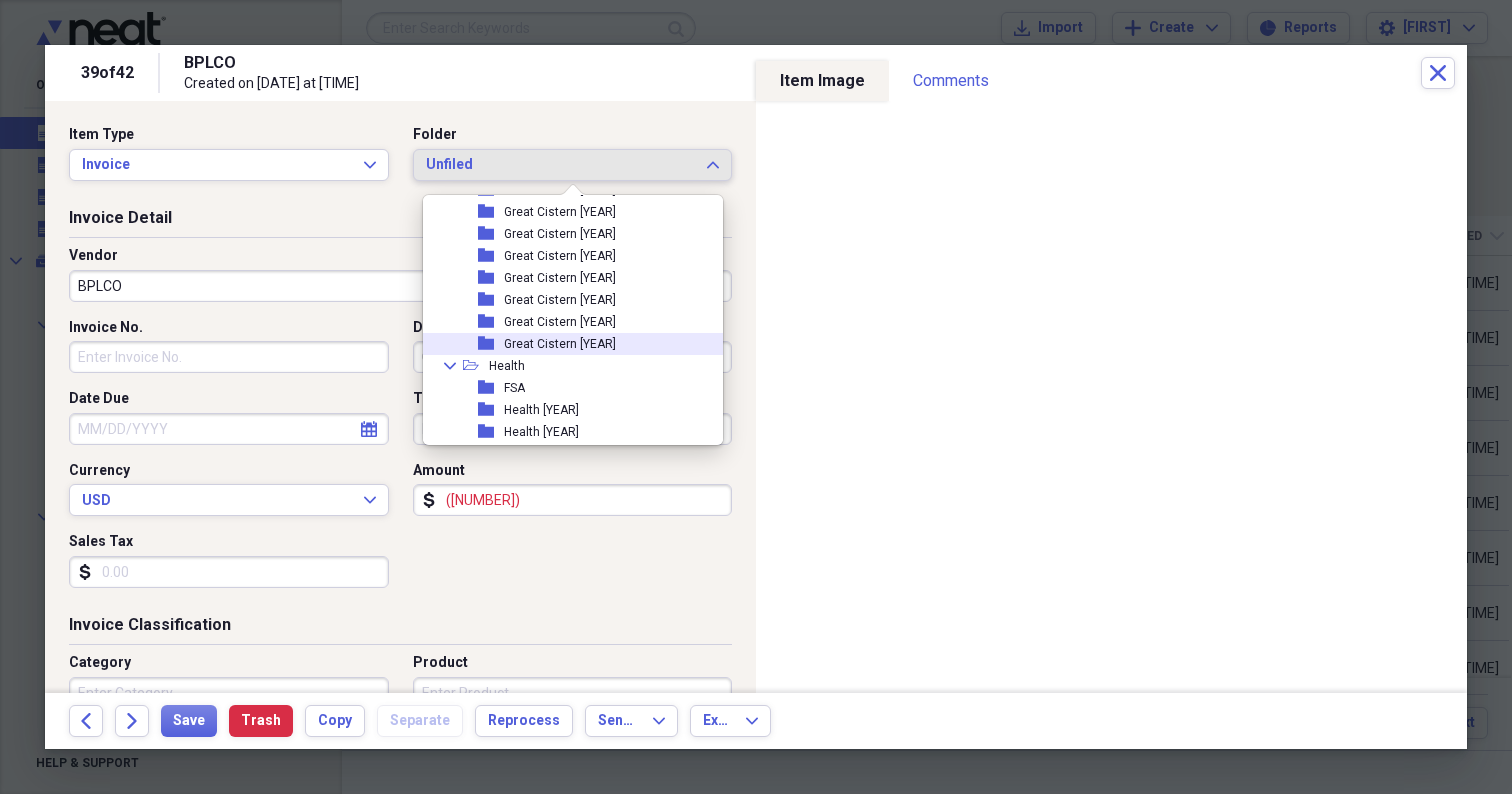 click on "Great Cistern [YEAR]" at bounding box center (560, 344) 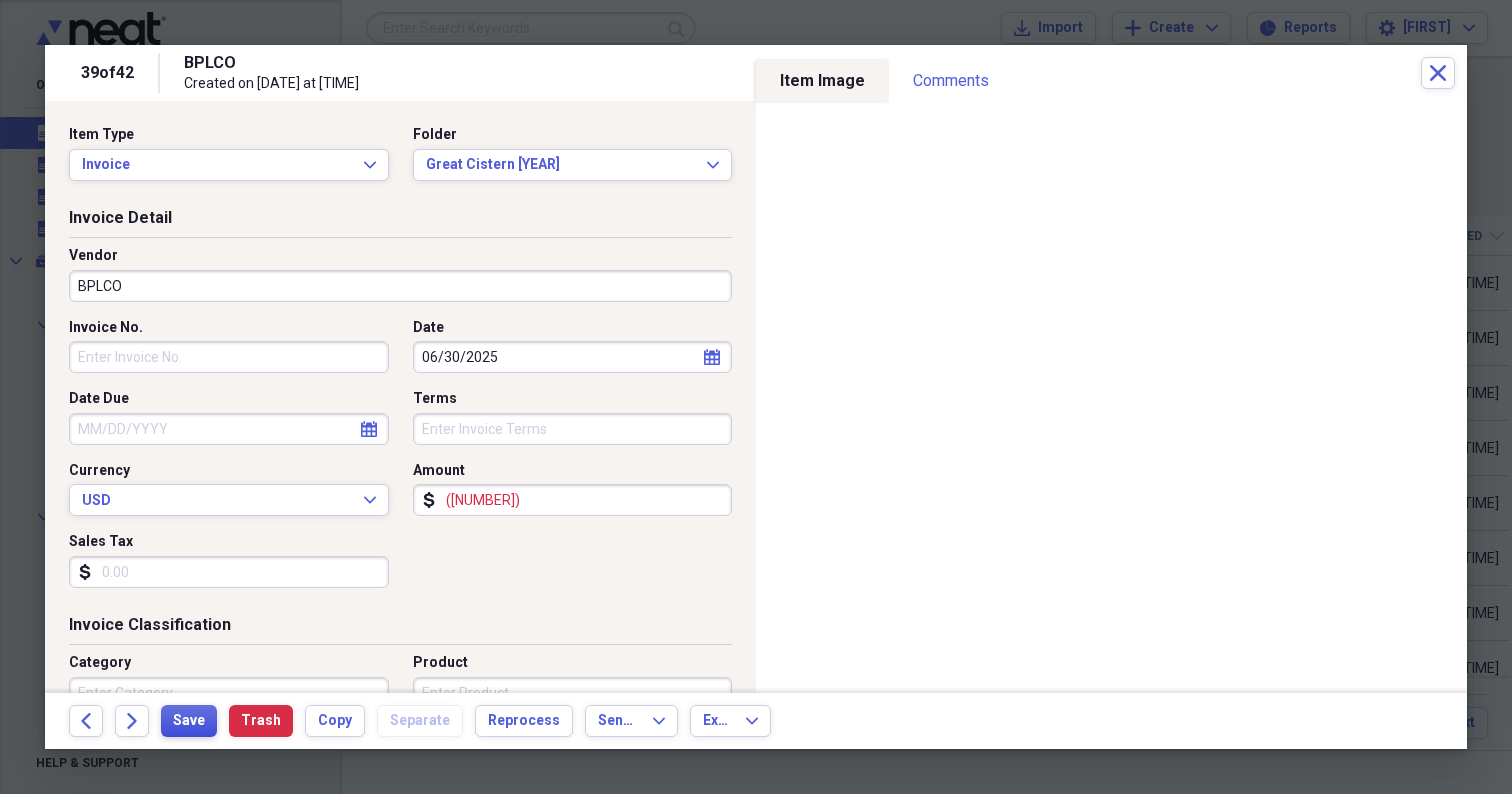 click on "Save" at bounding box center [189, 721] 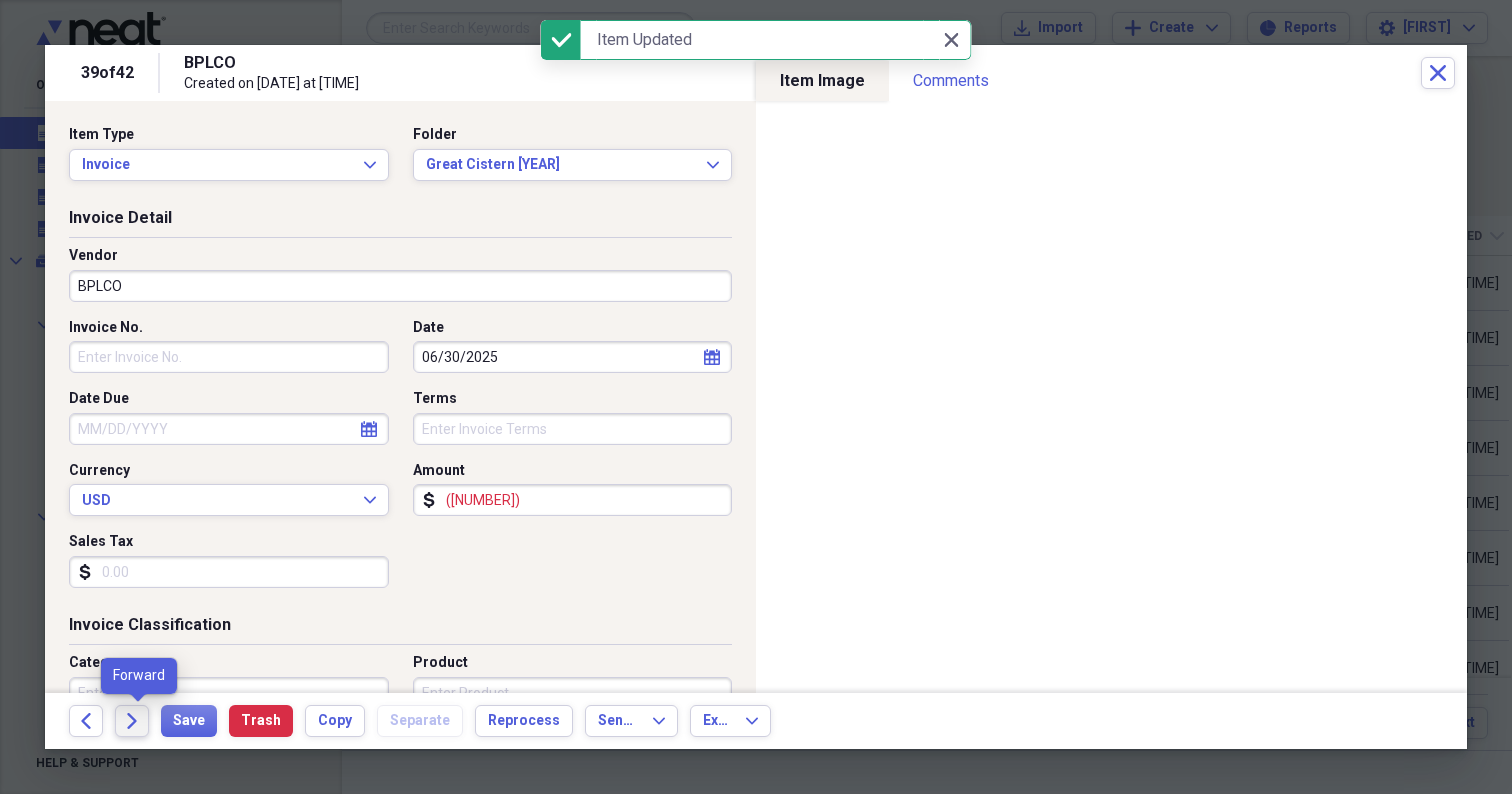 click on "Forward" at bounding box center [132, 721] 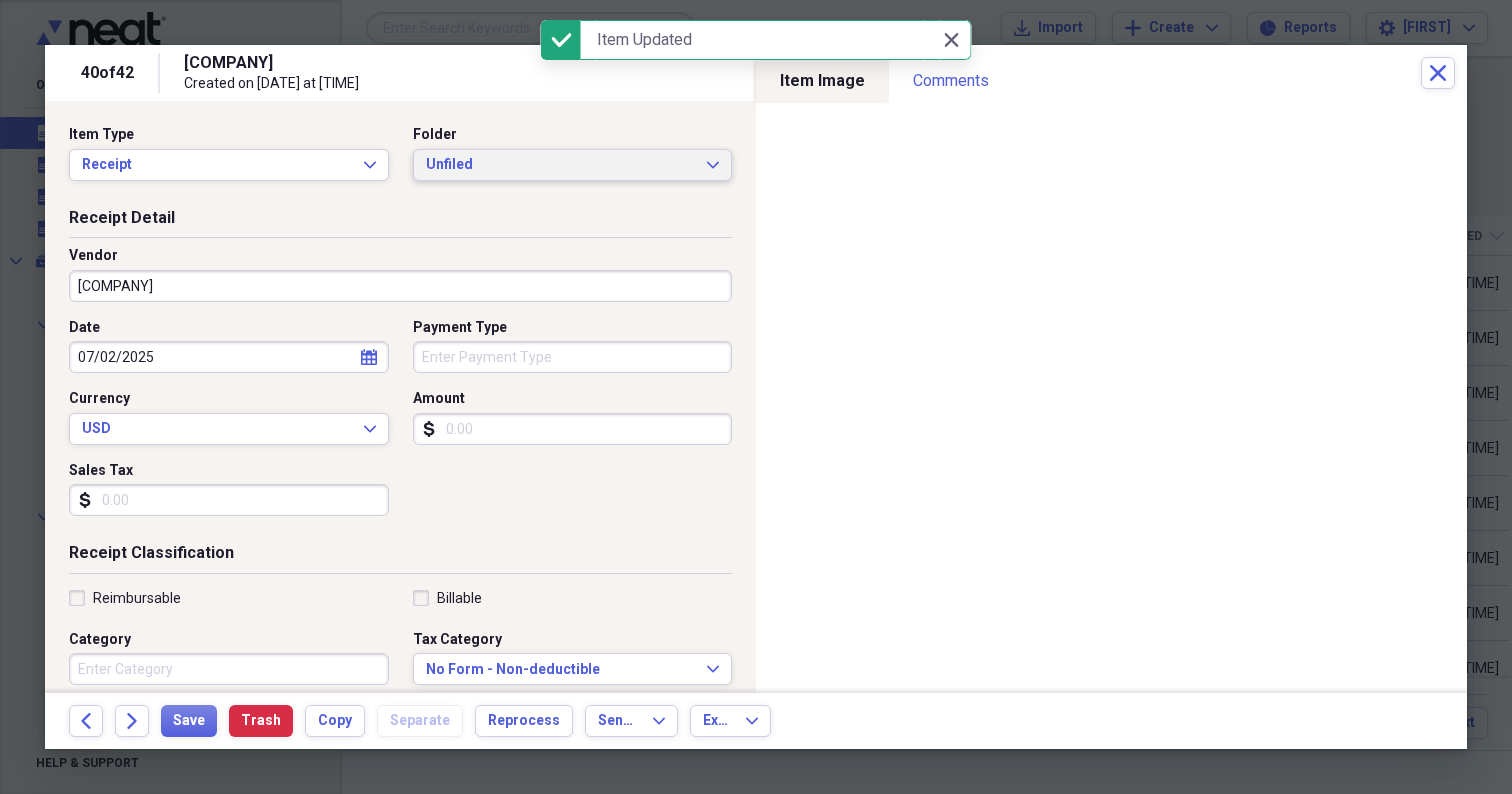 click on "Unfiled" at bounding box center [561, 165] 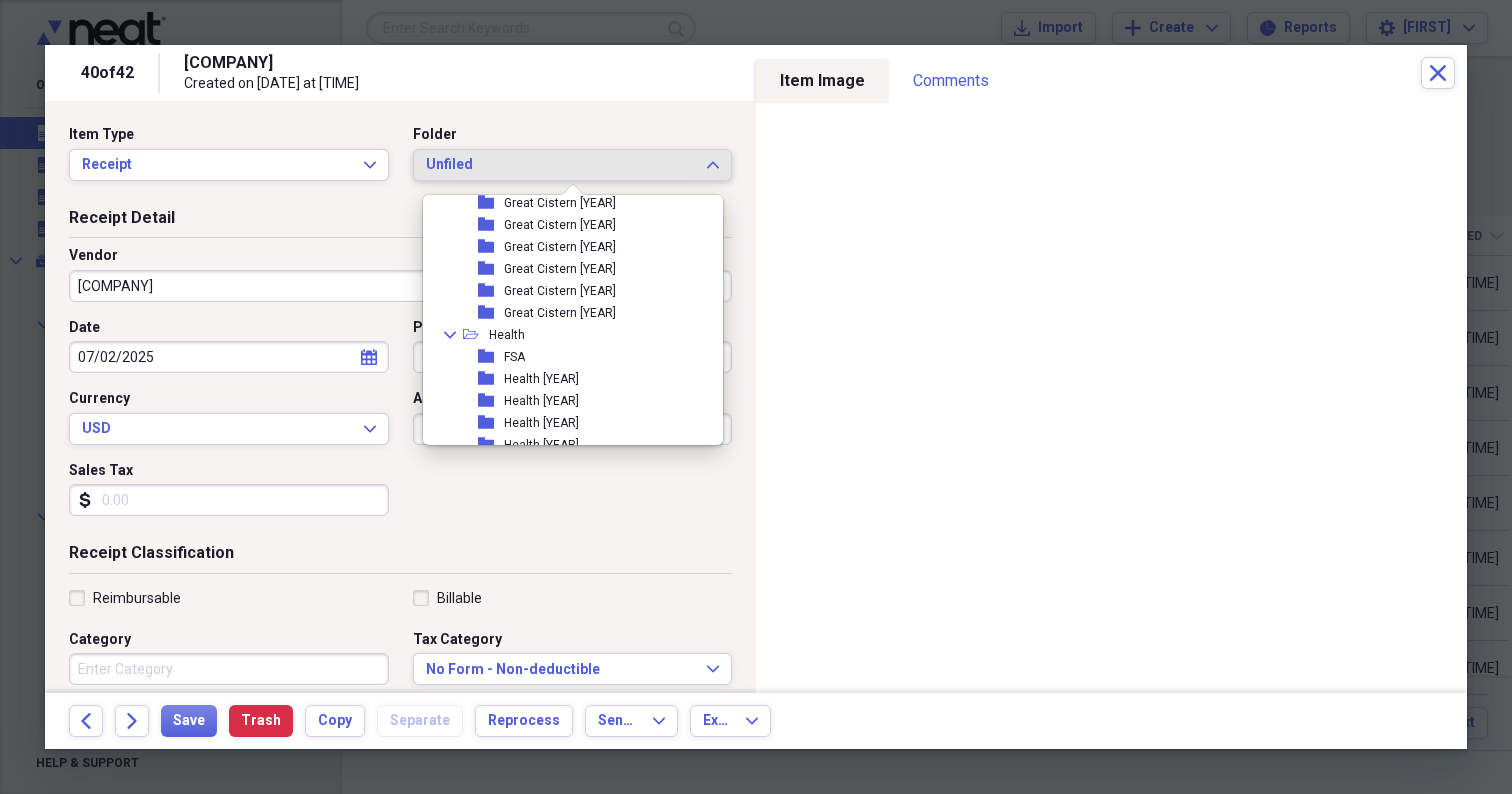 scroll, scrollTop: 592, scrollLeft: 0, axis: vertical 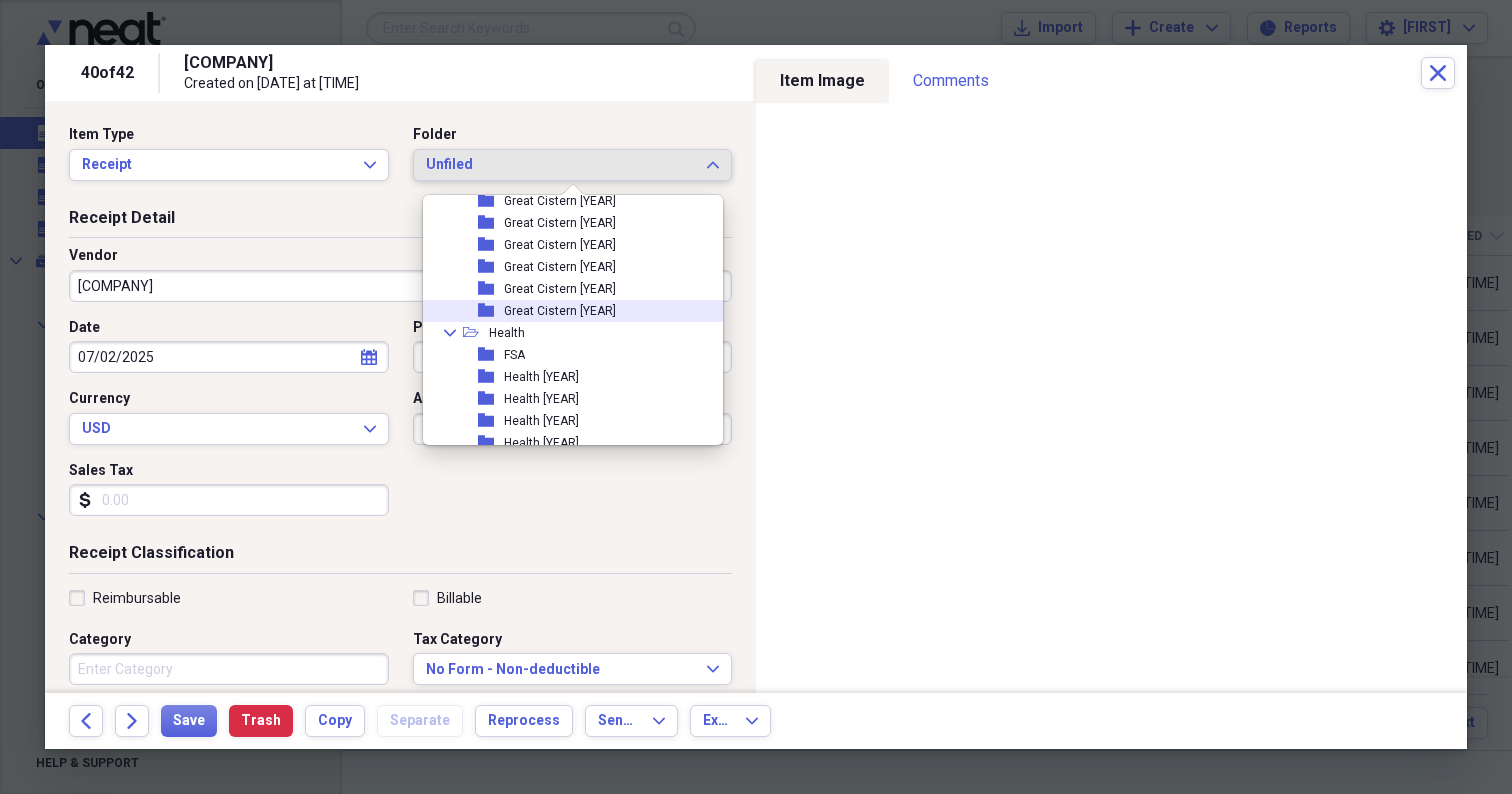 click on "Great Cistern [YEAR]" at bounding box center [560, 311] 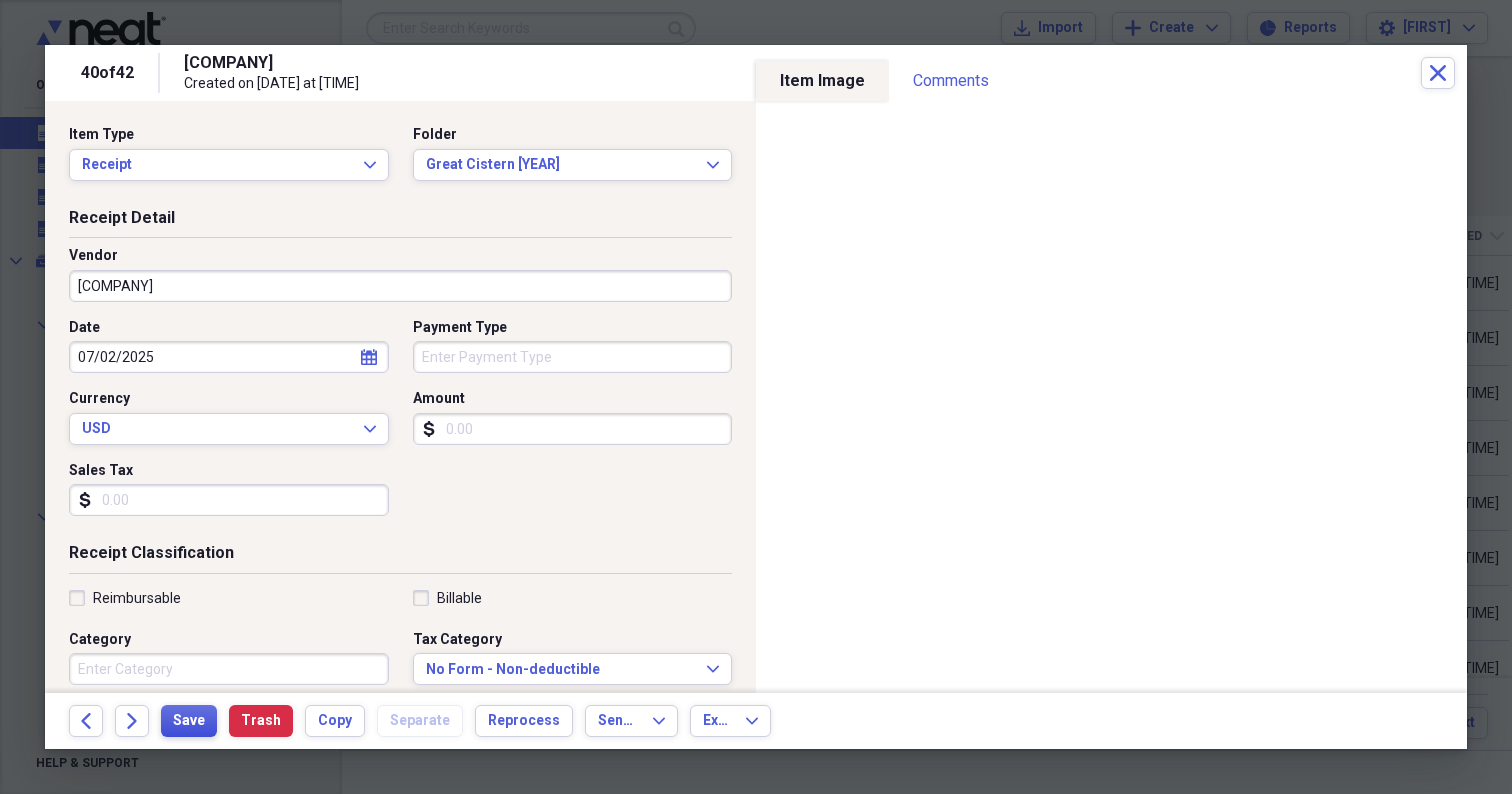 click on "Save" at bounding box center (189, 721) 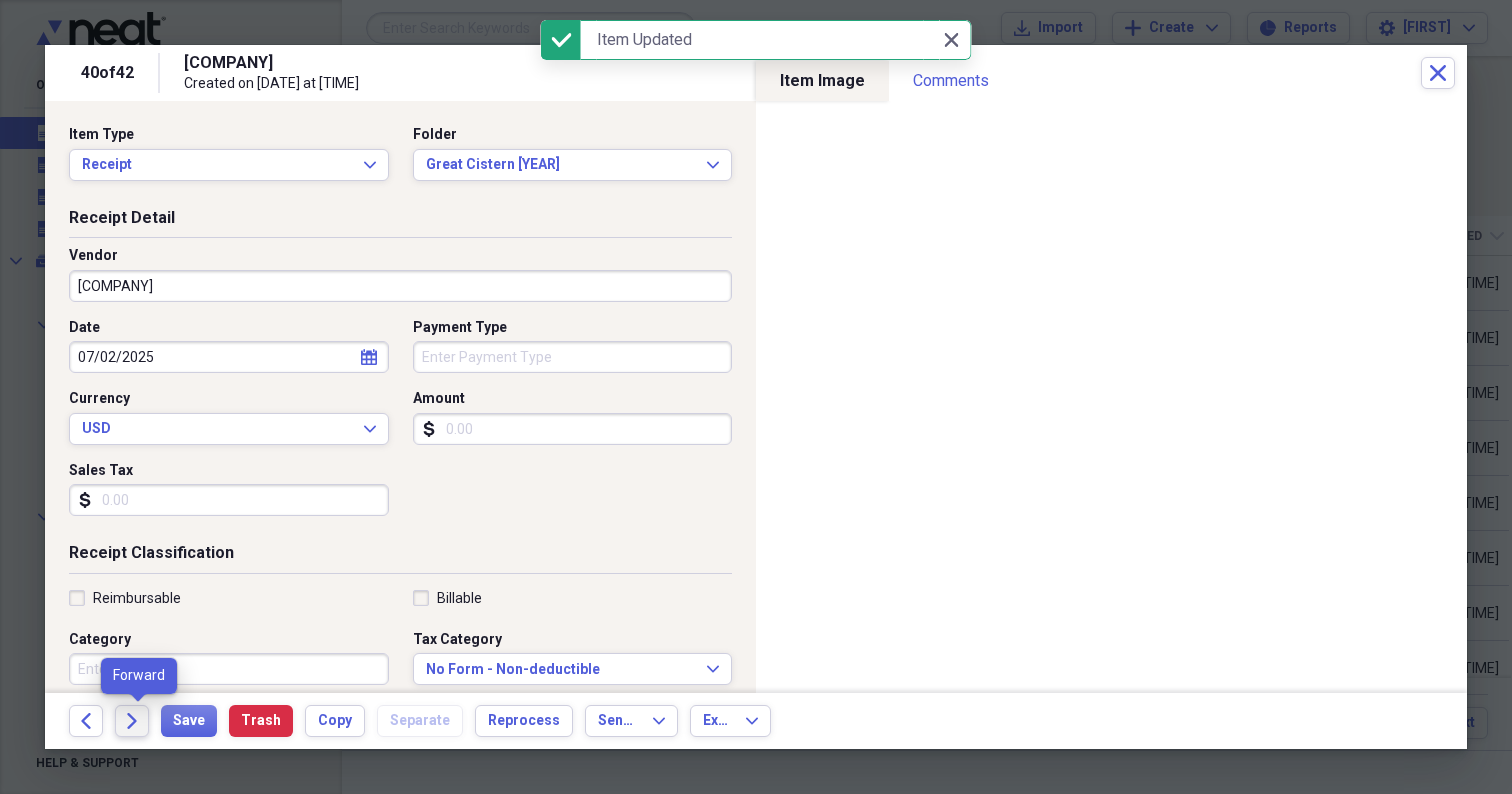 click 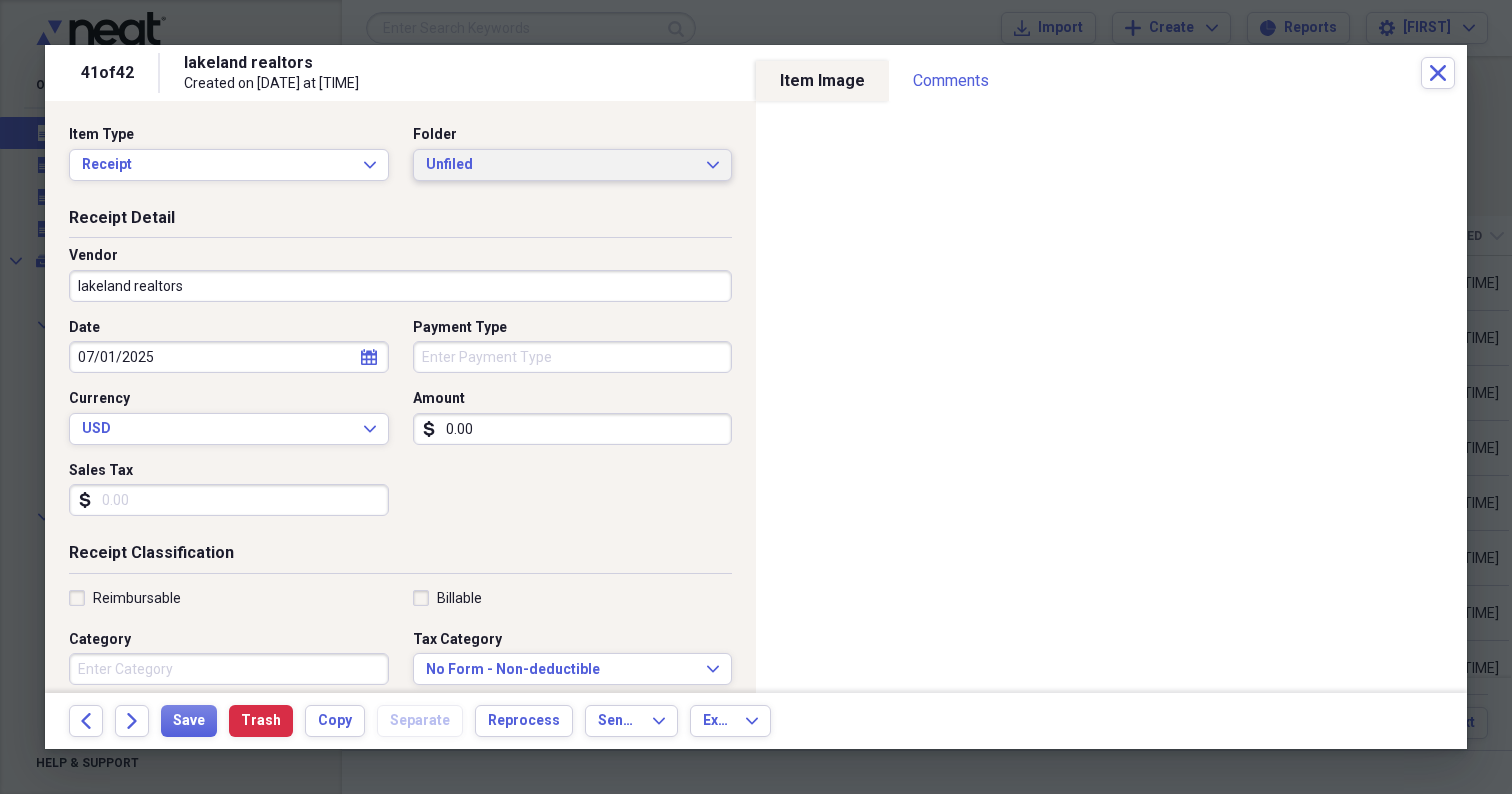 click on "Unfiled Expand" at bounding box center [573, 165] 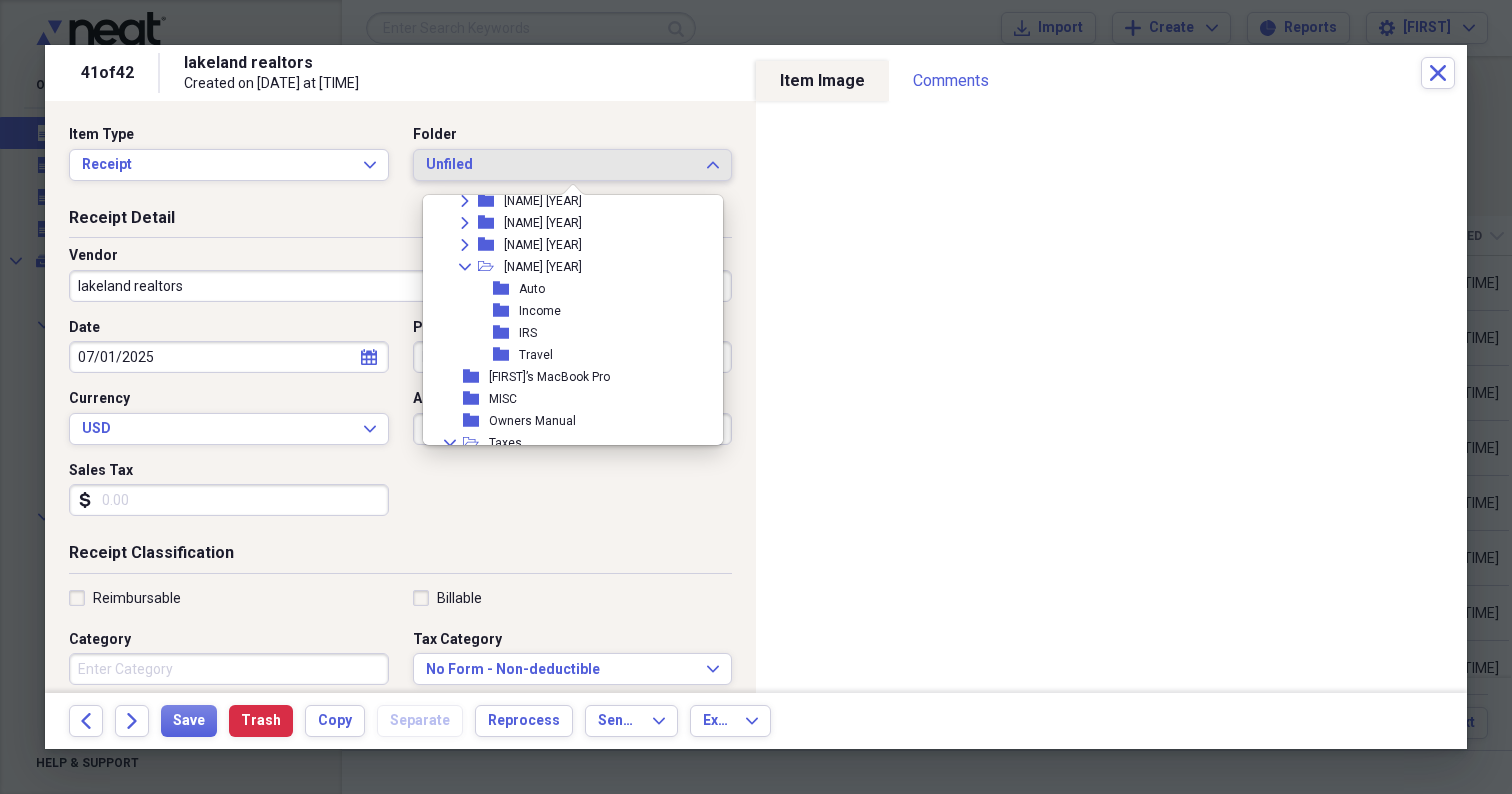 scroll, scrollTop: 1712, scrollLeft: 0, axis: vertical 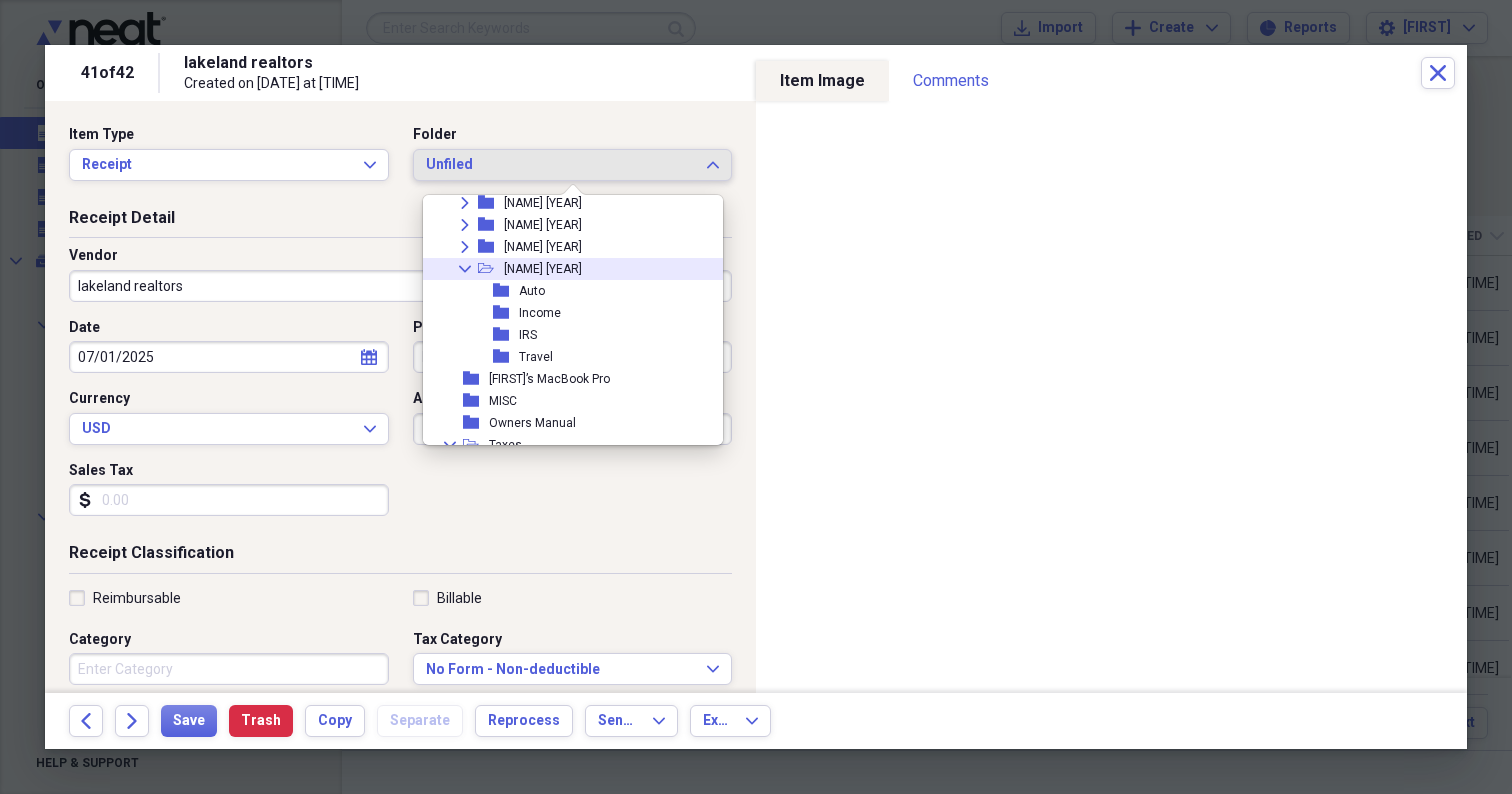 click on "[NAME] [YEAR]" at bounding box center (543, 269) 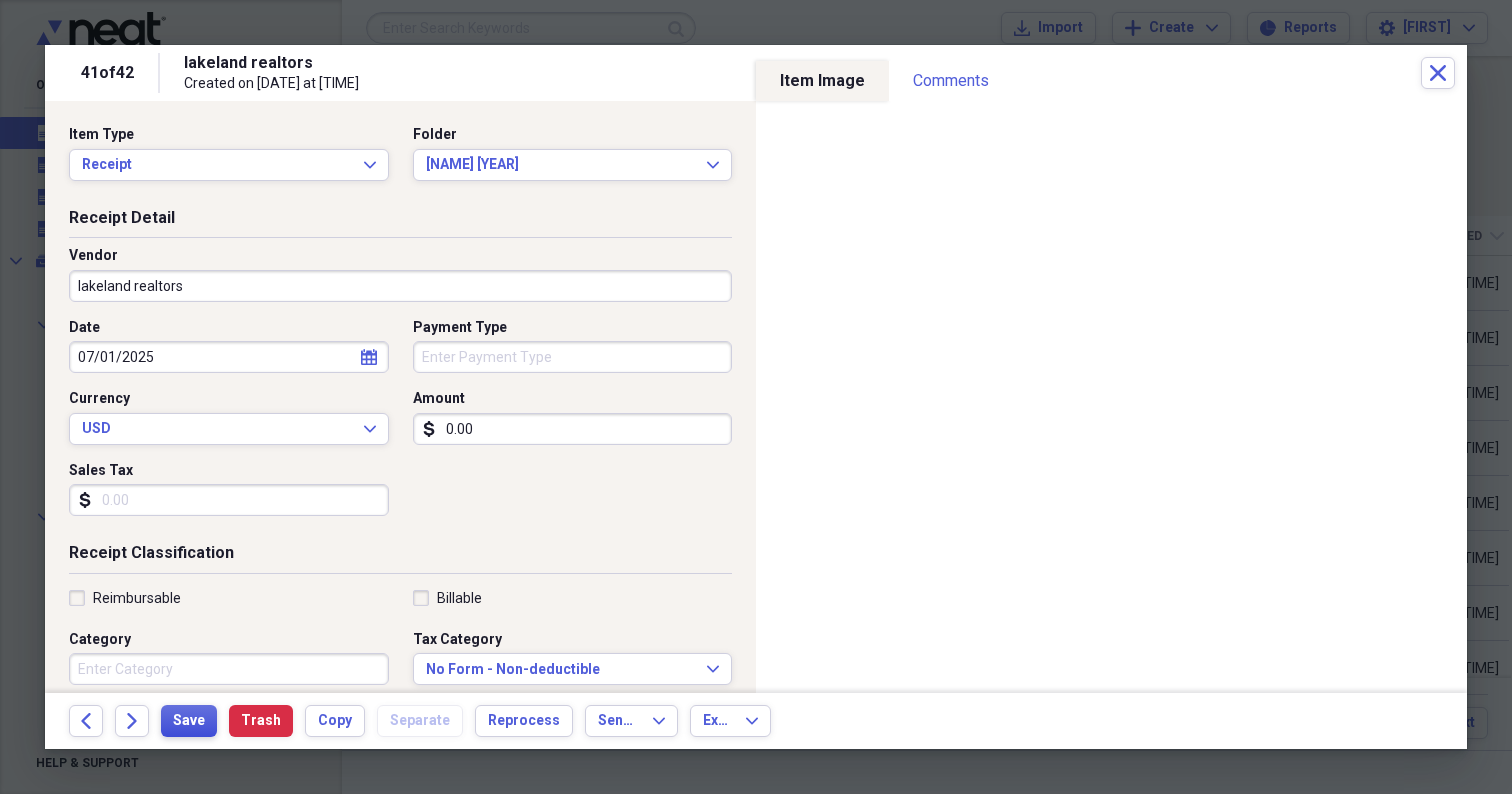 click on "Save" at bounding box center [189, 721] 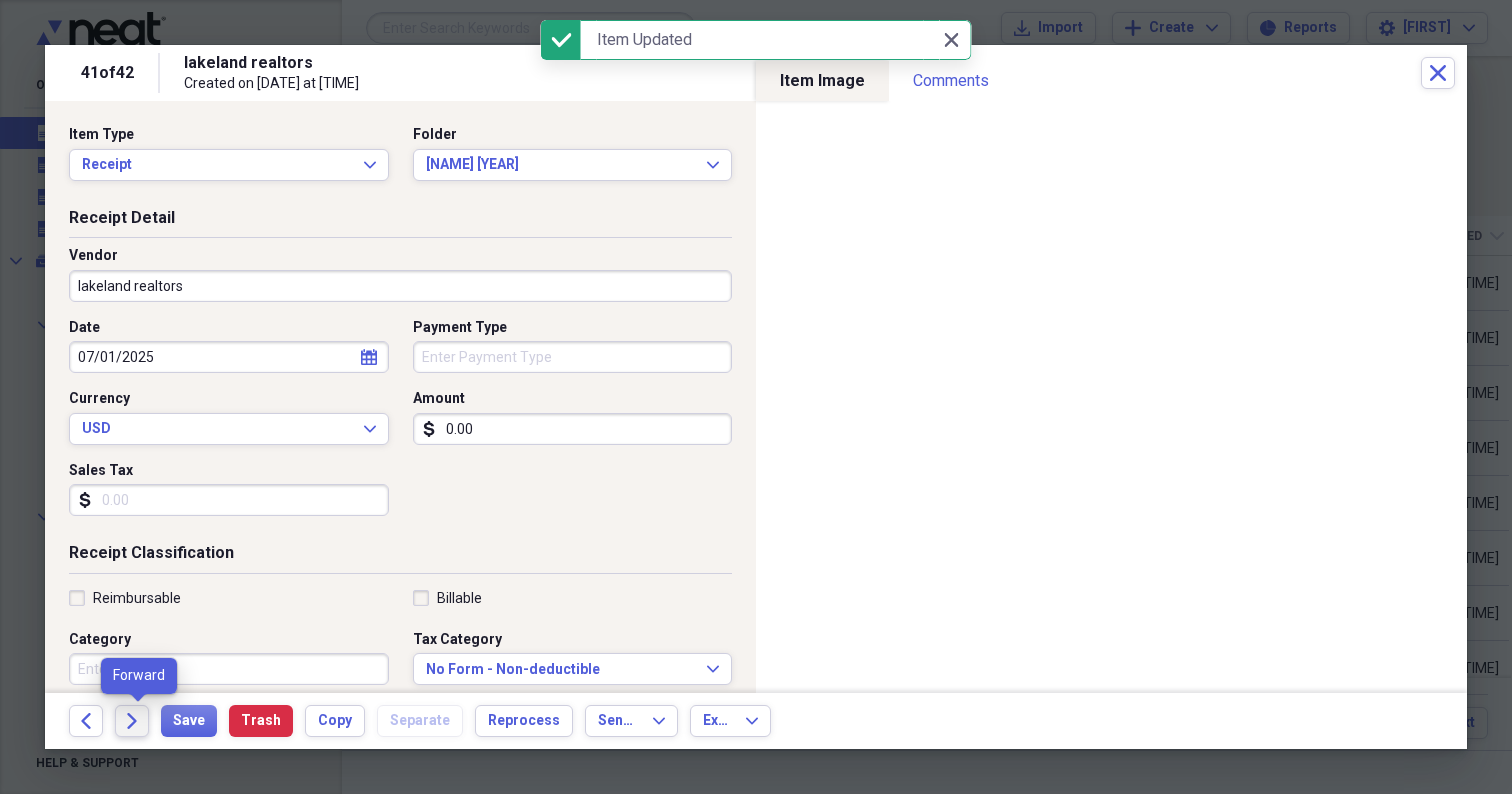 click on "Forward" 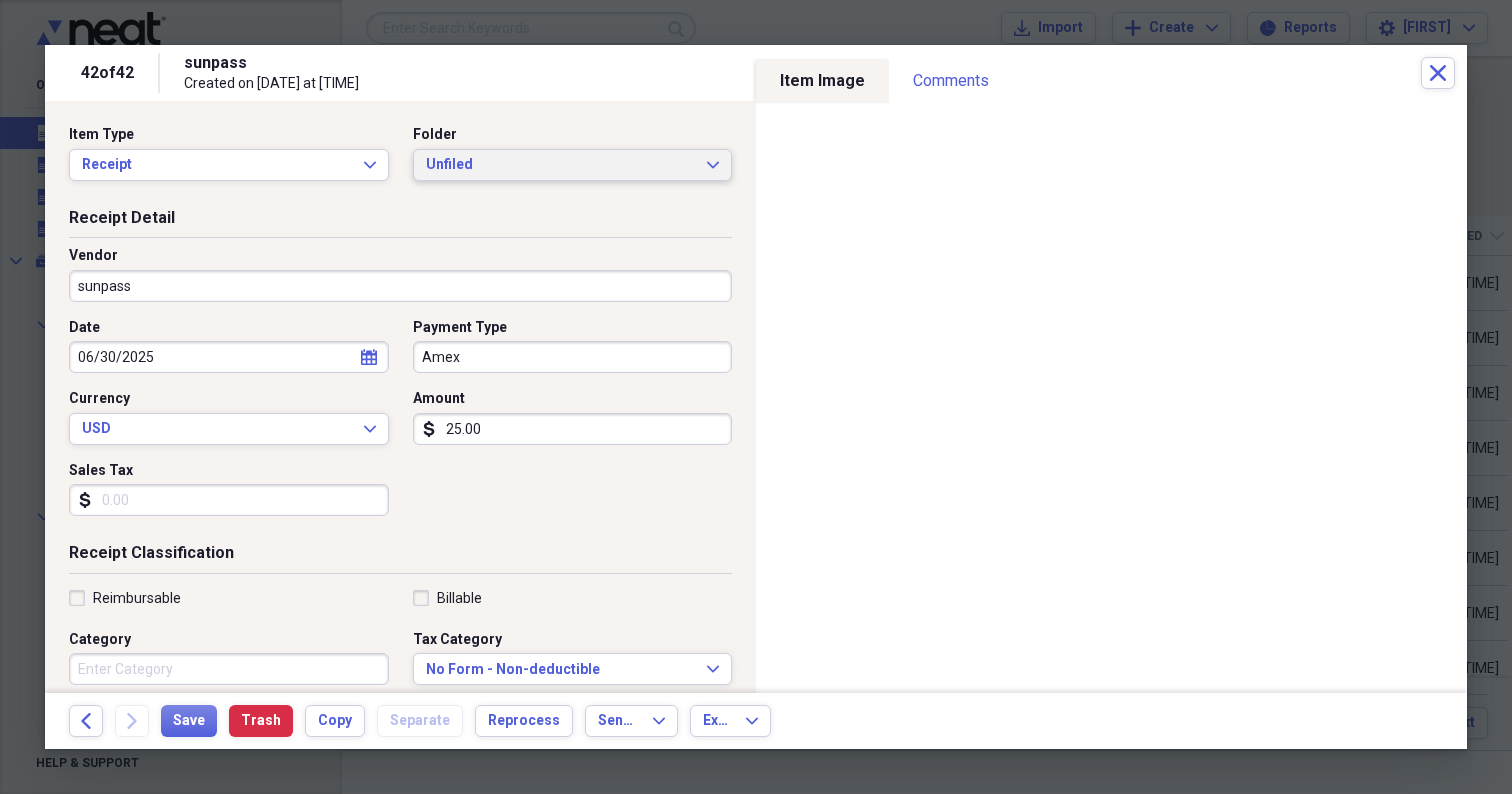 click on "Unfiled" at bounding box center [561, 165] 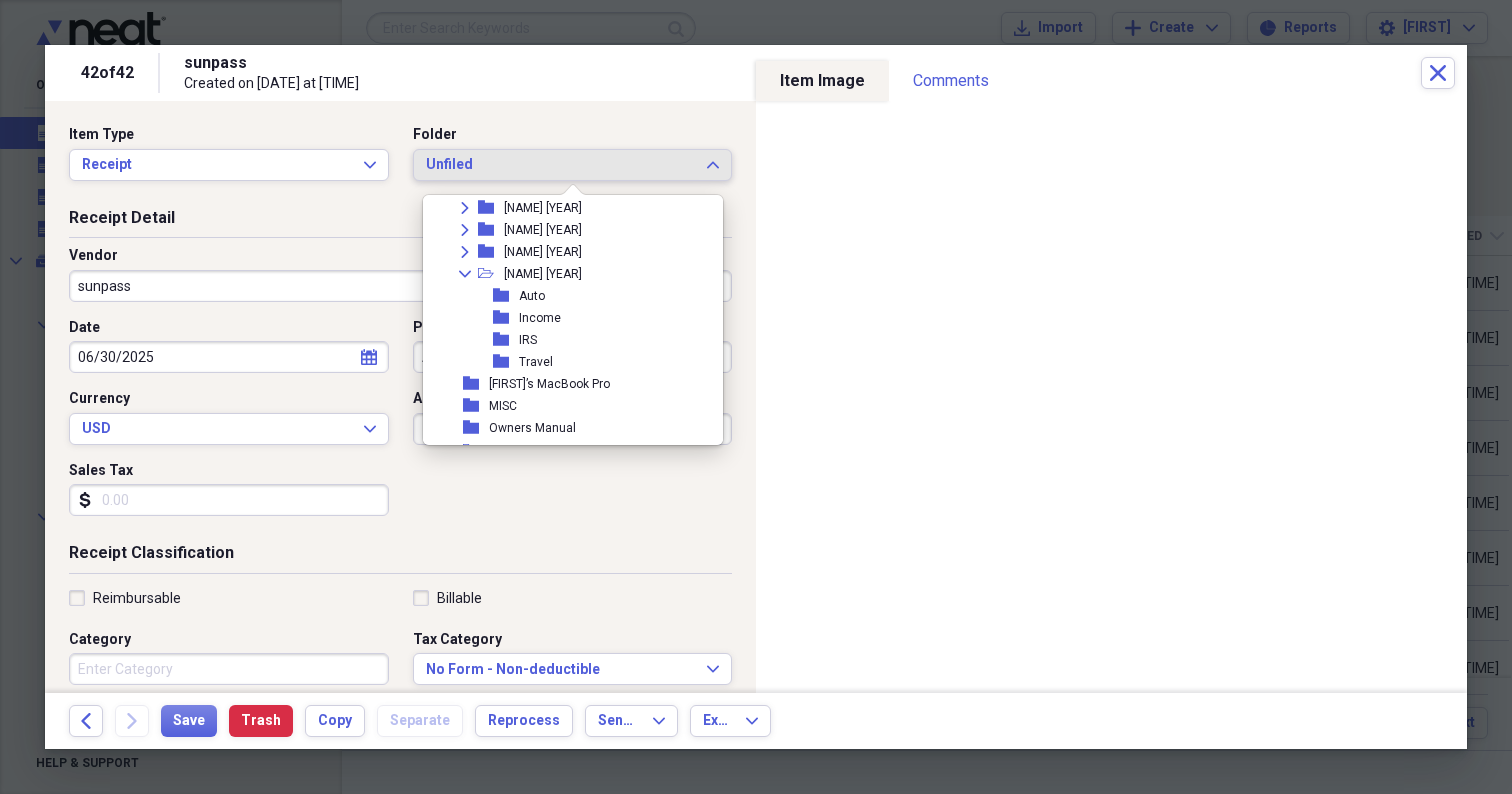 scroll, scrollTop: 1681, scrollLeft: 0, axis: vertical 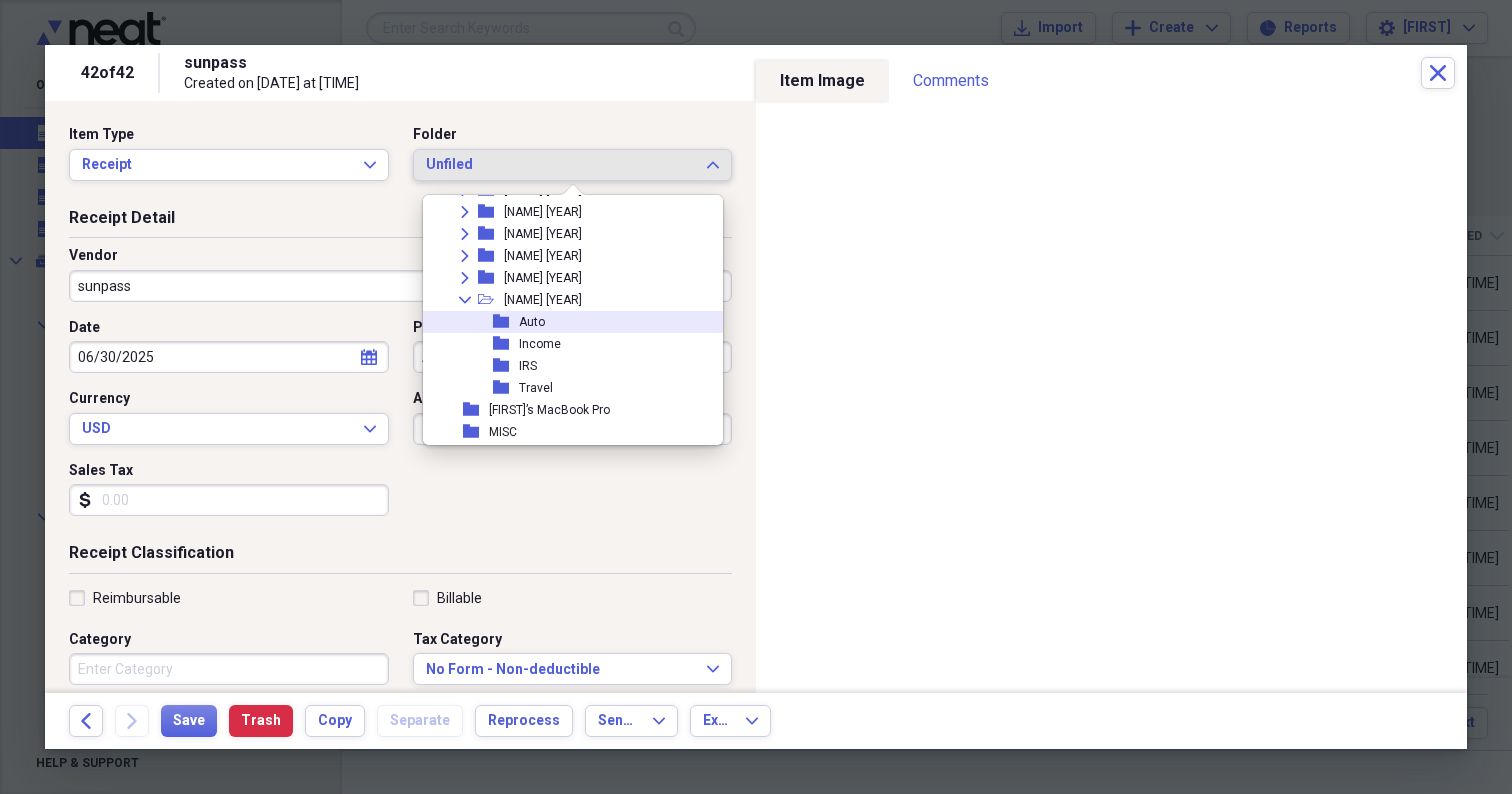 click on "Auto" at bounding box center (532, 322) 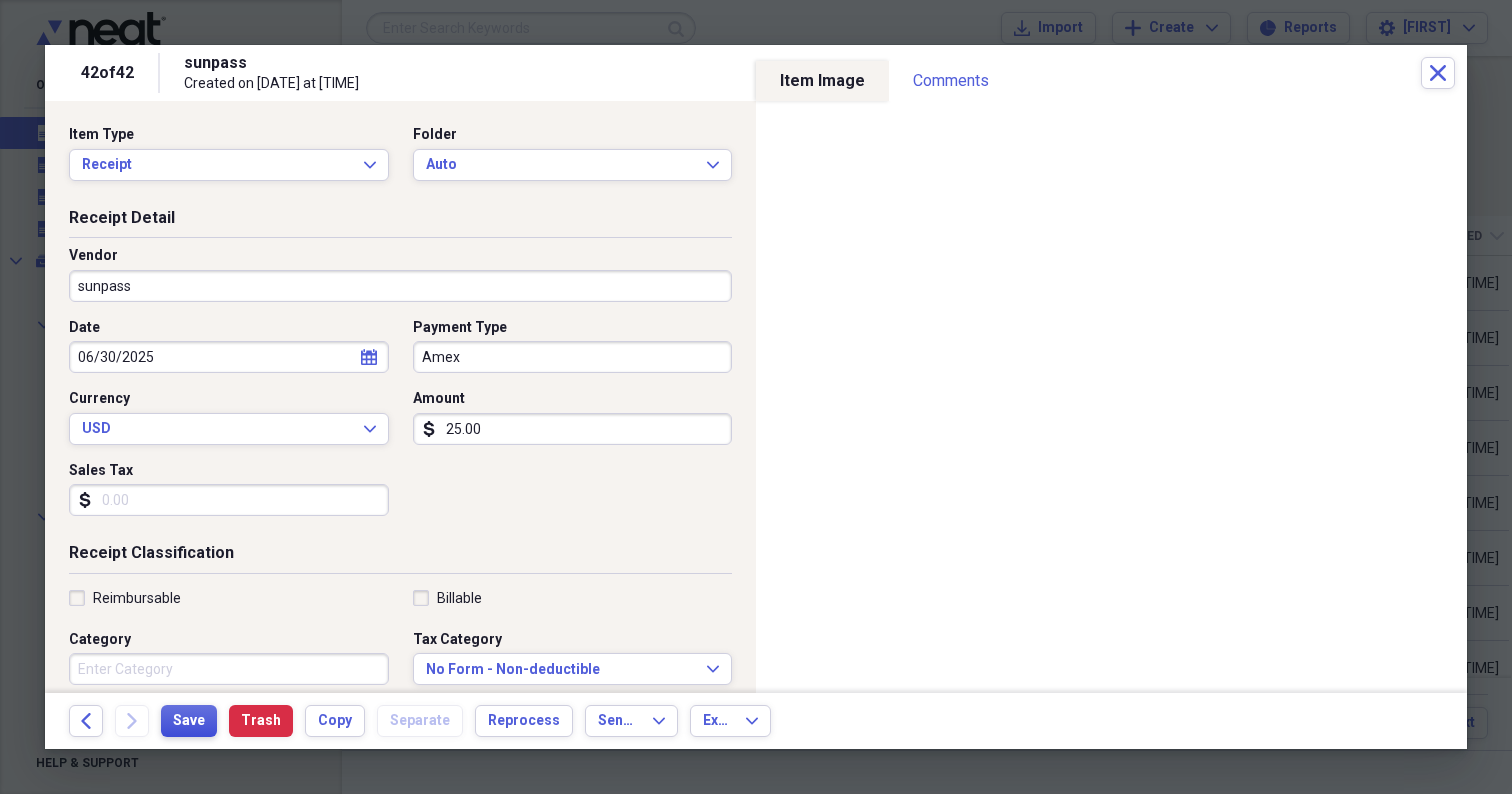 click on "Save" at bounding box center (189, 721) 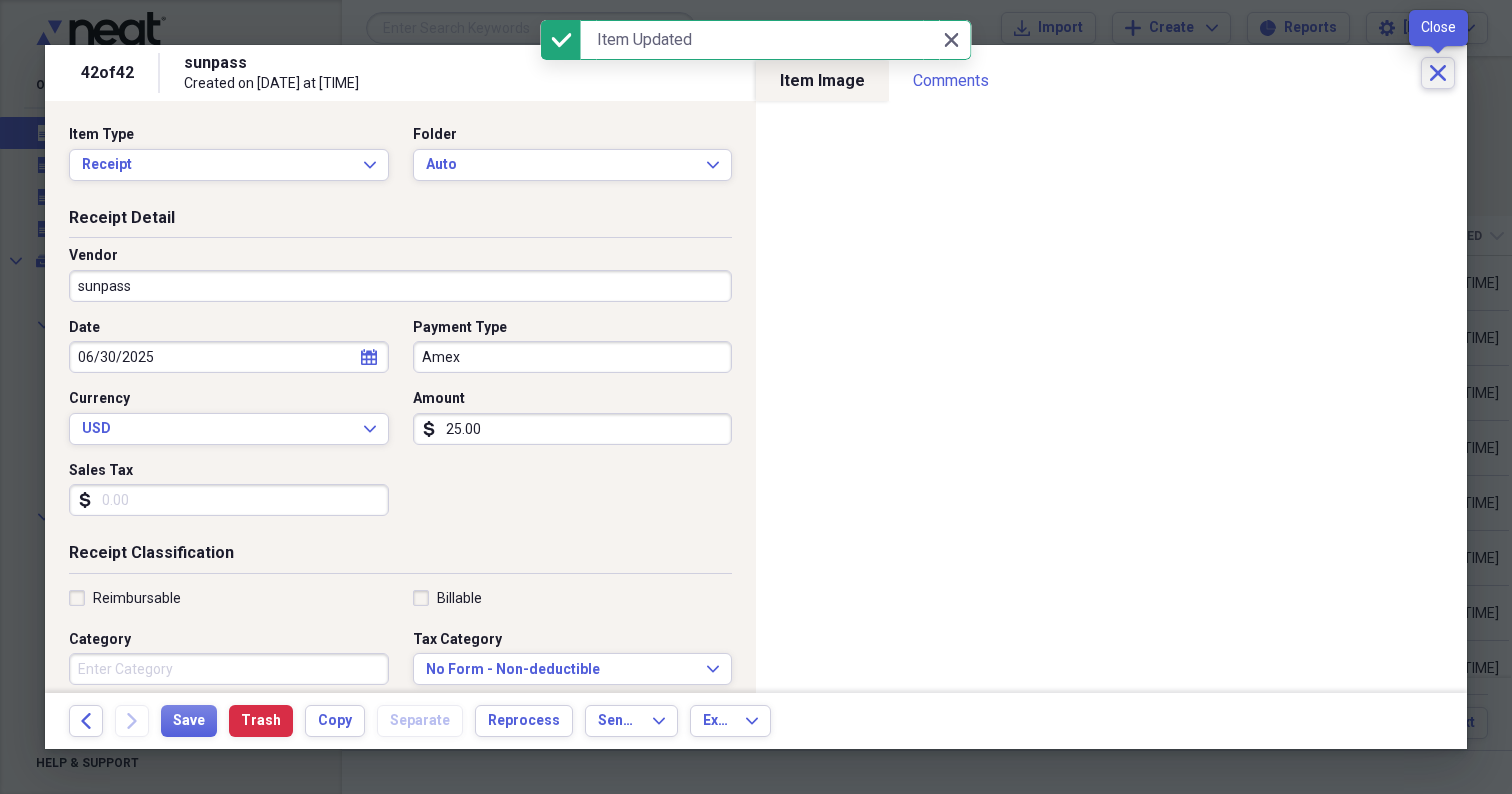 click on "Close" at bounding box center [1438, 73] 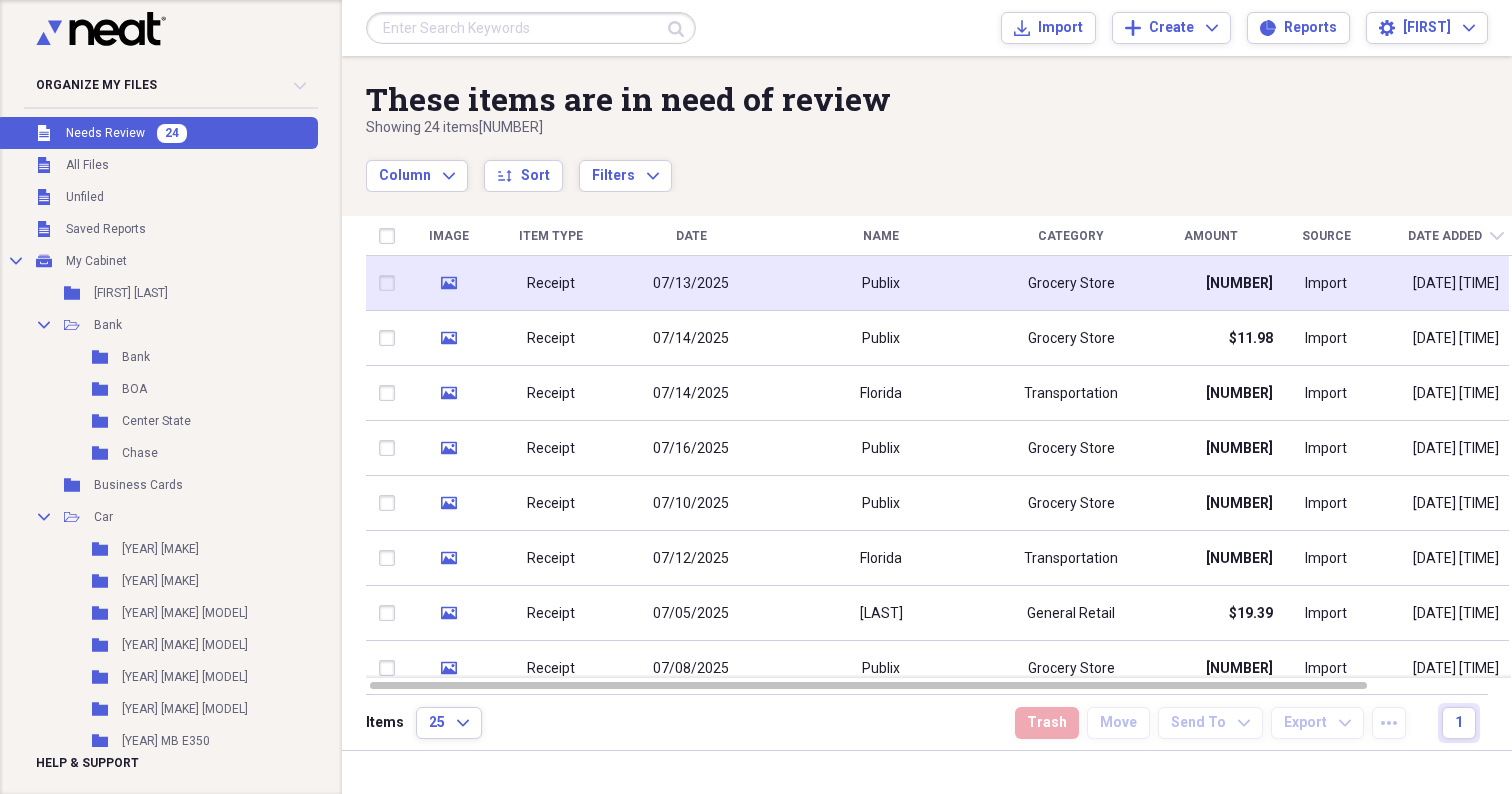 click 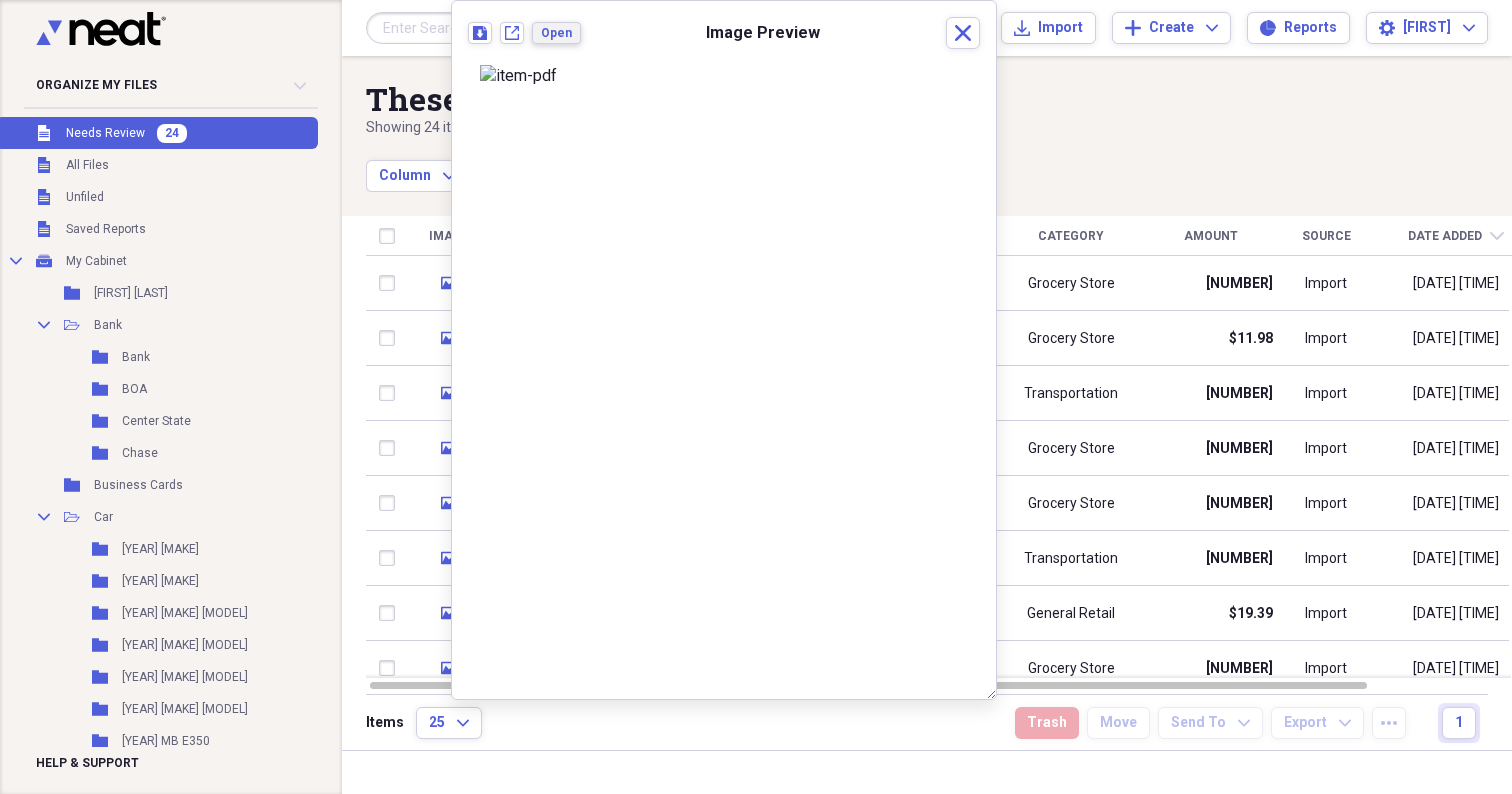 click on "Open" at bounding box center (556, 33) 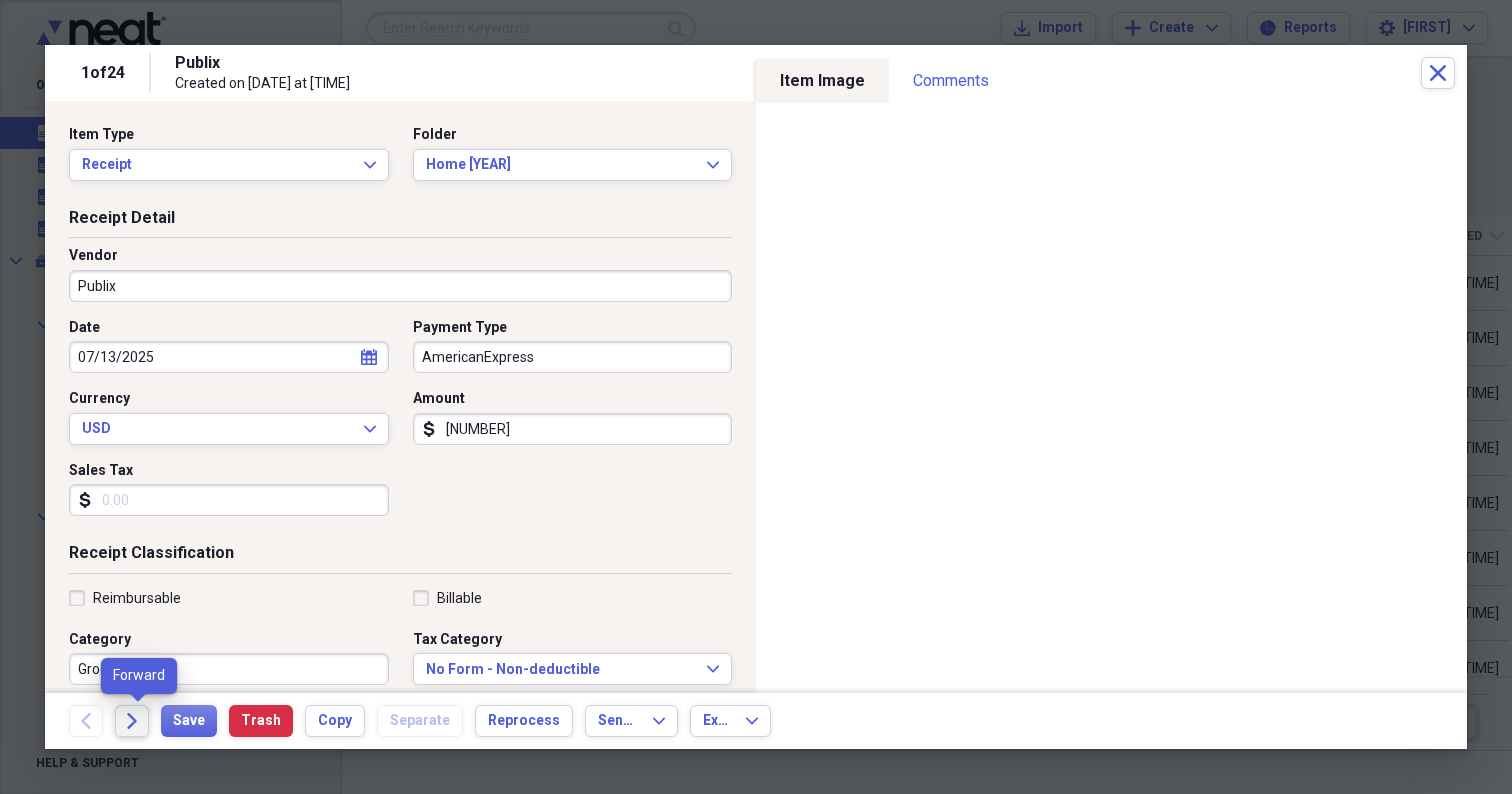 click on "Forward" 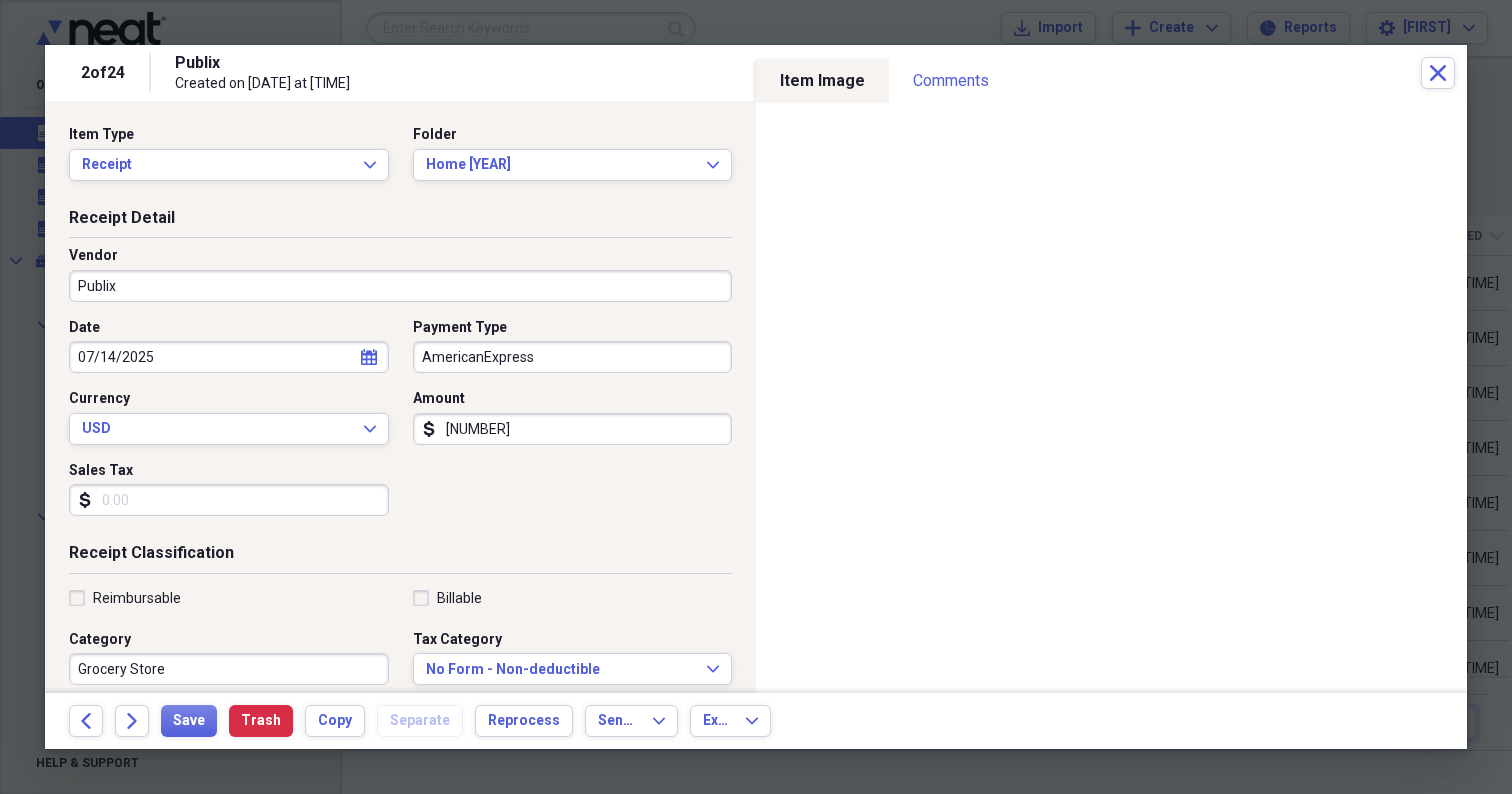 click on "Forward" 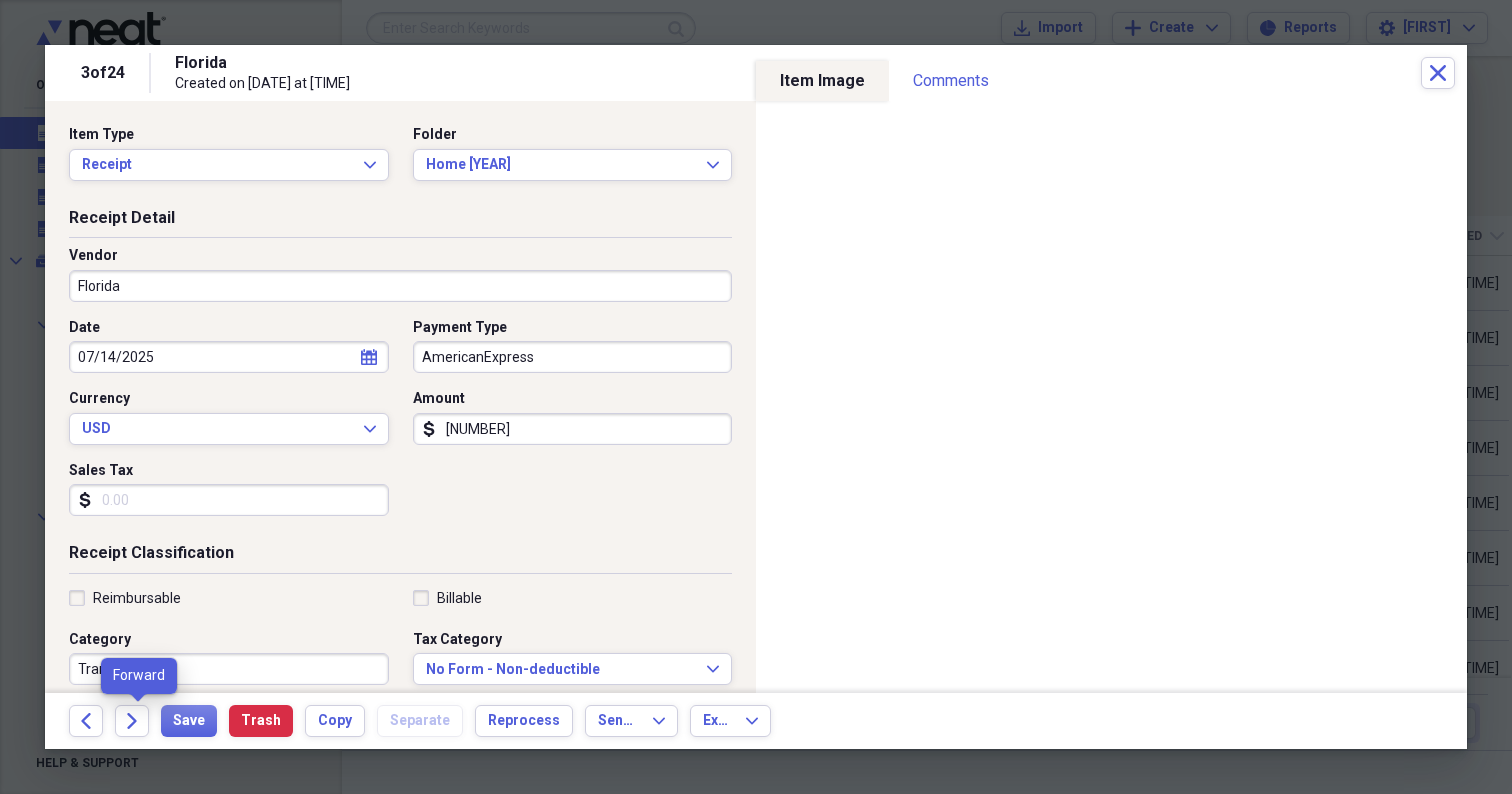 click on "Forward" 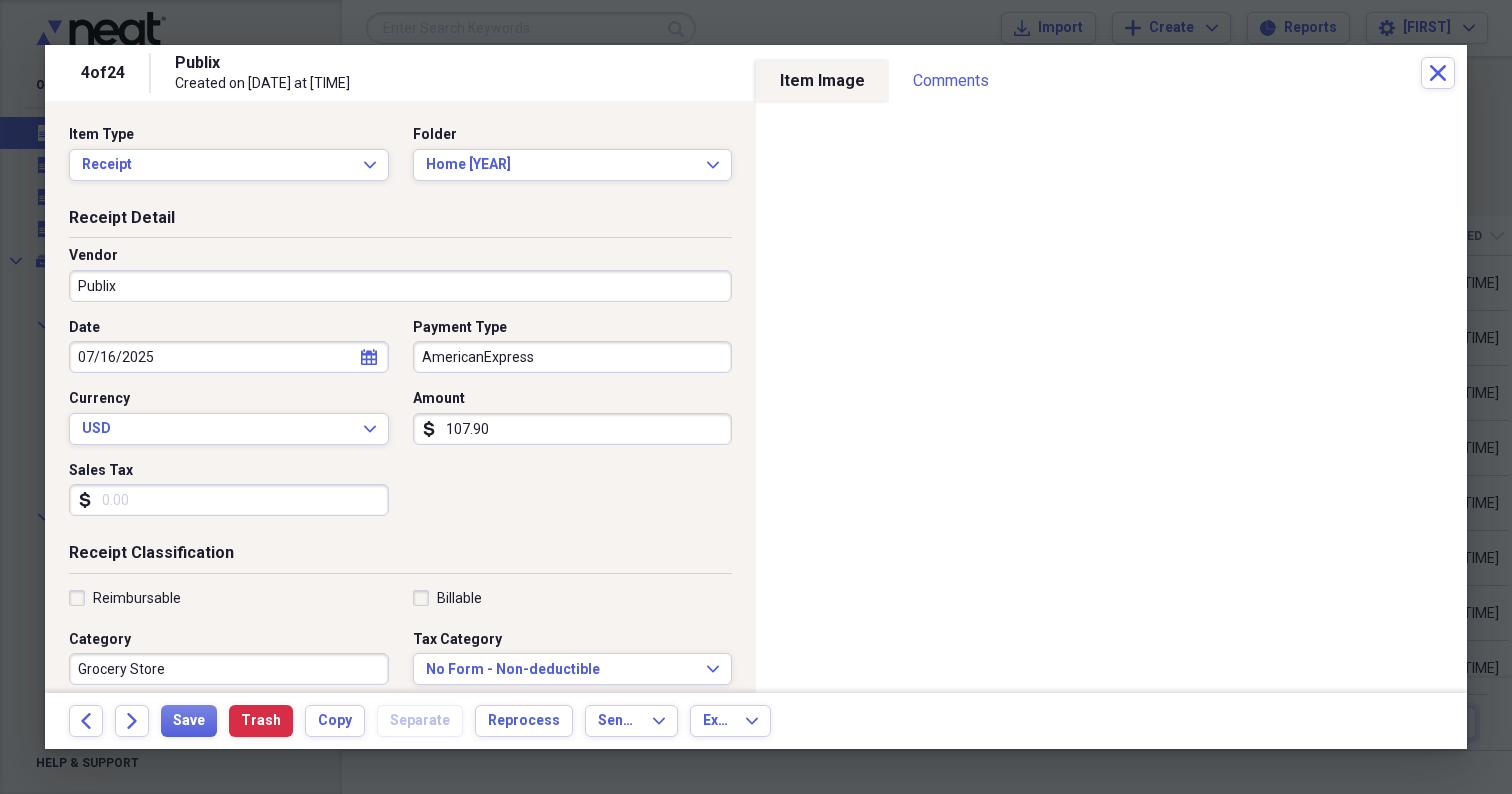 click on "Forward" 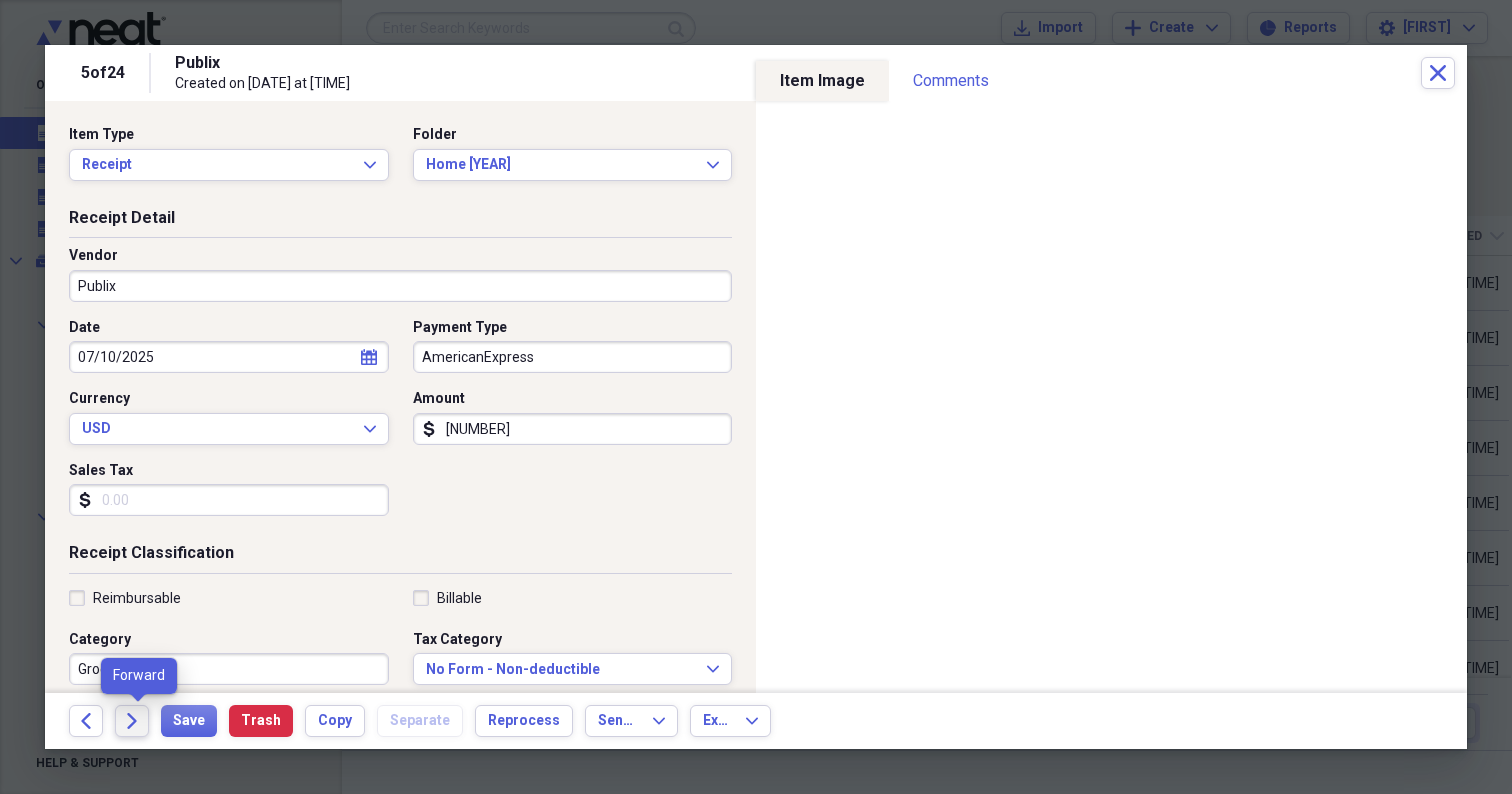 click 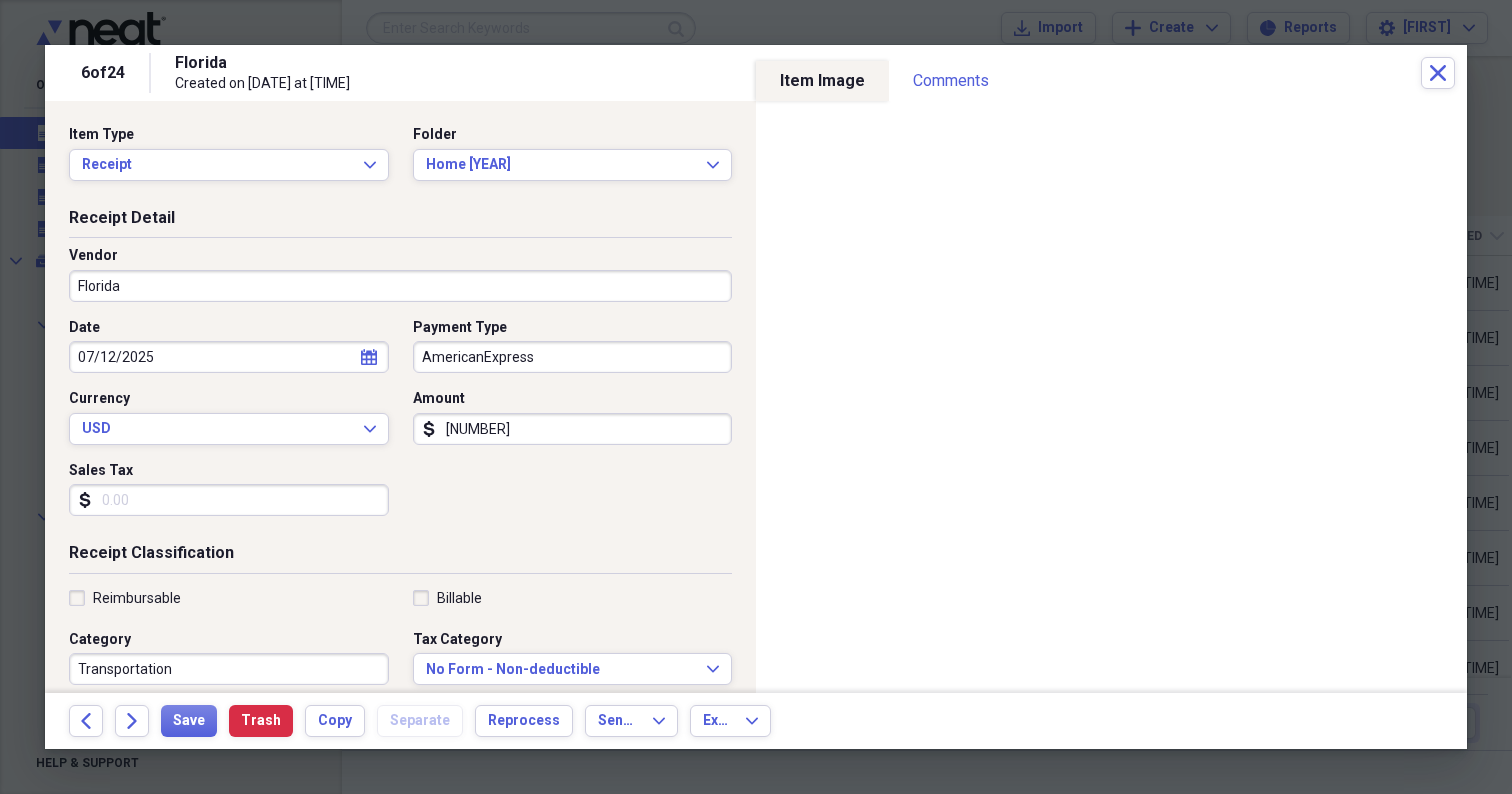 click 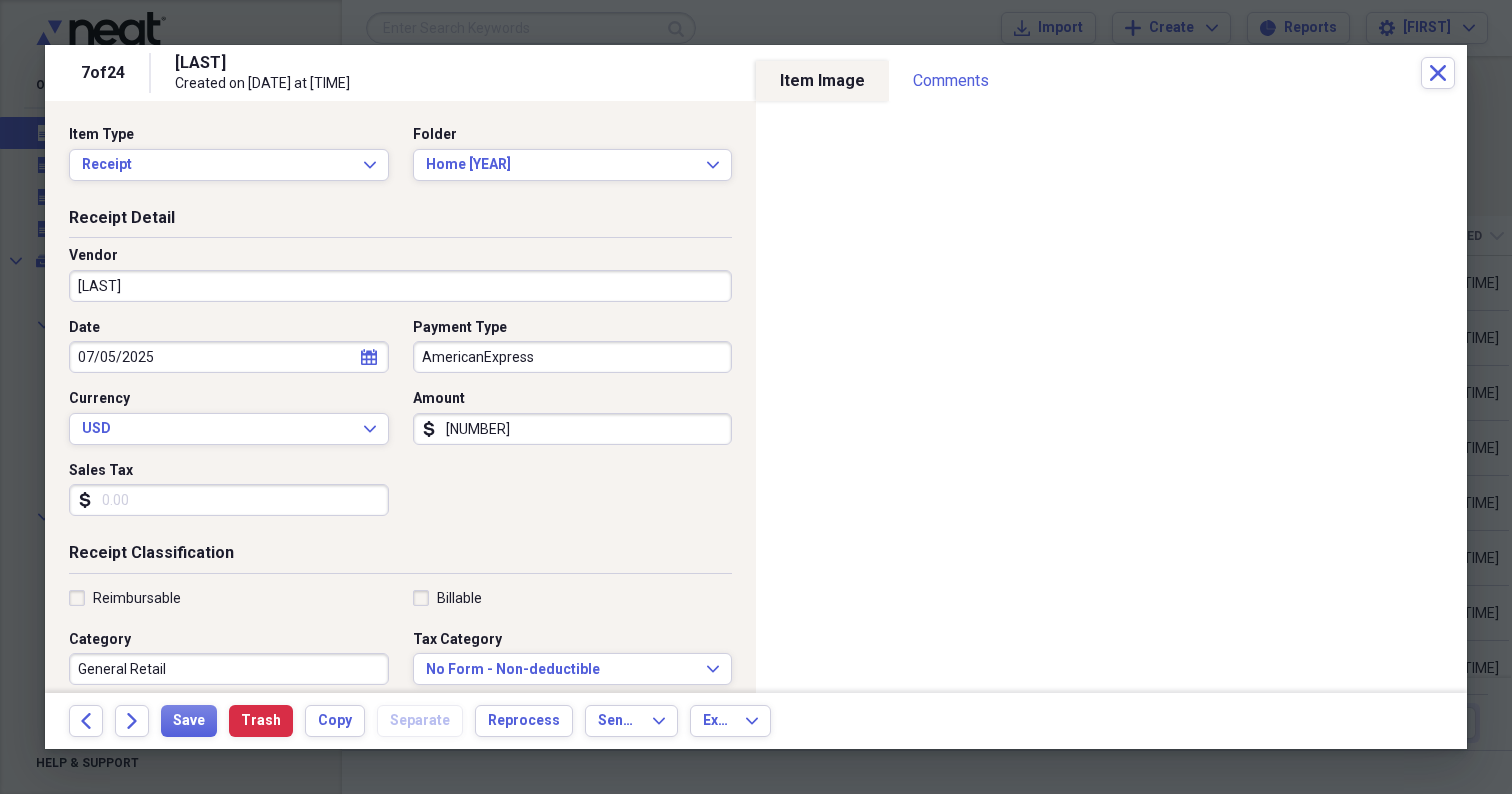 click 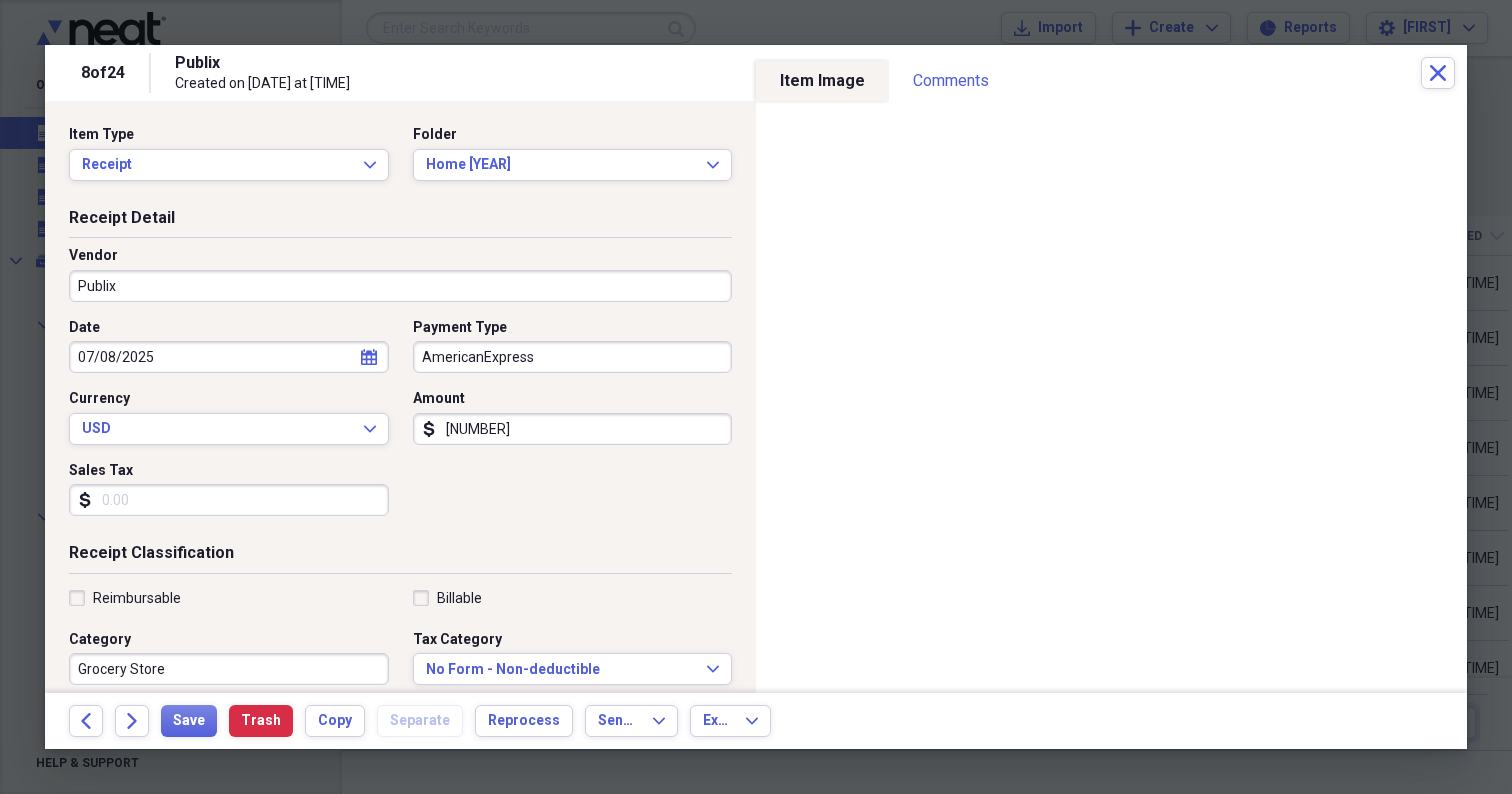 click 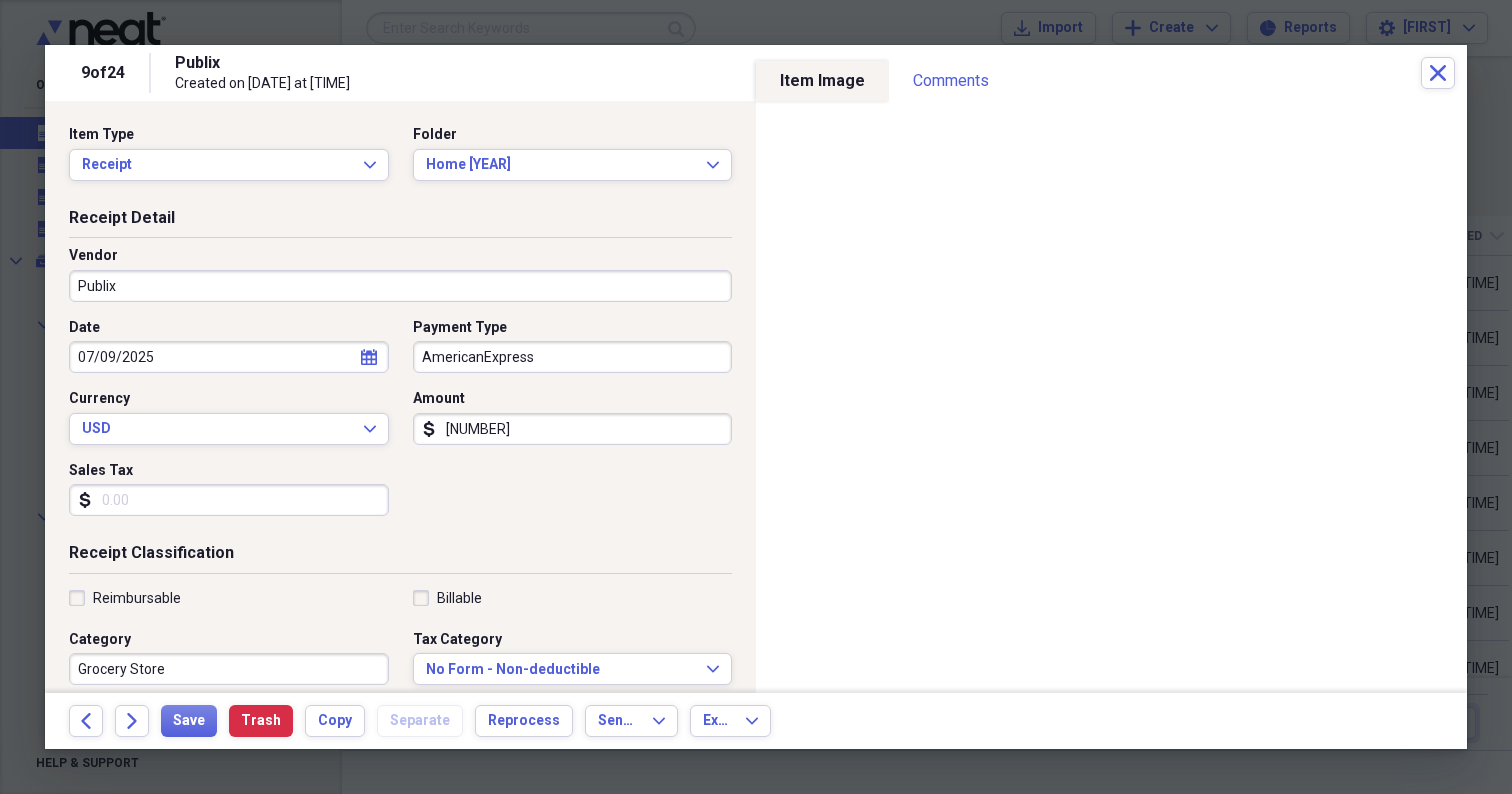 click 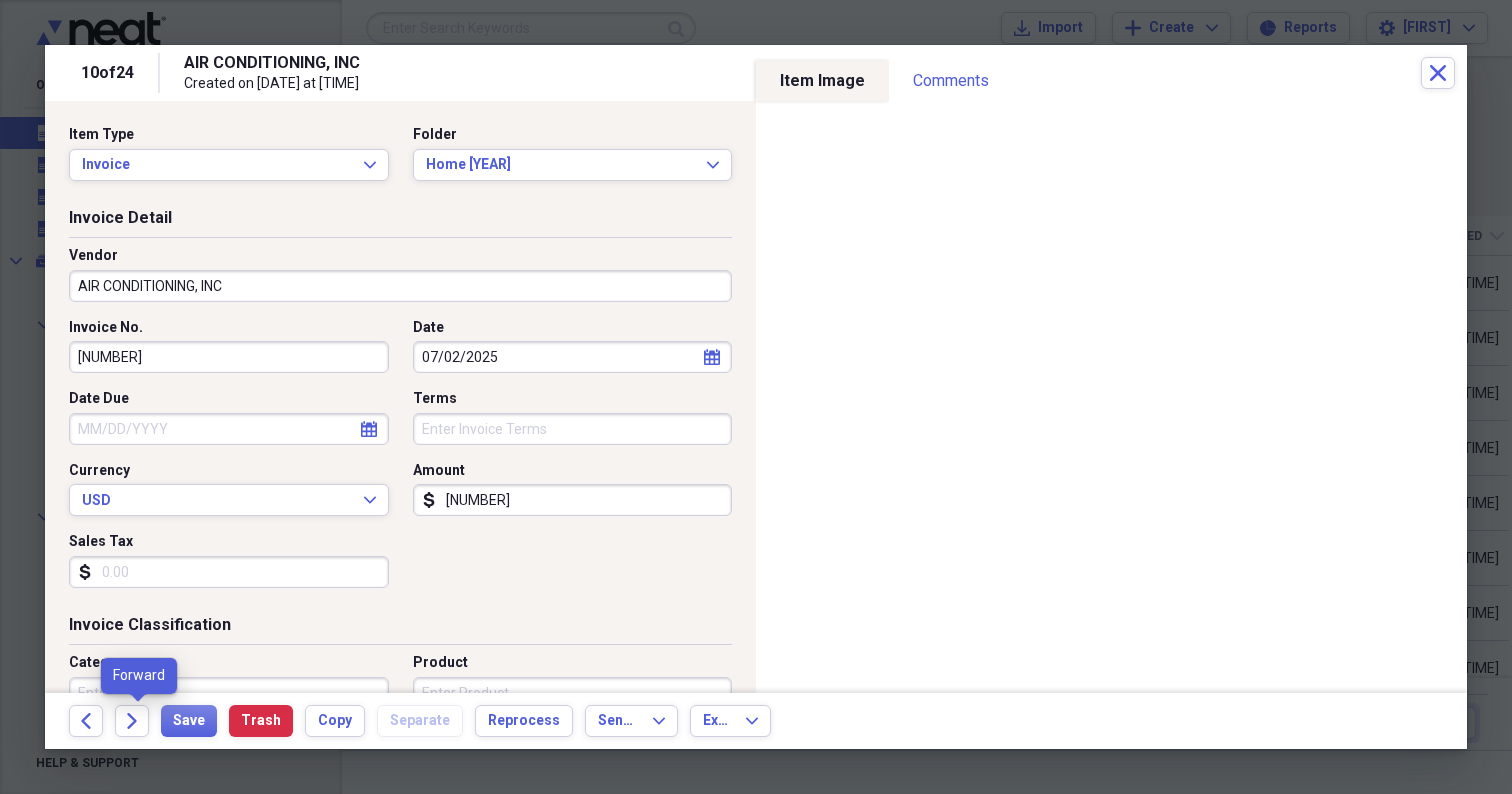 click 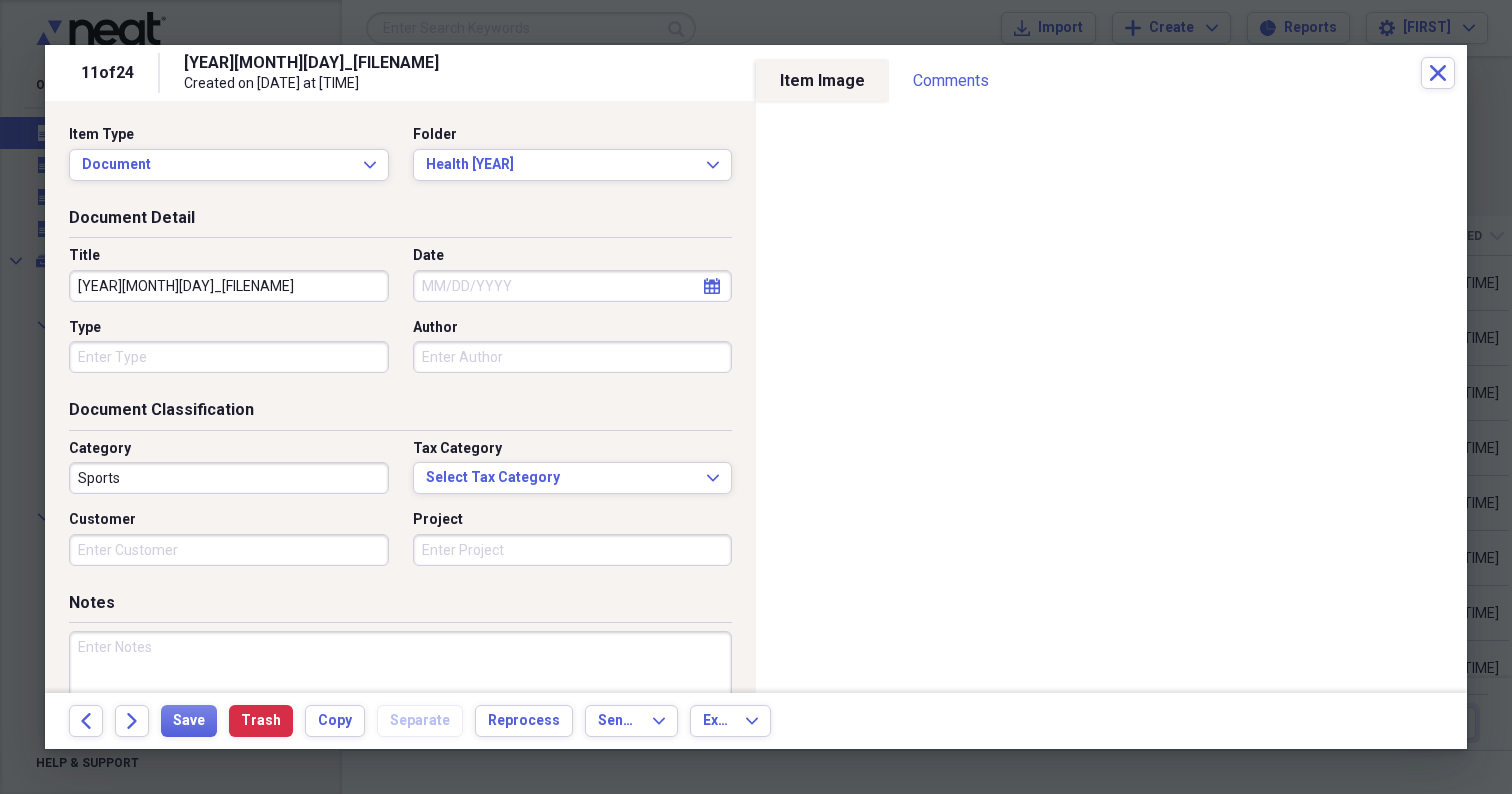 click 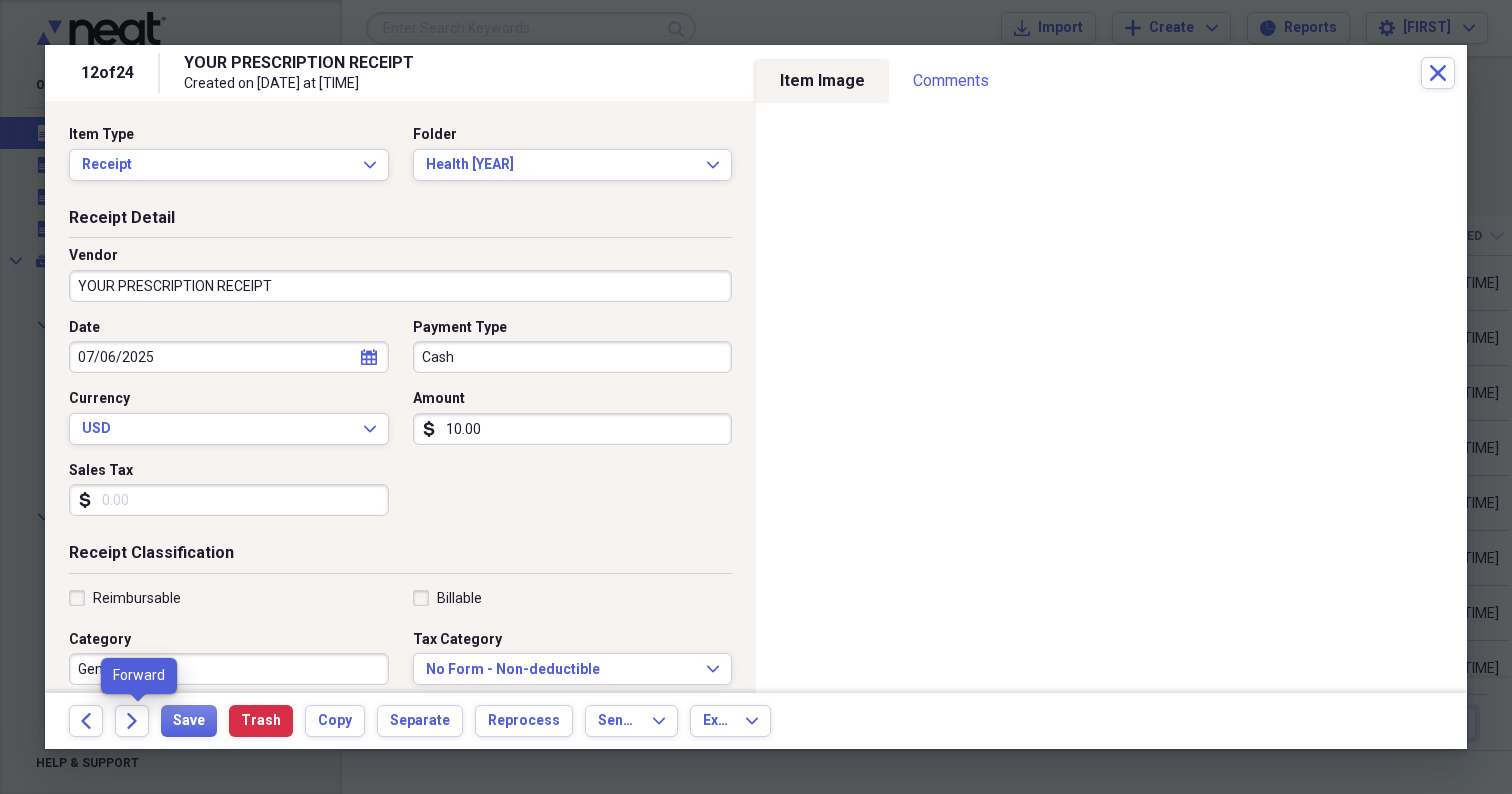 click 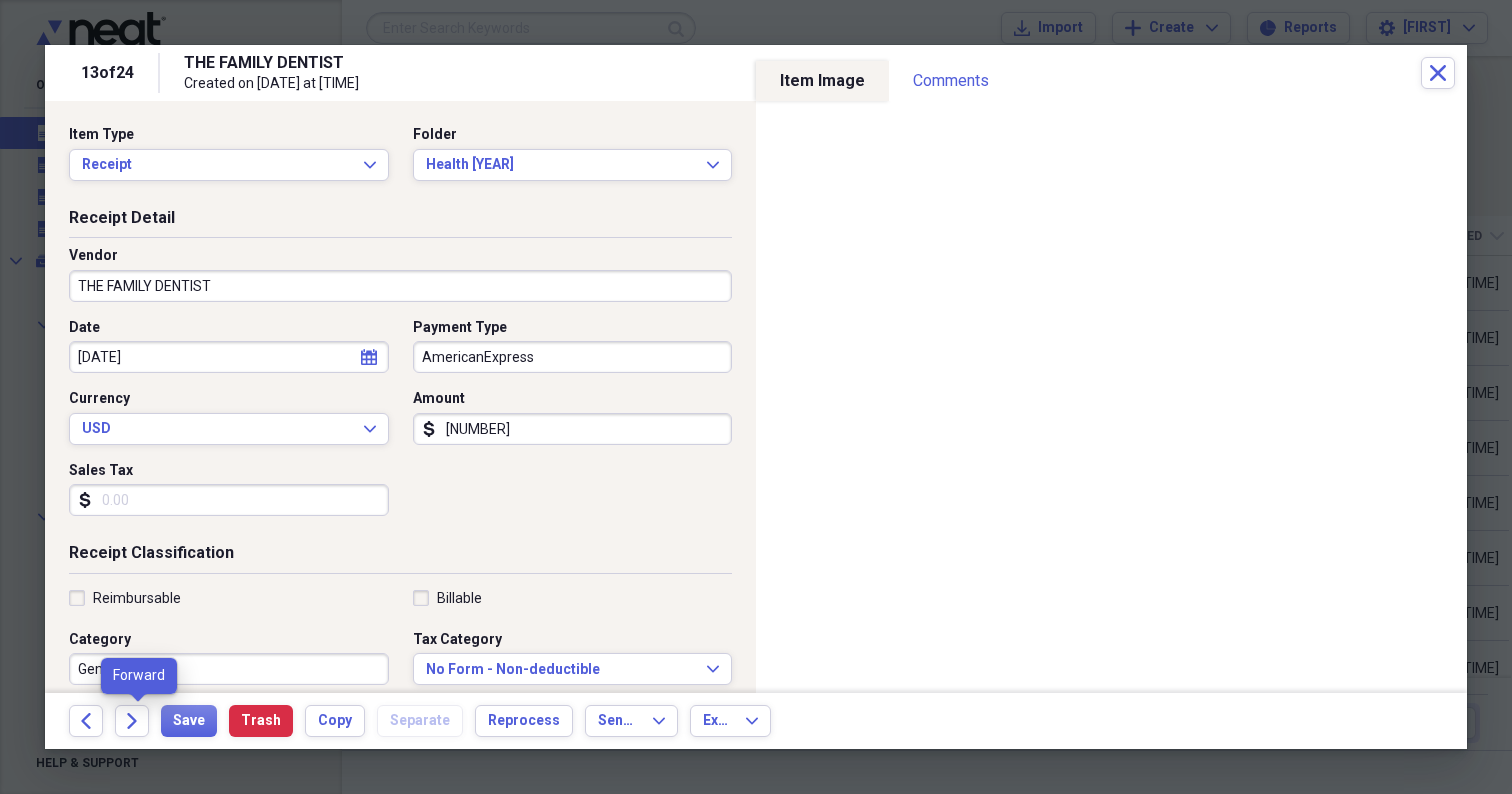click 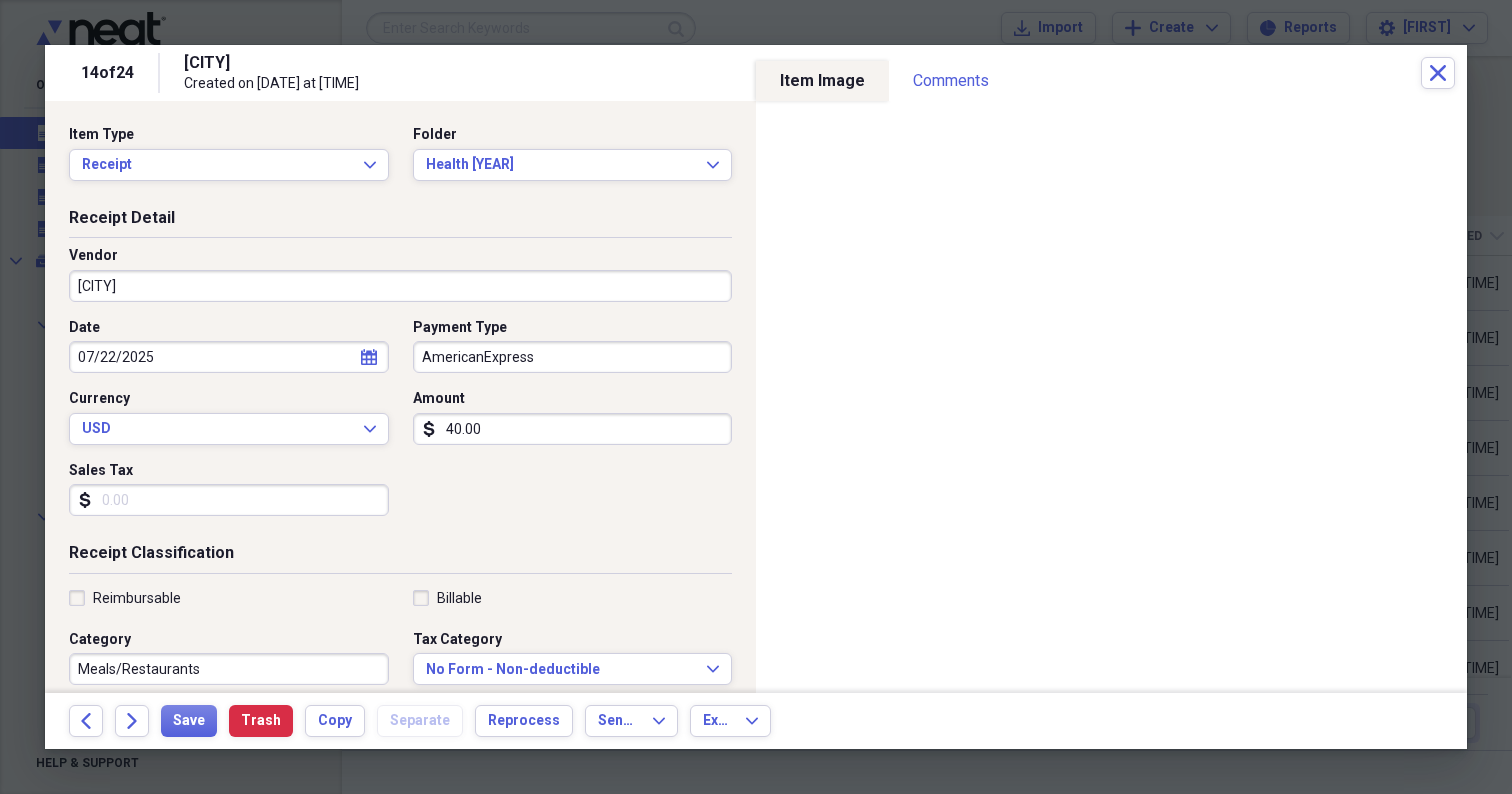 click 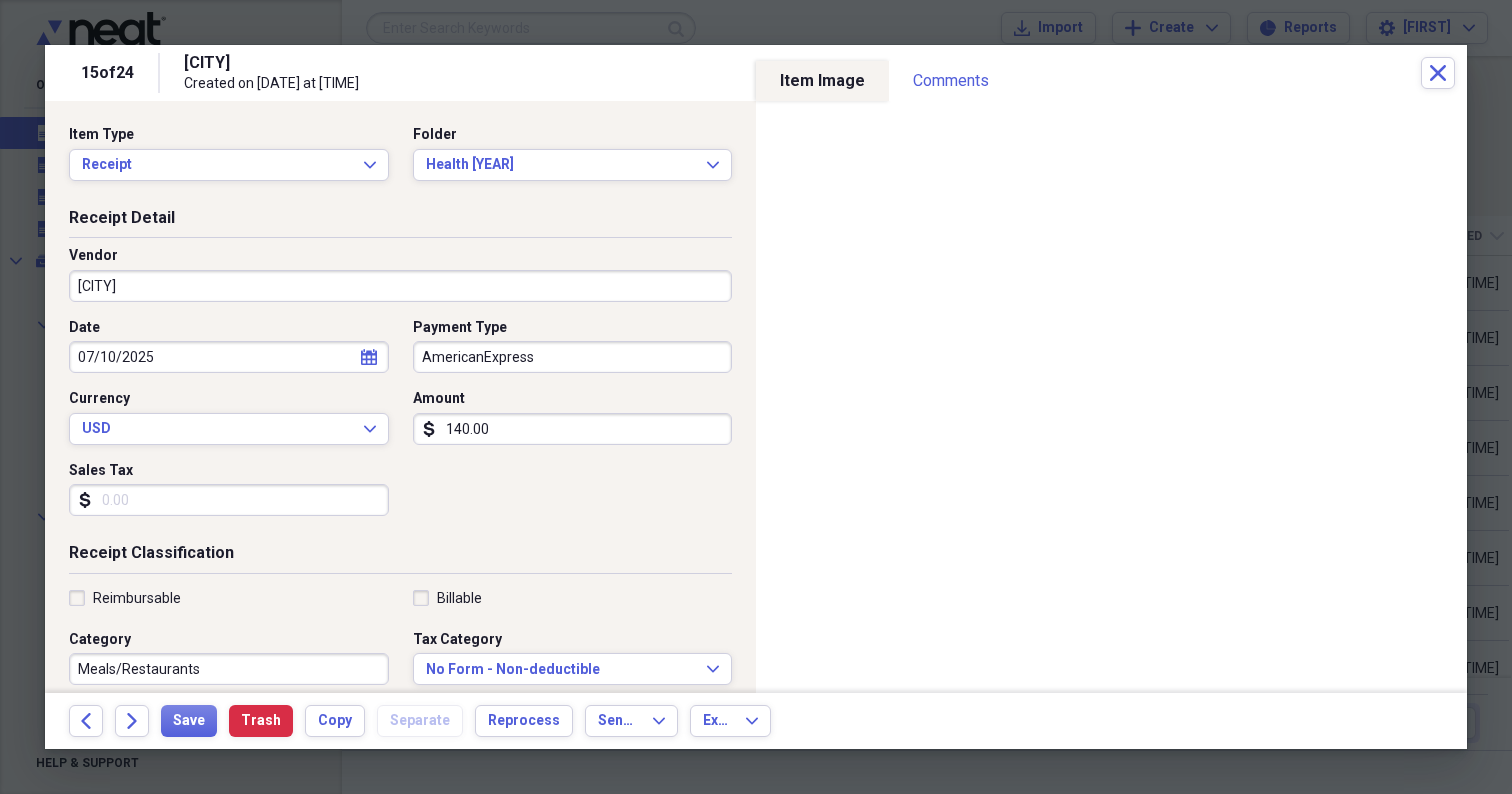 click 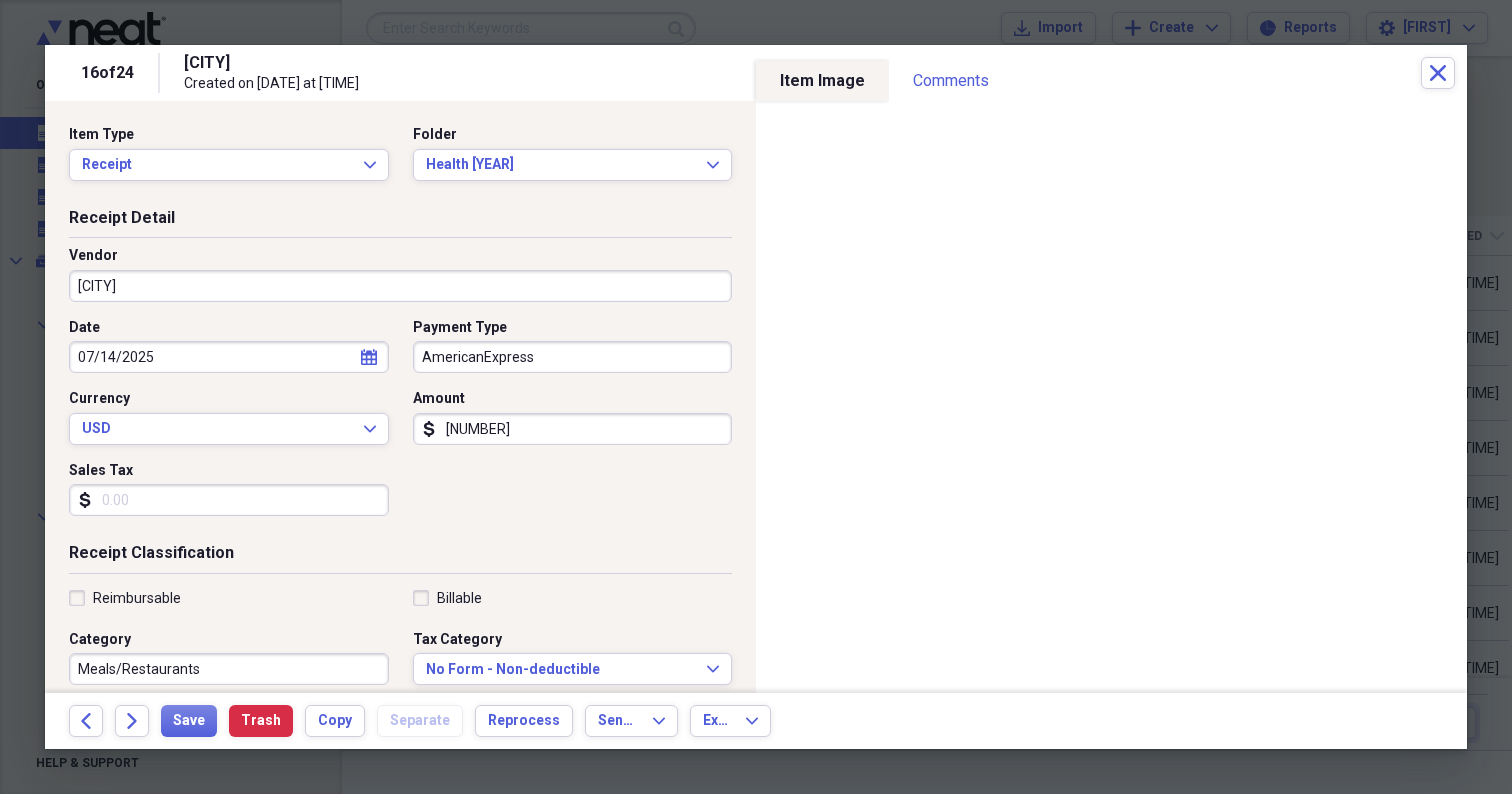 click 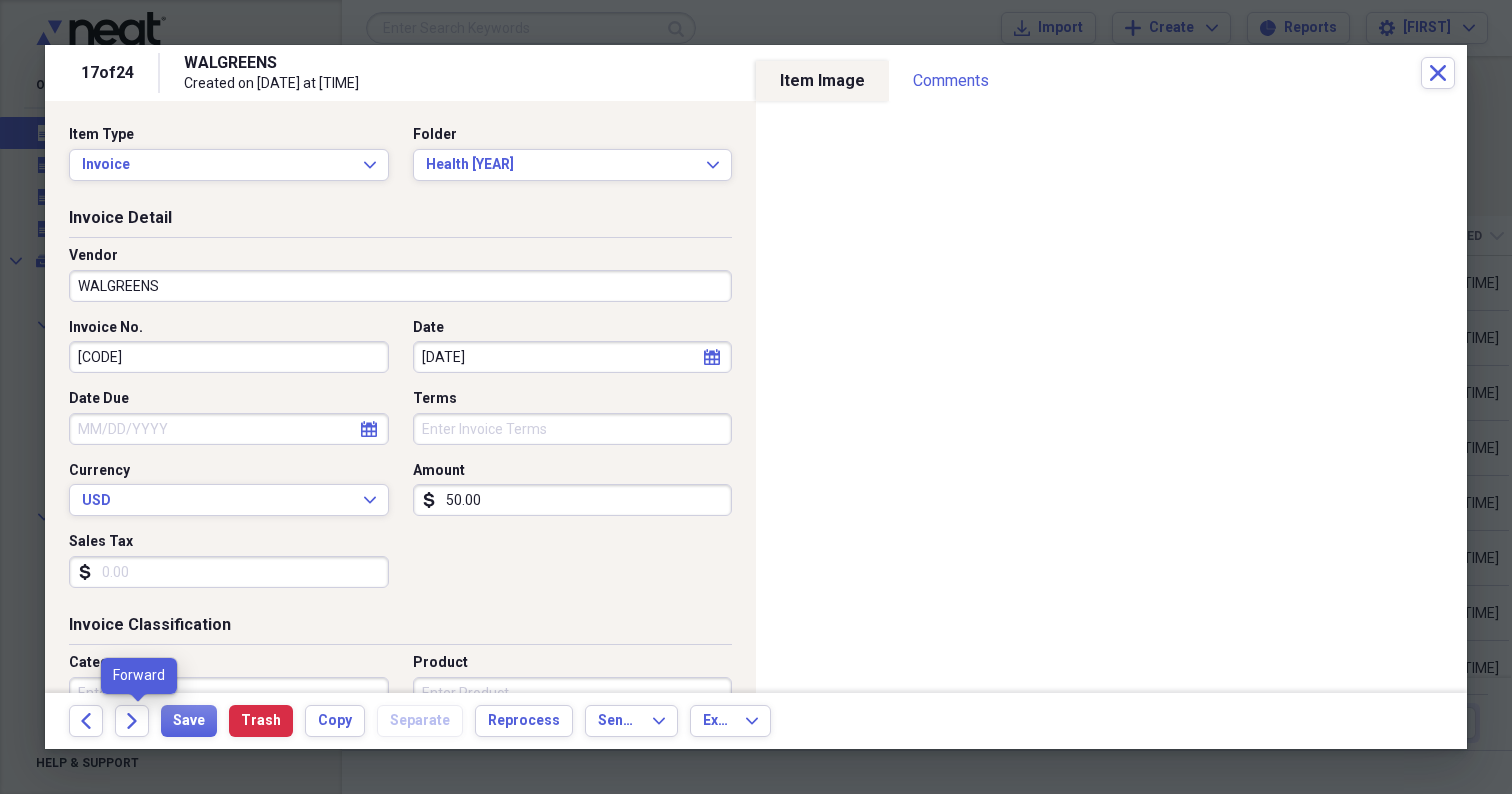 click 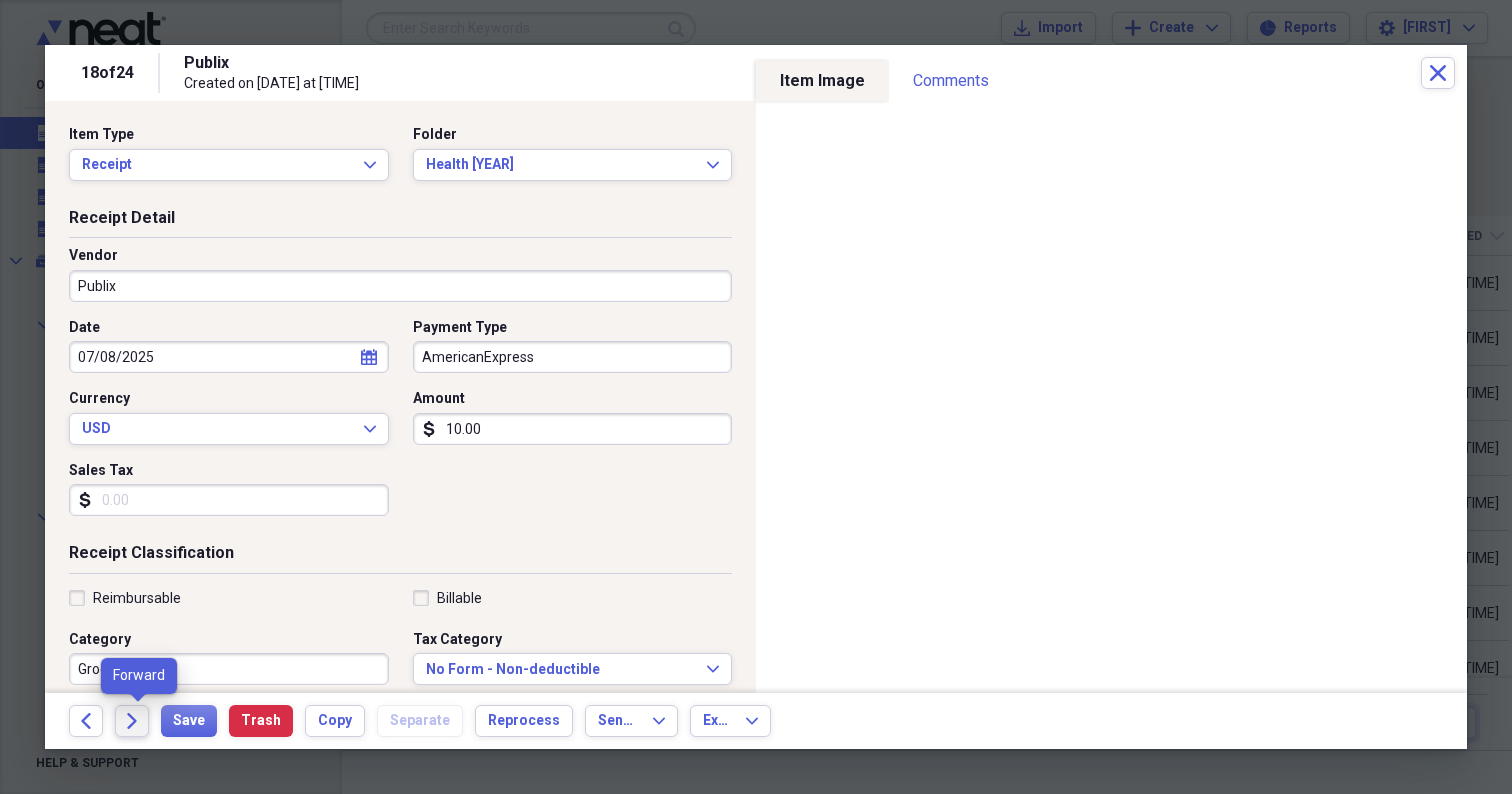 click 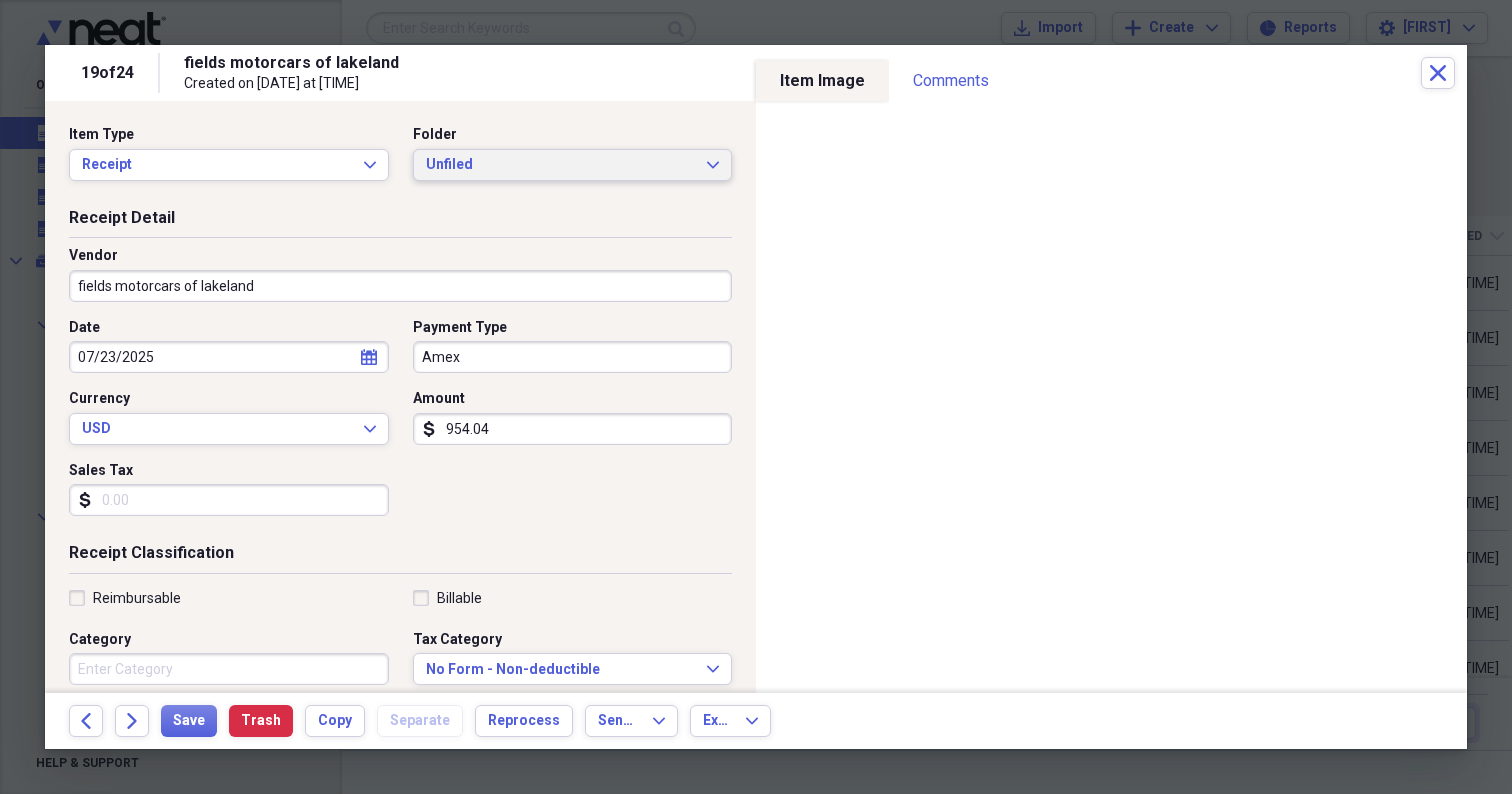 click on "Unfiled" at bounding box center (561, 165) 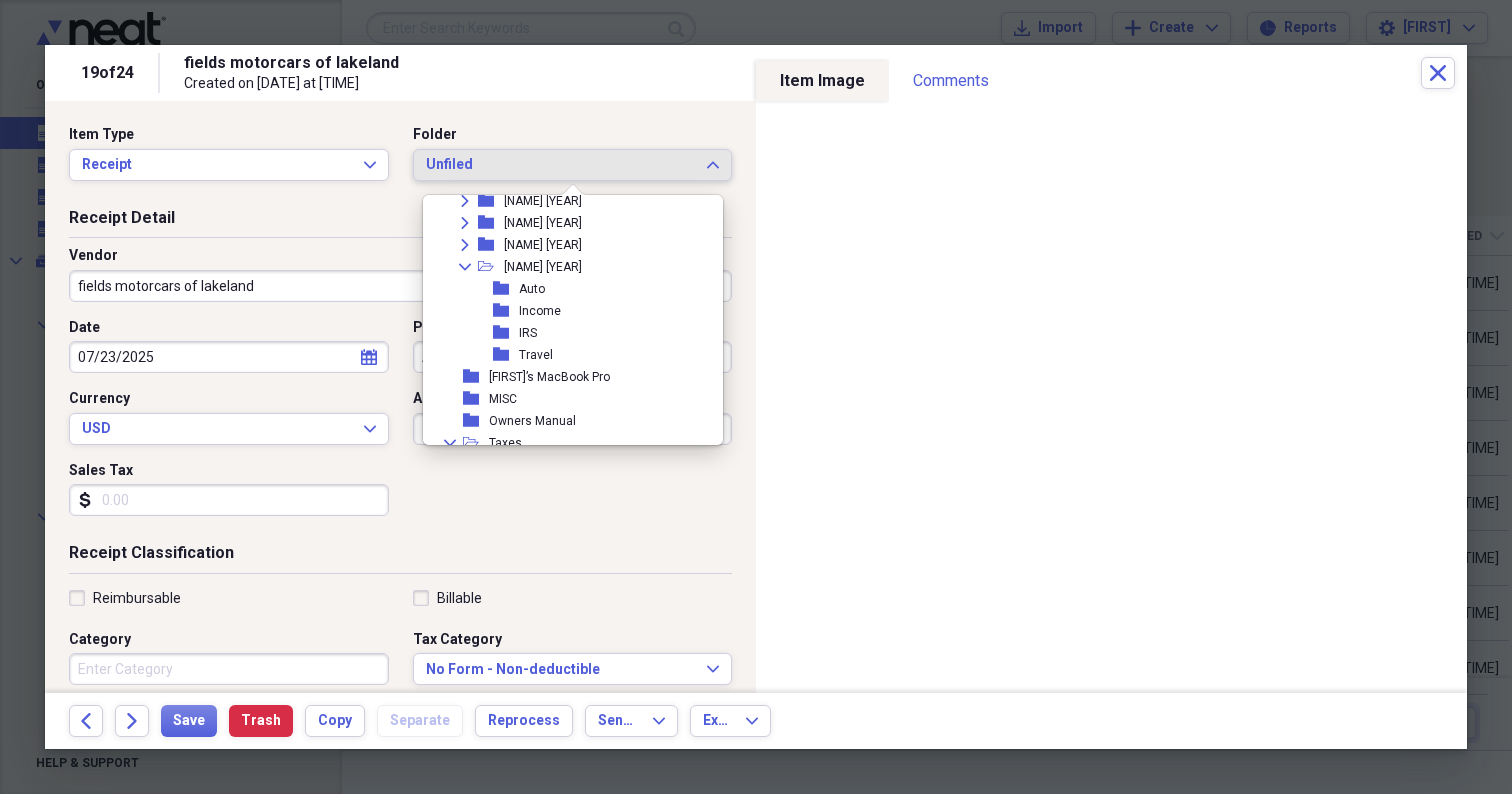 scroll, scrollTop: 1695, scrollLeft: 0, axis: vertical 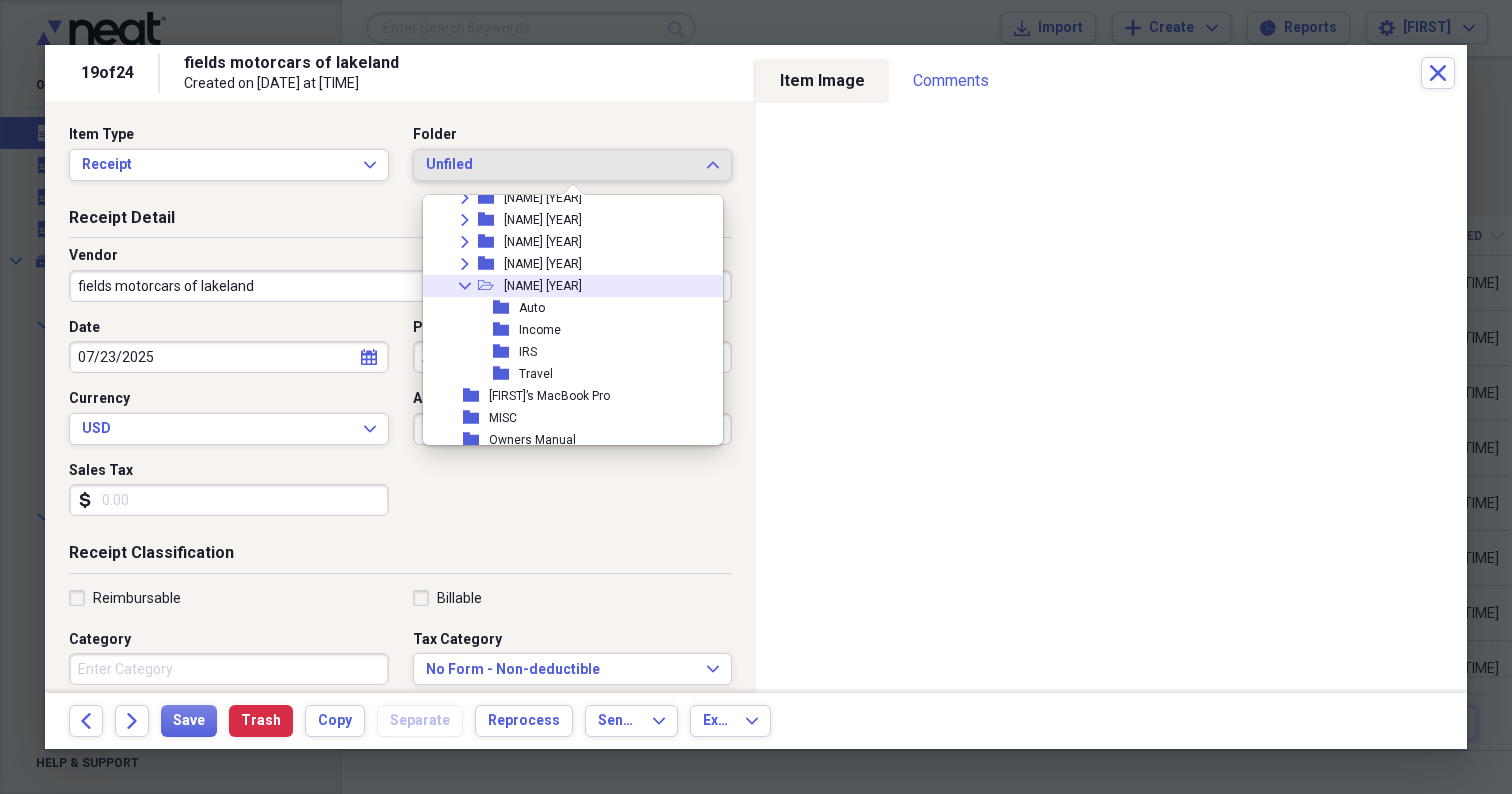 click on "[NAME] [YEAR]" at bounding box center [543, 286] 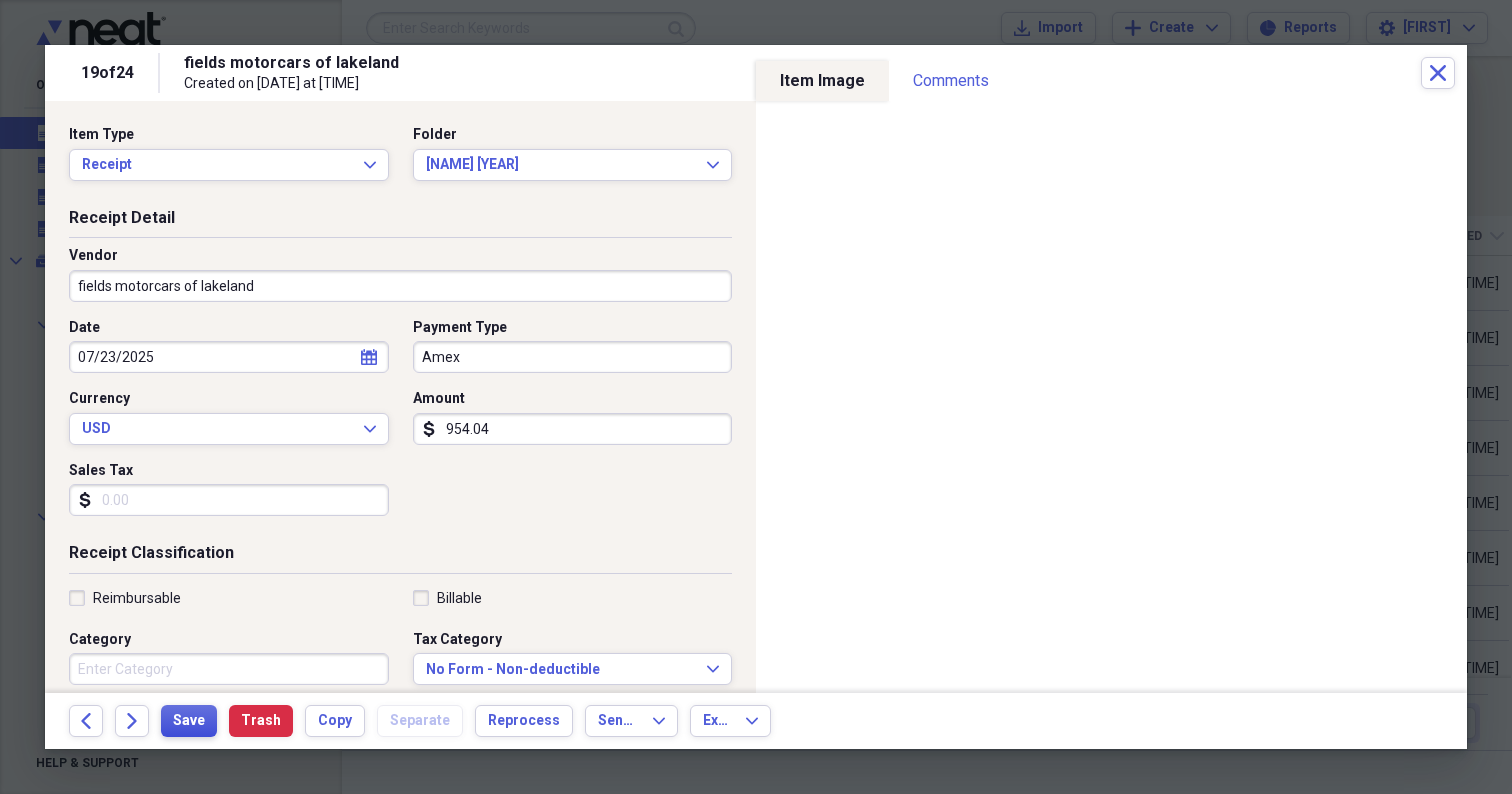 click on "Save" at bounding box center [189, 721] 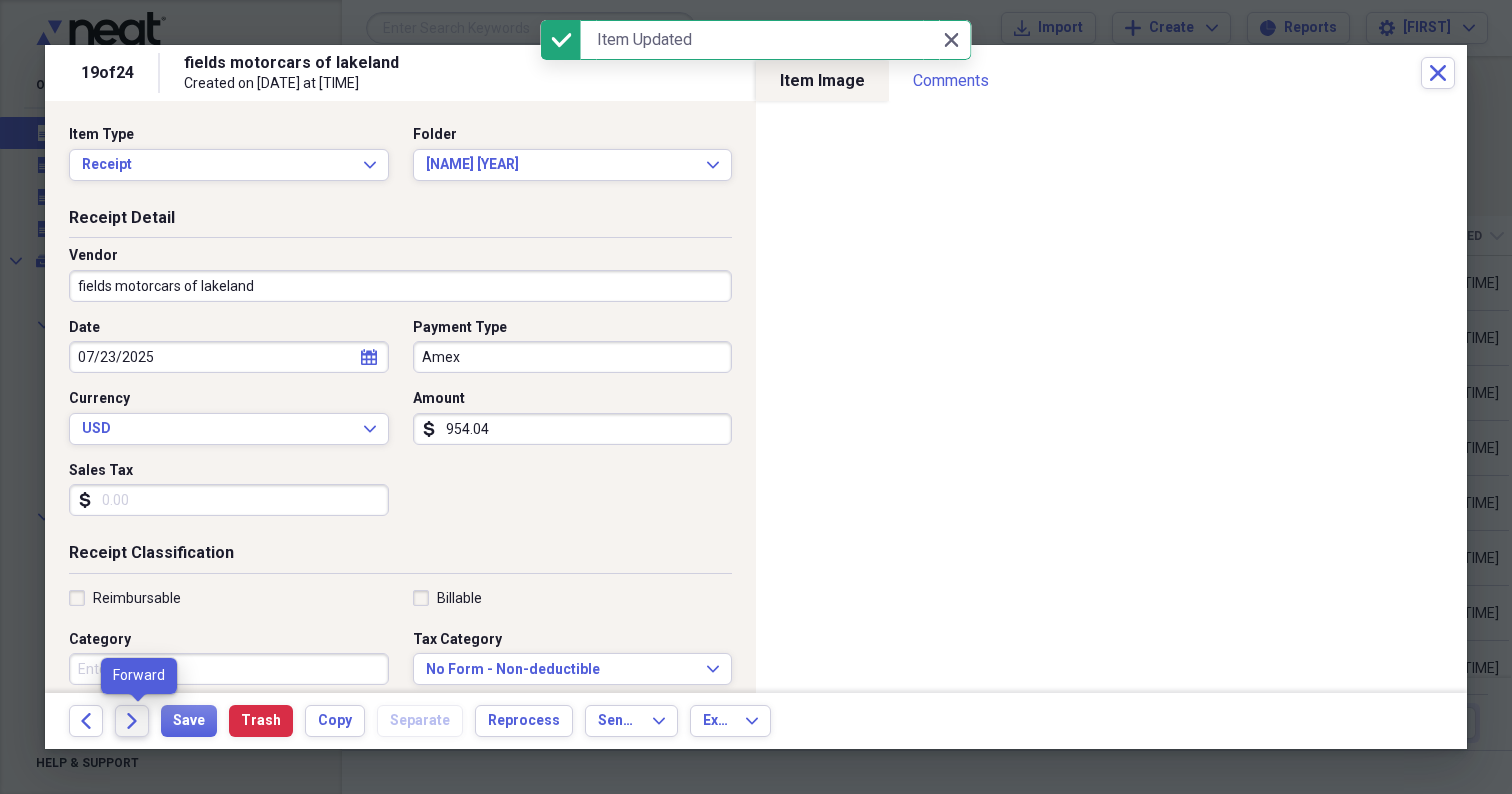 click 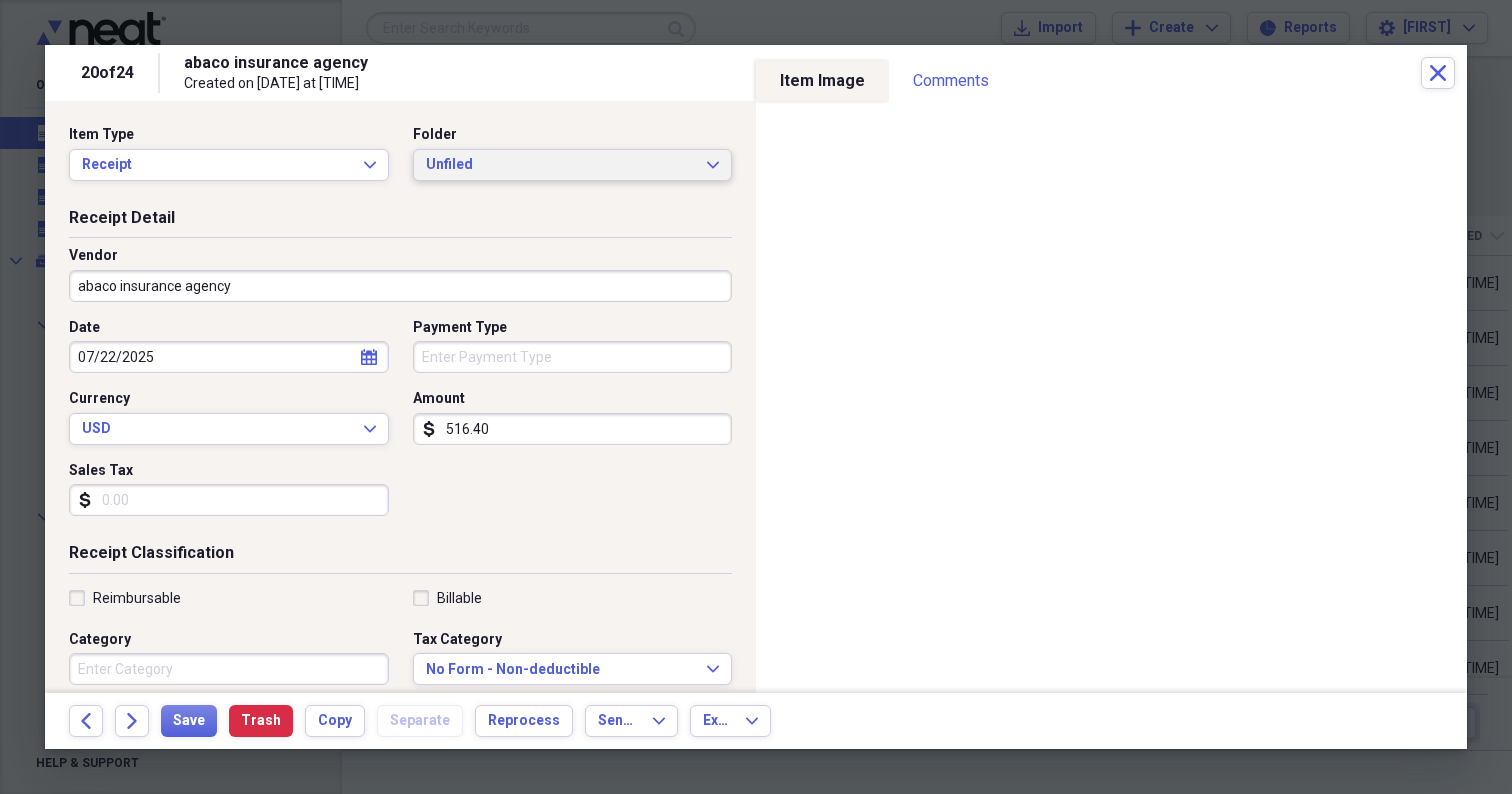 click on "Unfiled" at bounding box center (561, 165) 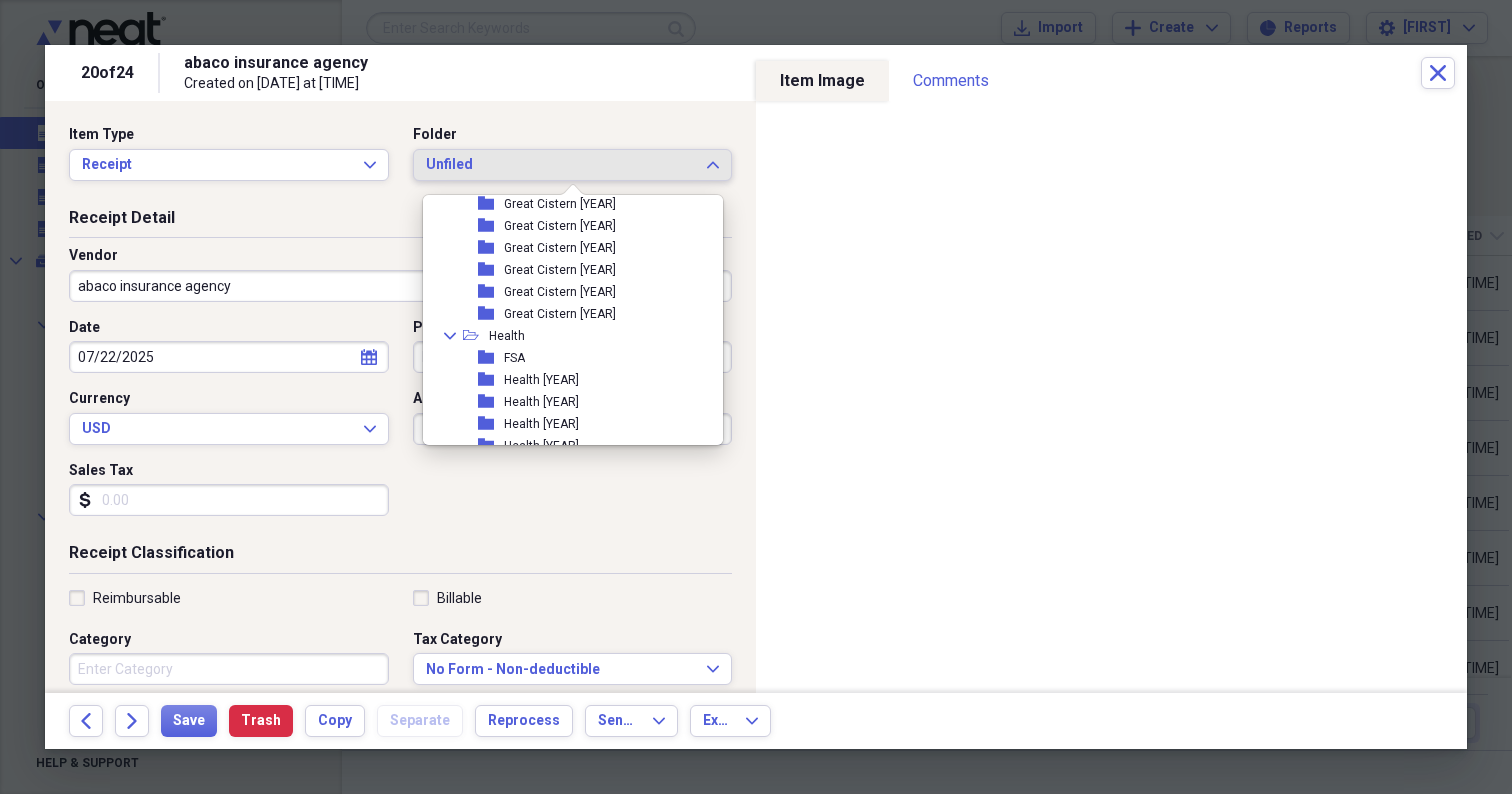scroll, scrollTop: 599, scrollLeft: 0, axis: vertical 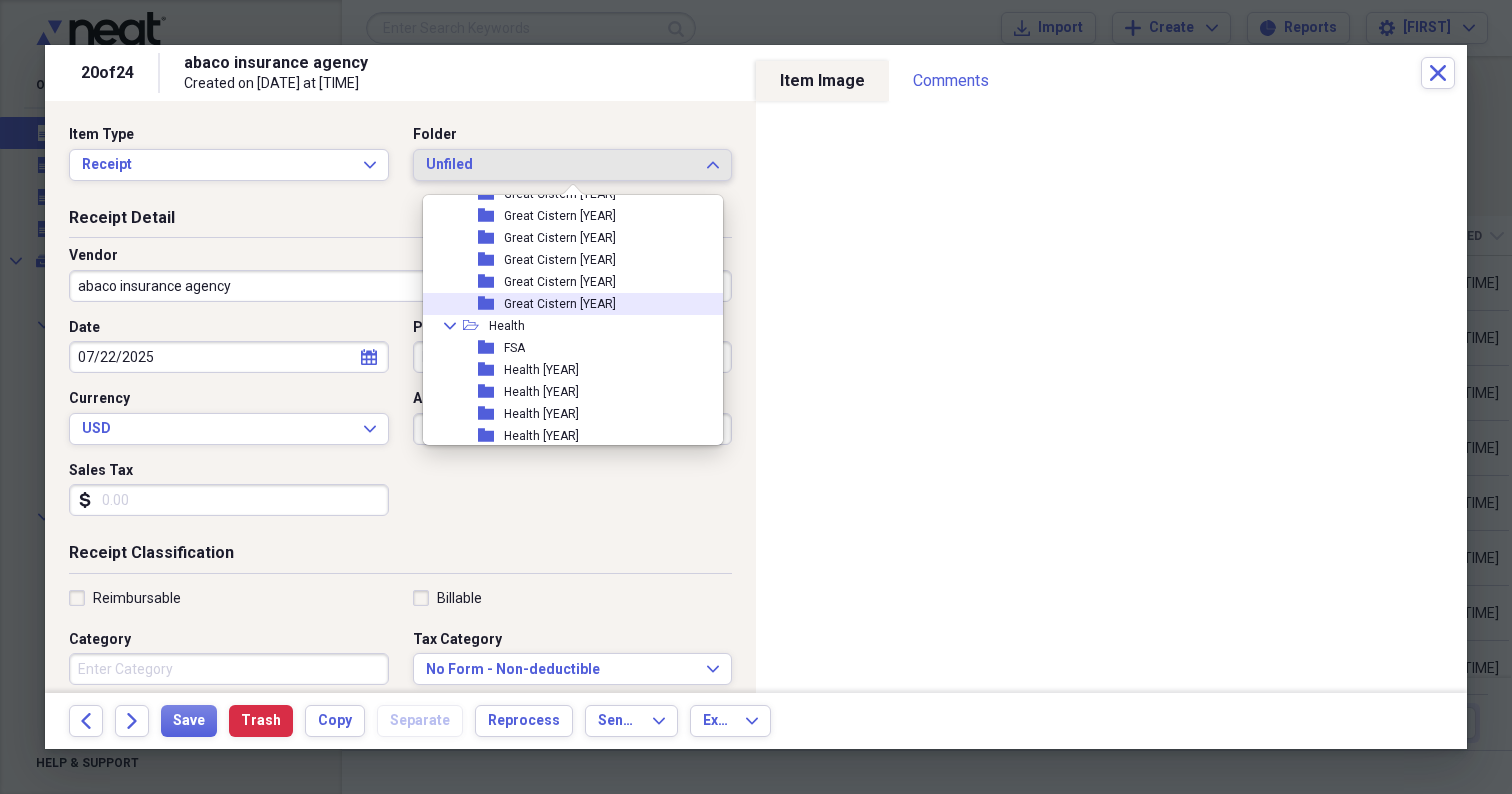 click on "Great Cistern [YEAR]" at bounding box center (560, 304) 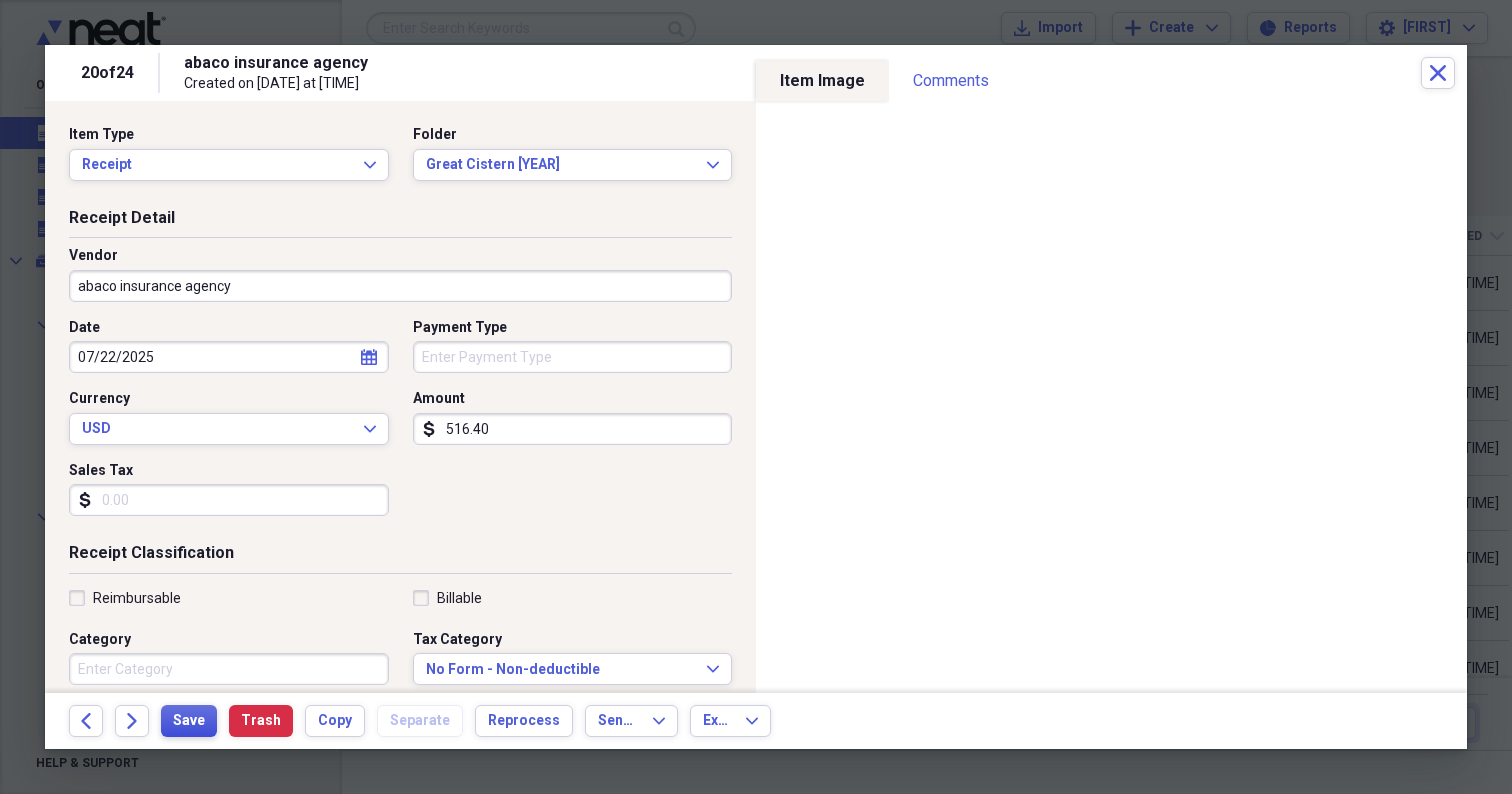 click on "Save" at bounding box center (189, 721) 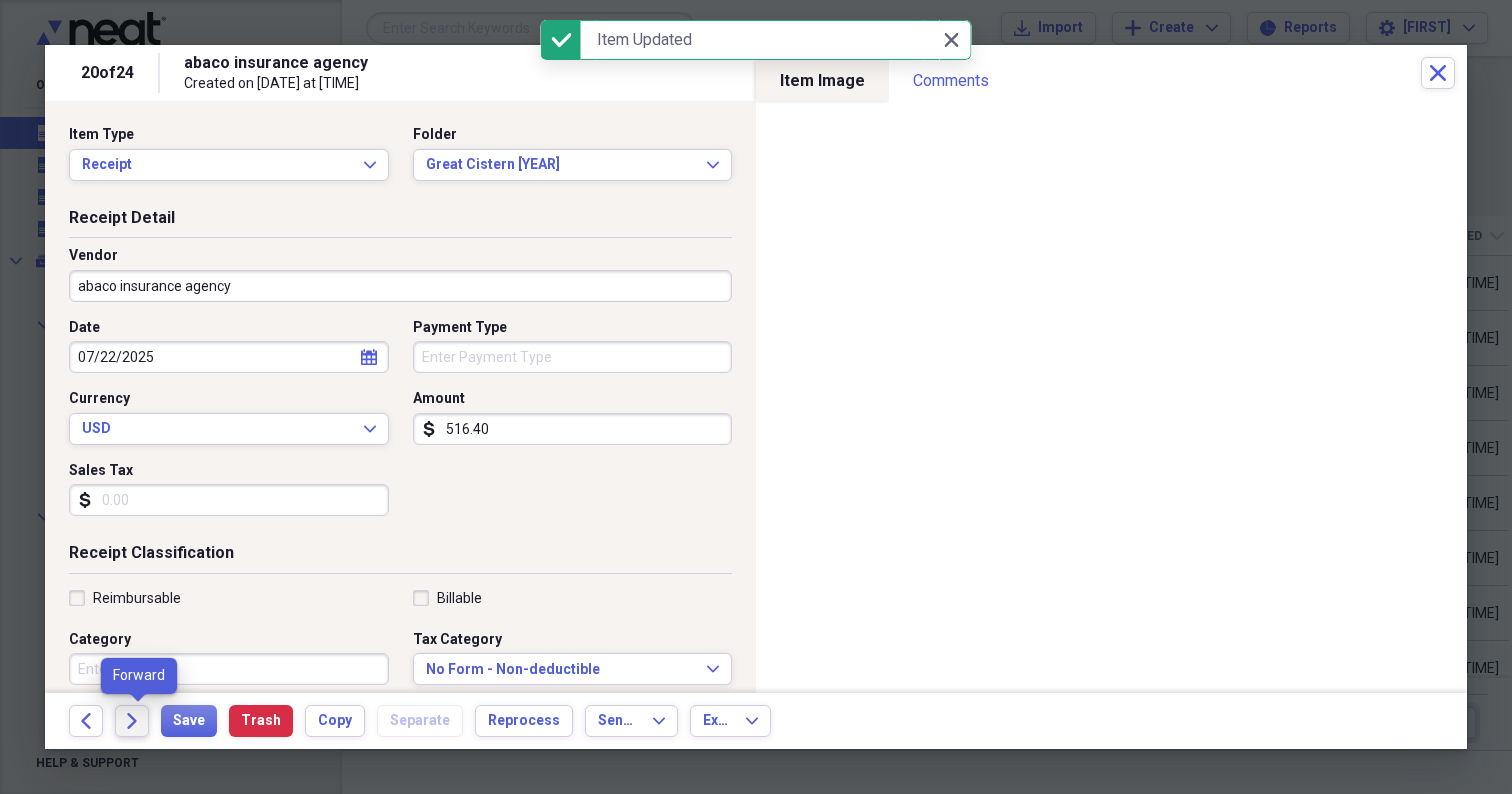 click on "Forward" at bounding box center (132, 721) 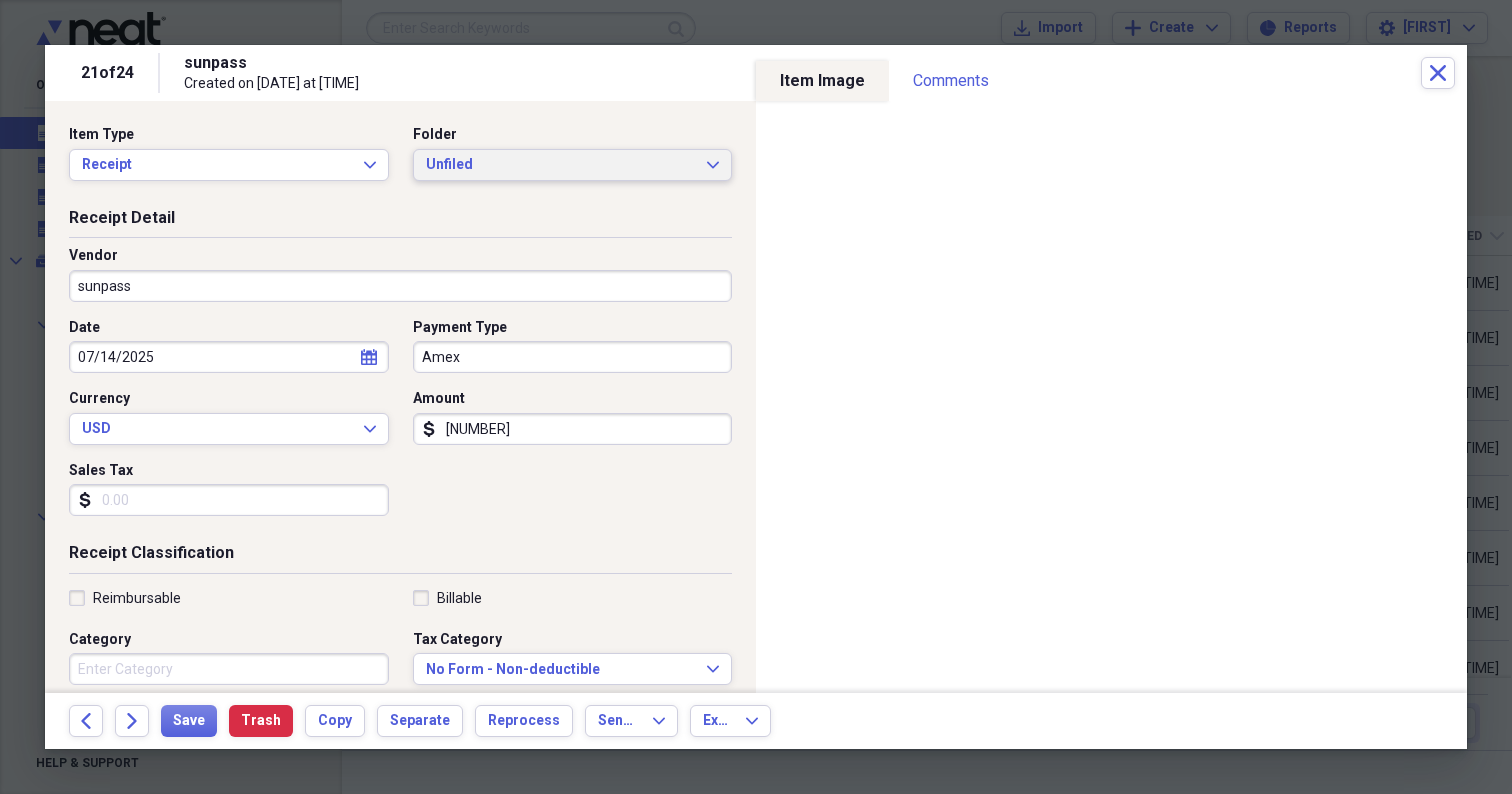 click on "Unfiled Expand" at bounding box center [573, 165] 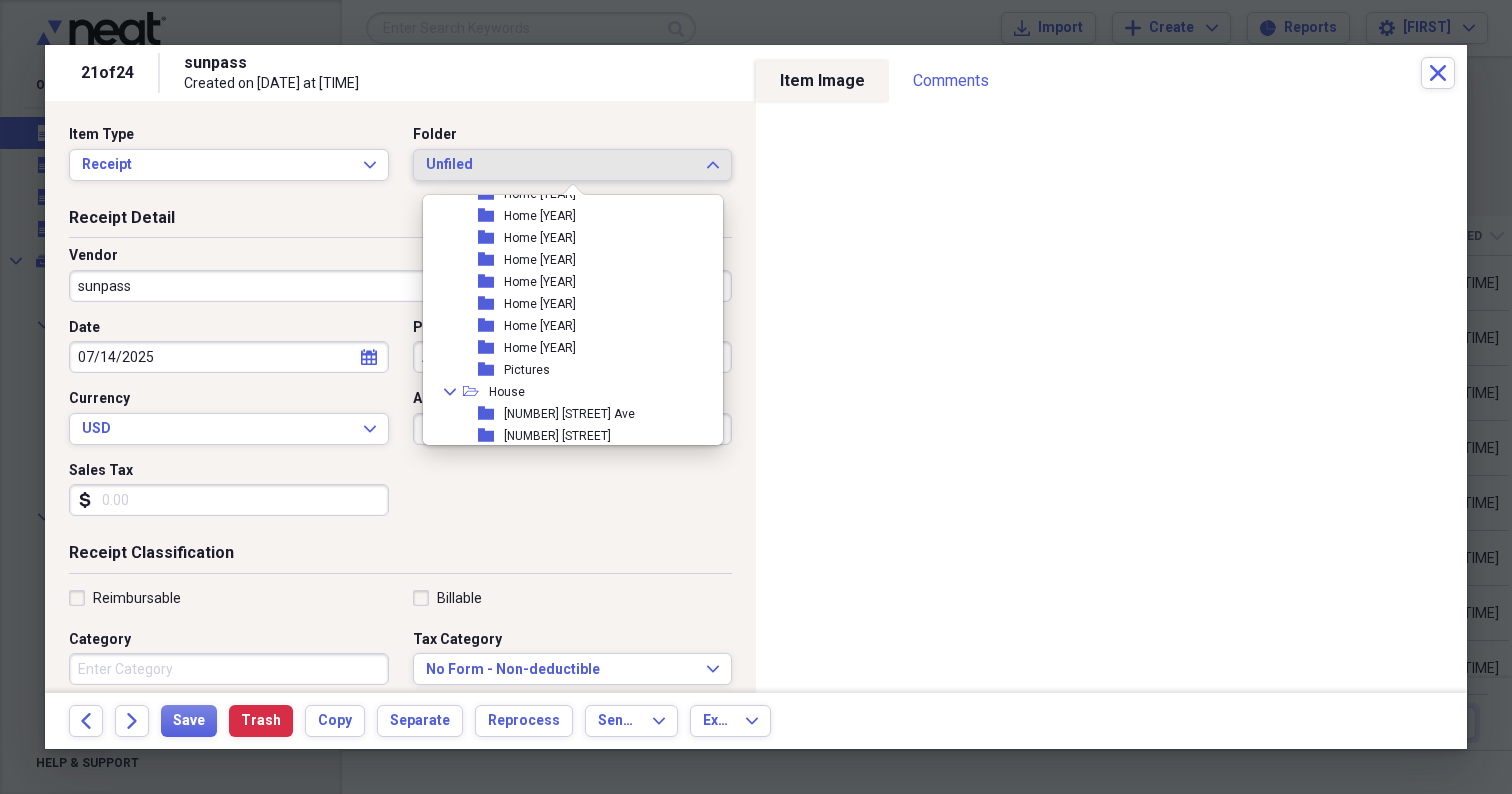 scroll, scrollTop: 1107, scrollLeft: 0, axis: vertical 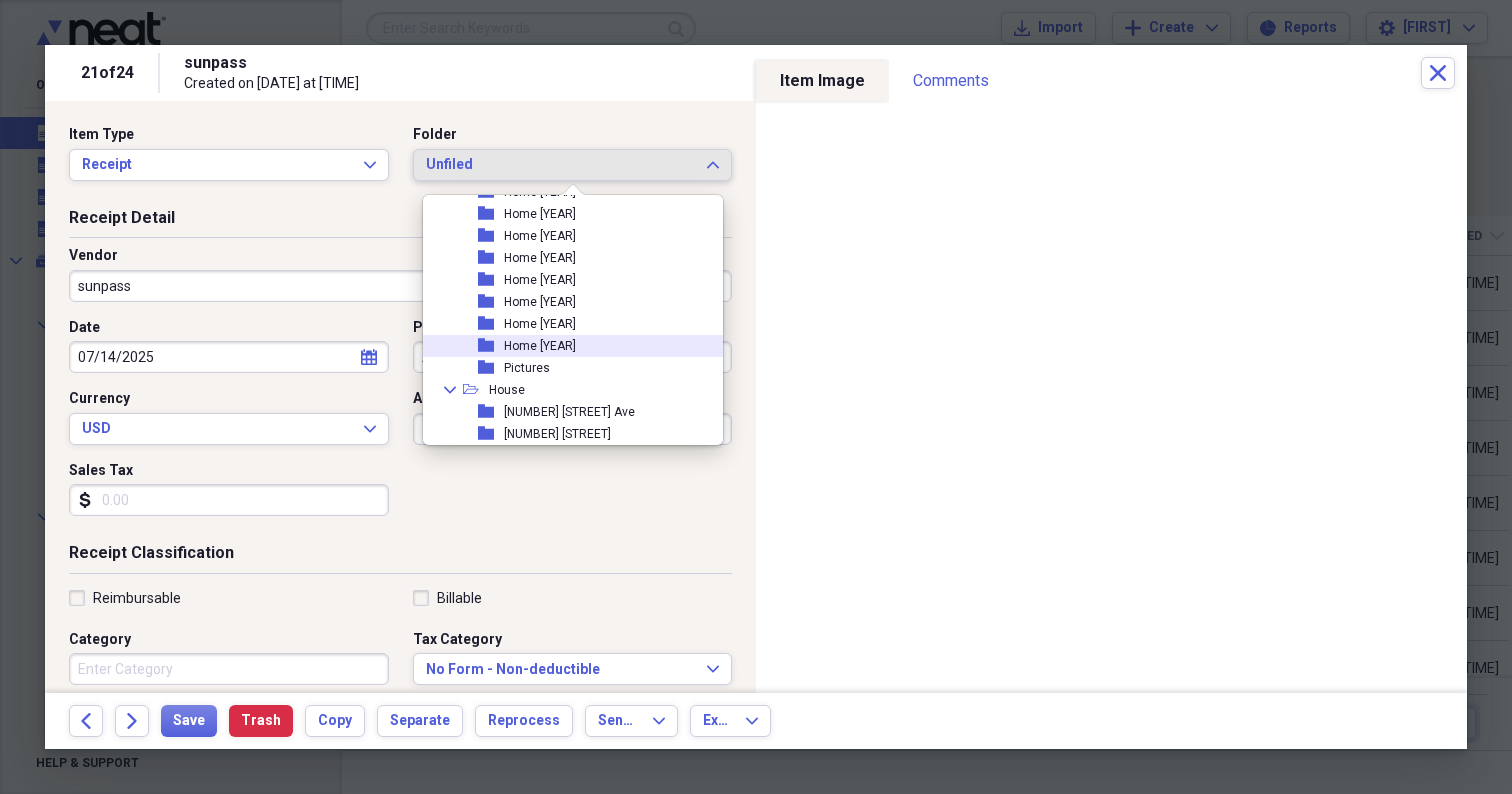 click on "Home [YEAR]" at bounding box center (540, 346) 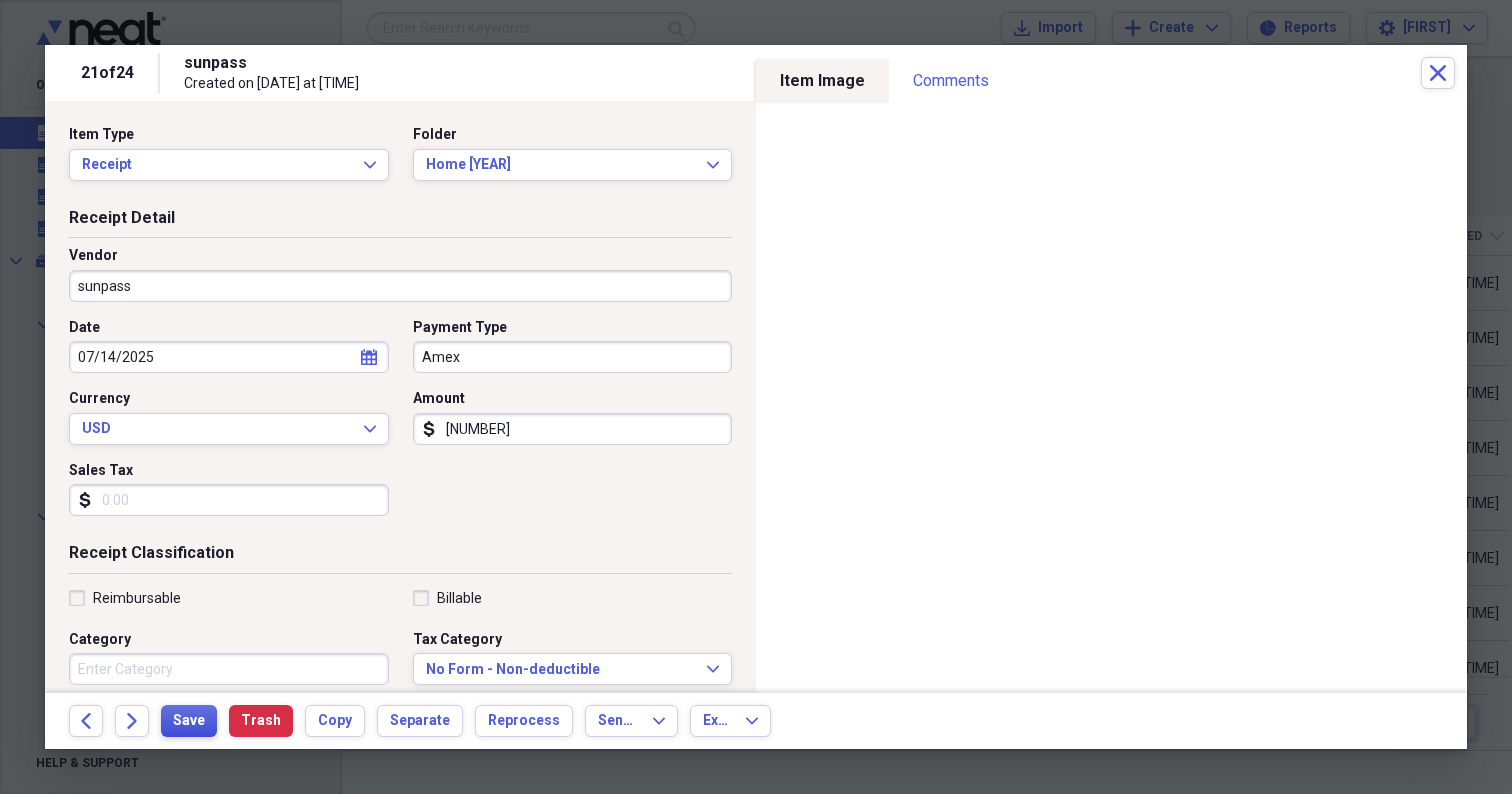 click on "Save" at bounding box center [189, 721] 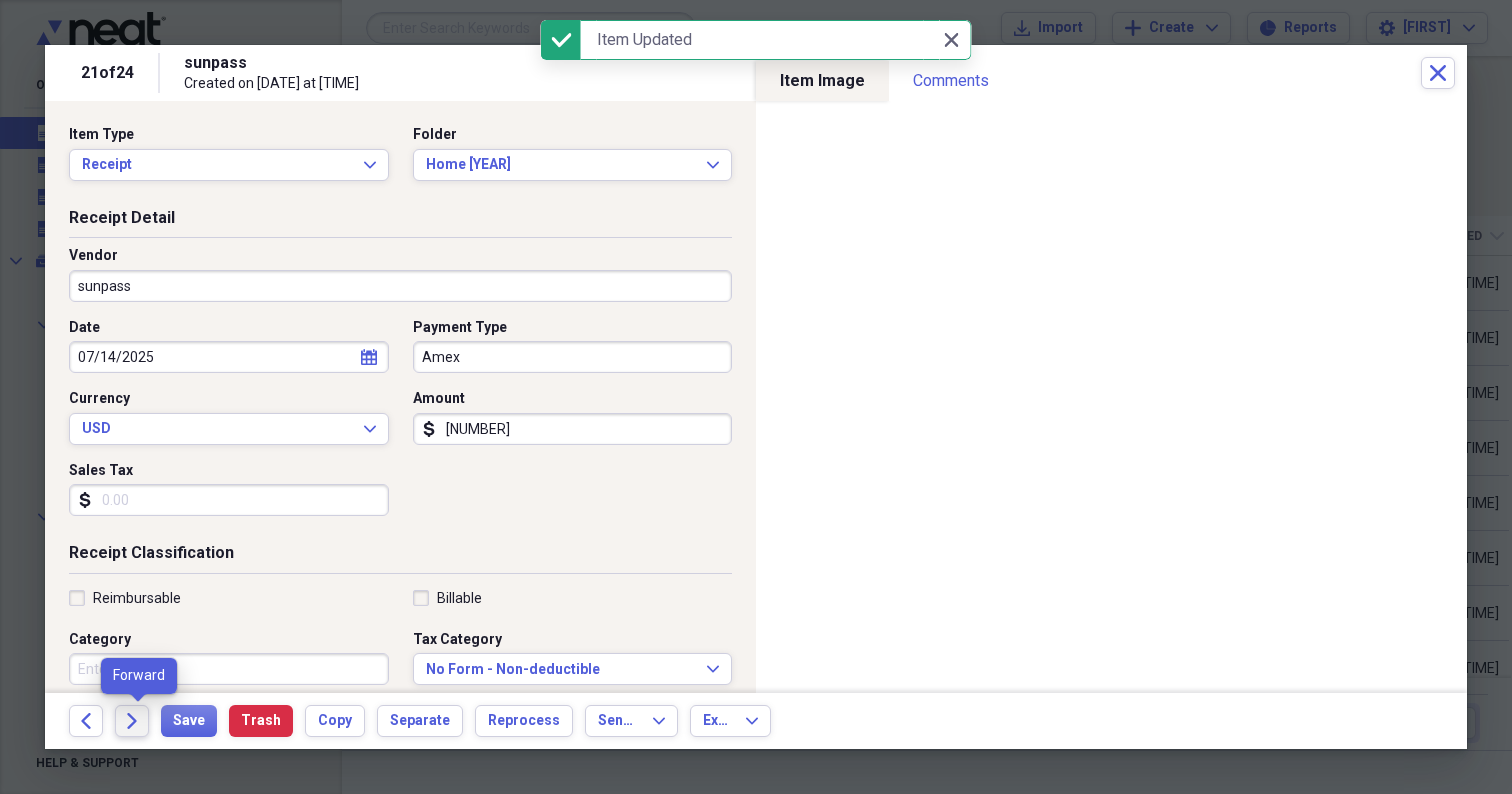 click 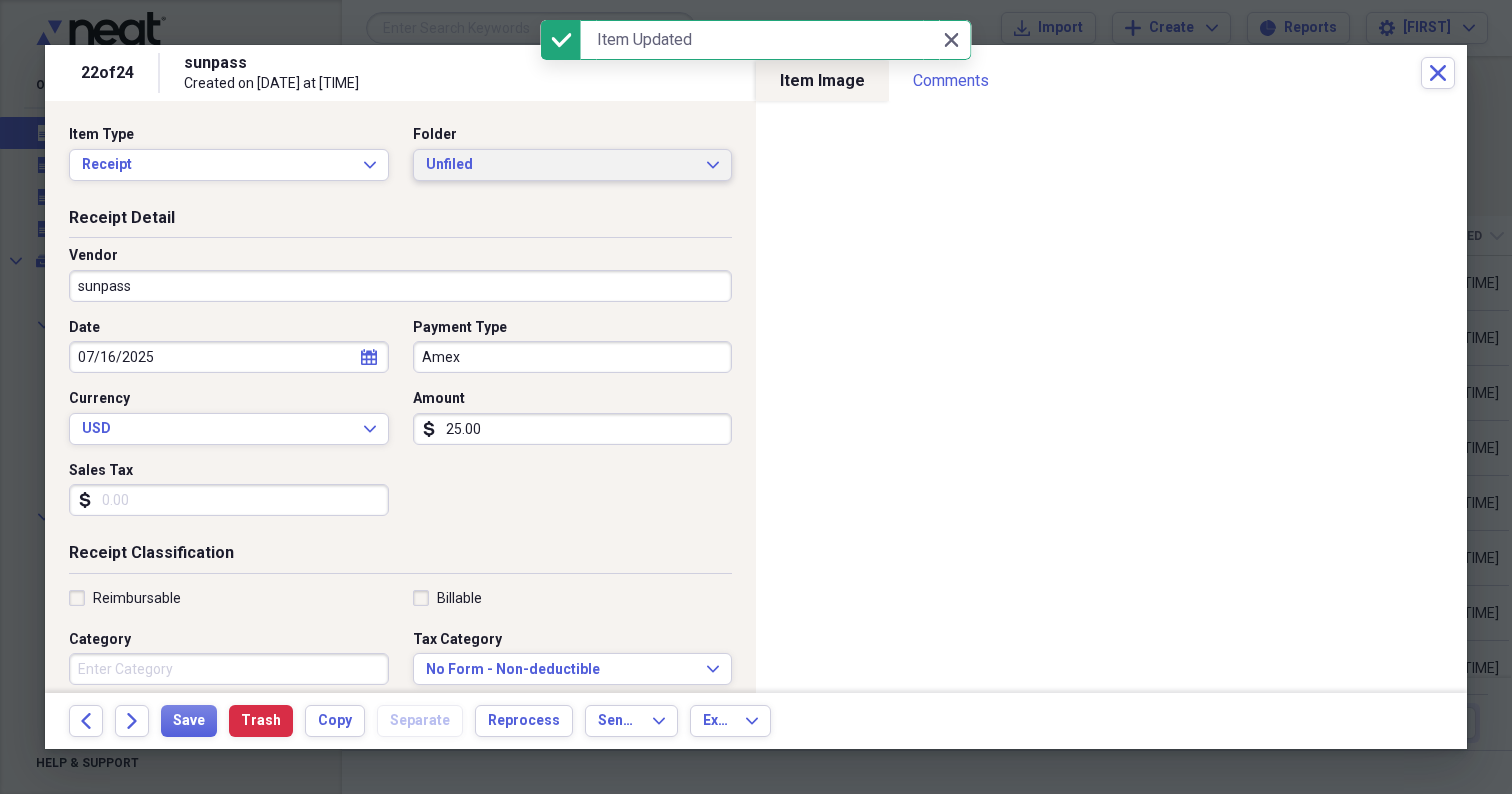 click on "Unfiled" at bounding box center (561, 165) 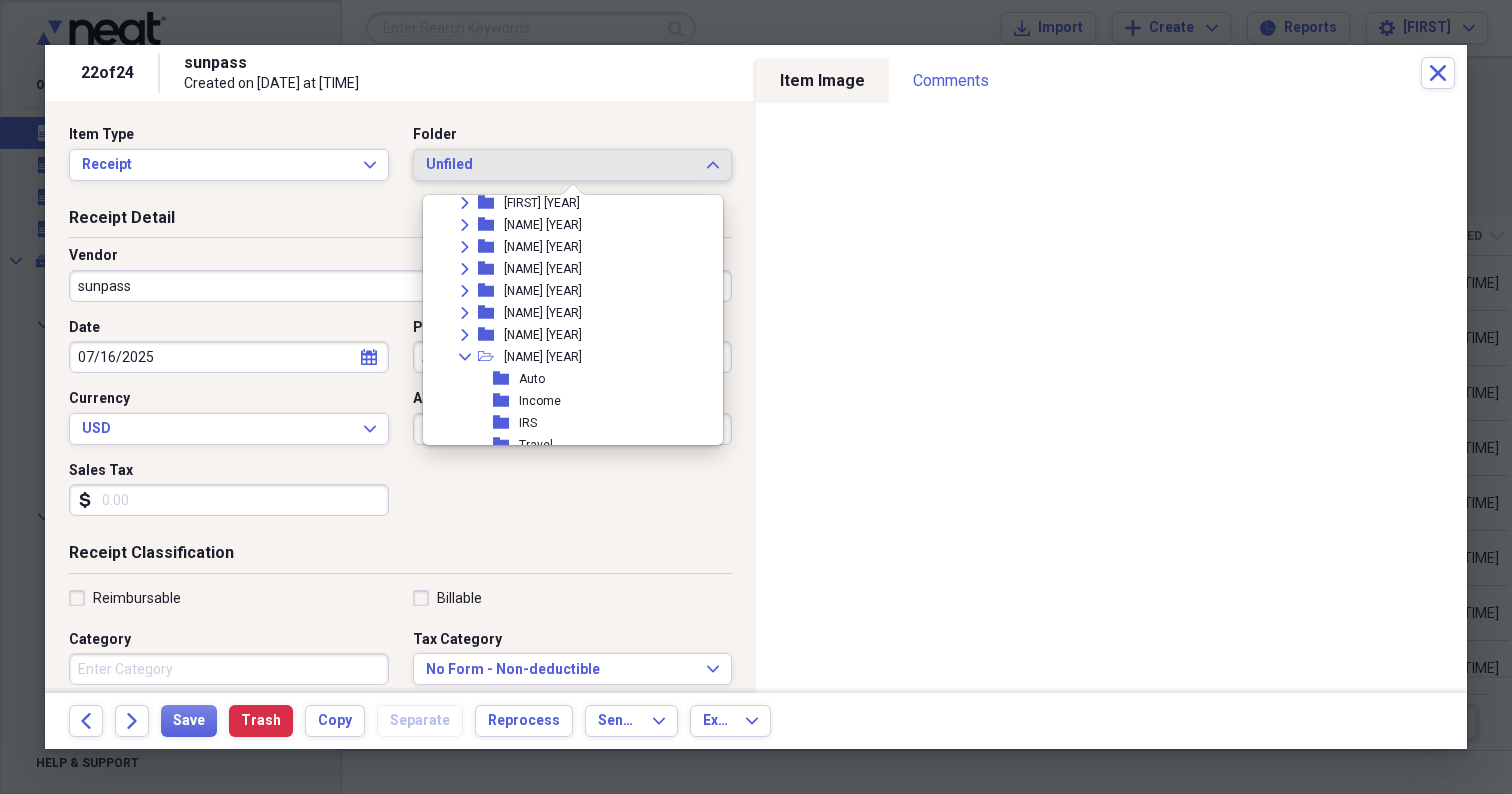 scroll, scrollTop: 1636, scrollLeft: 0, axis: vertical 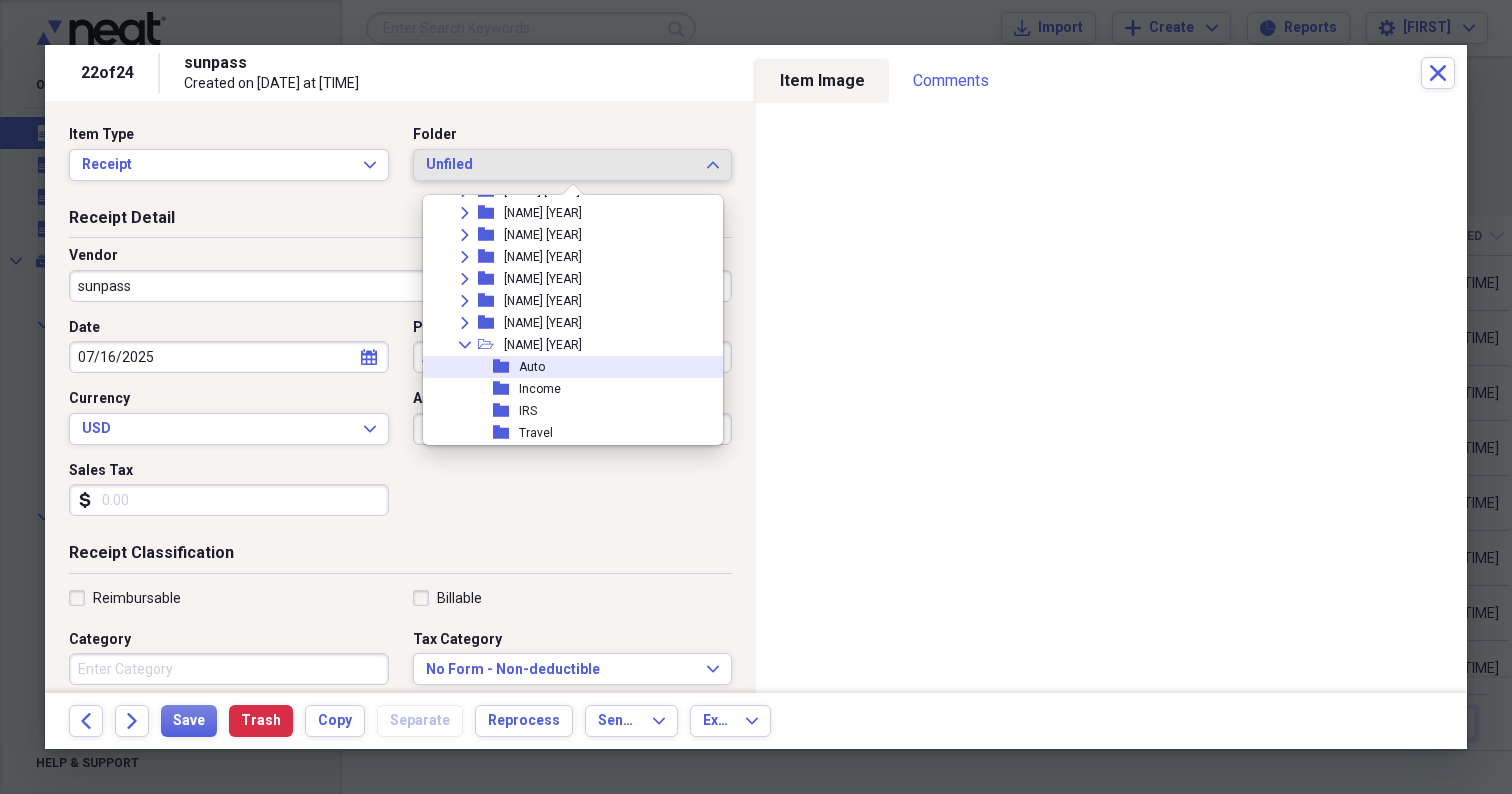 click on "folder Auto" at bounding box center (565, 367) 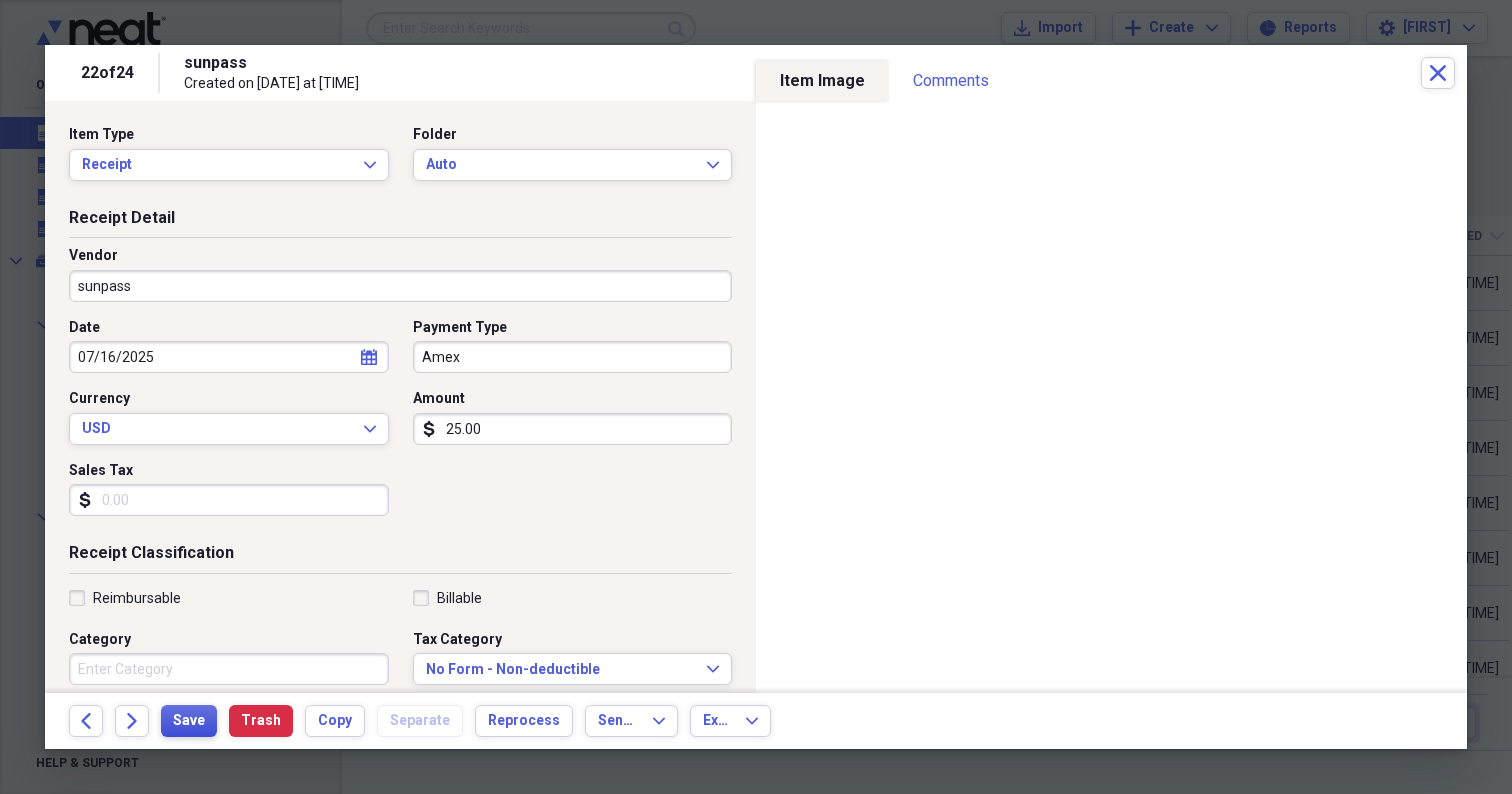 click on "Save" at bounding box center [189, 721] 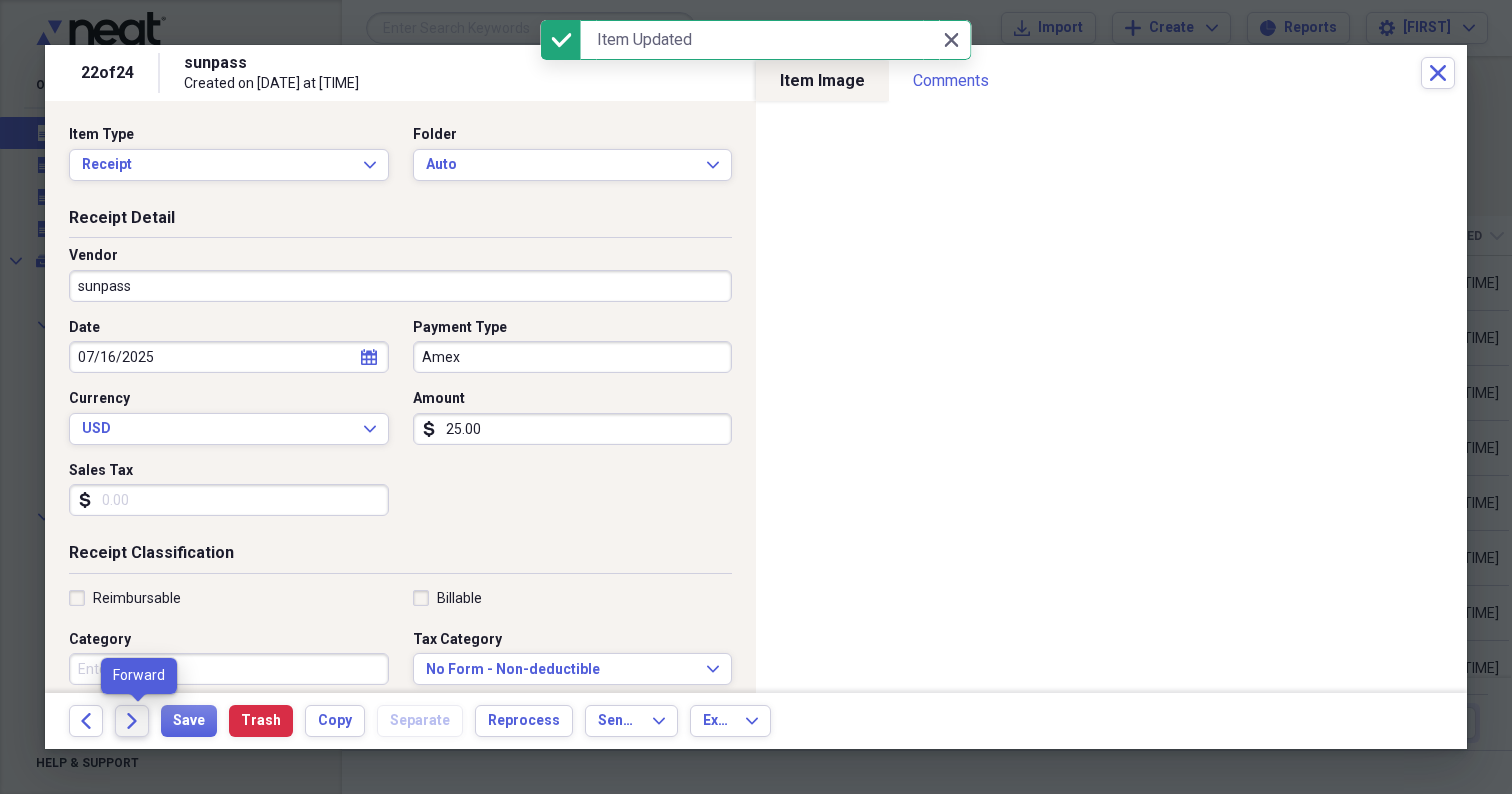 click on "Forward" 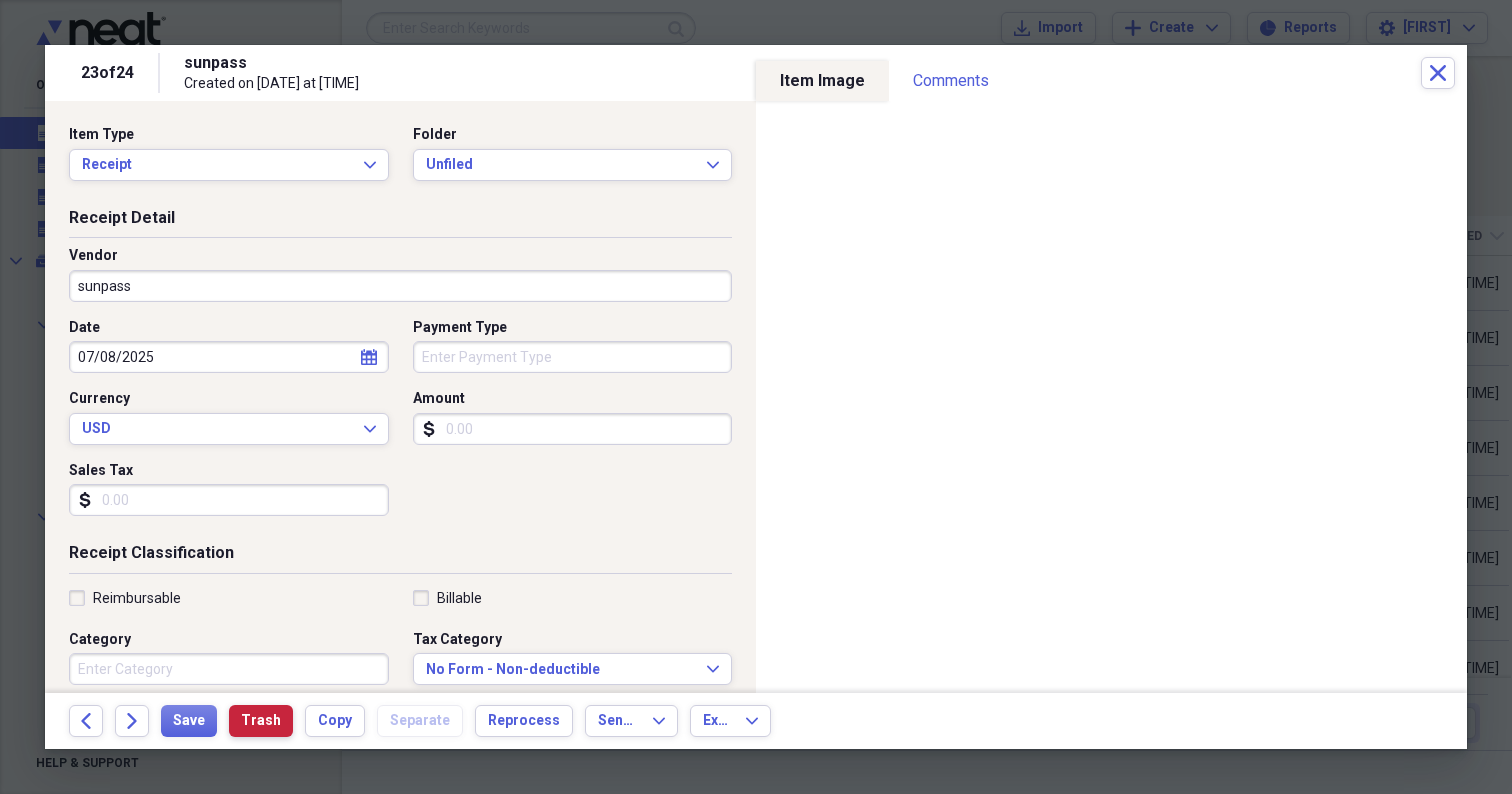 click on "Trash" at bounding box center [261, 721] 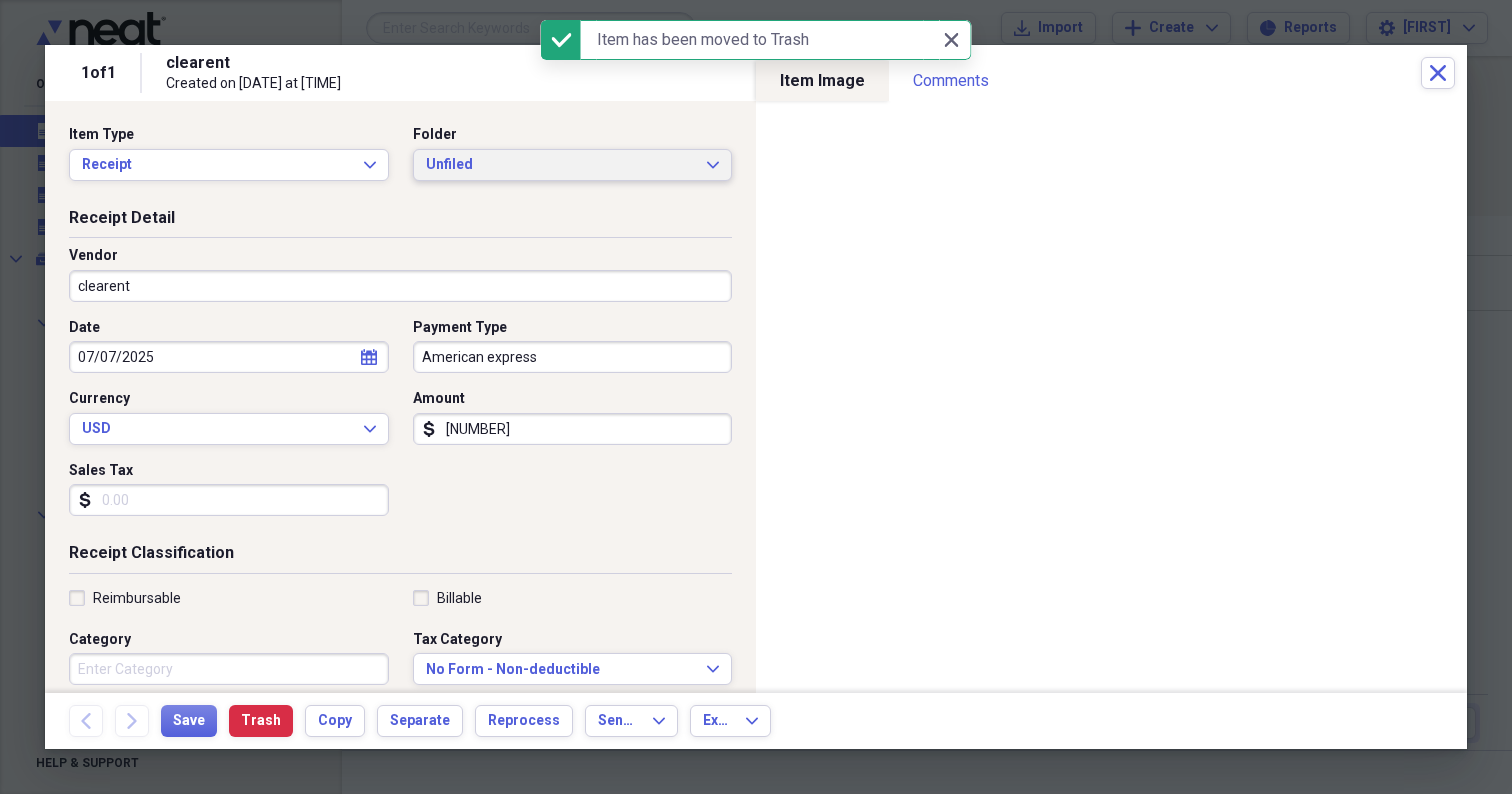 click on "Unfiled Expand" at bounding box center [573, 165] 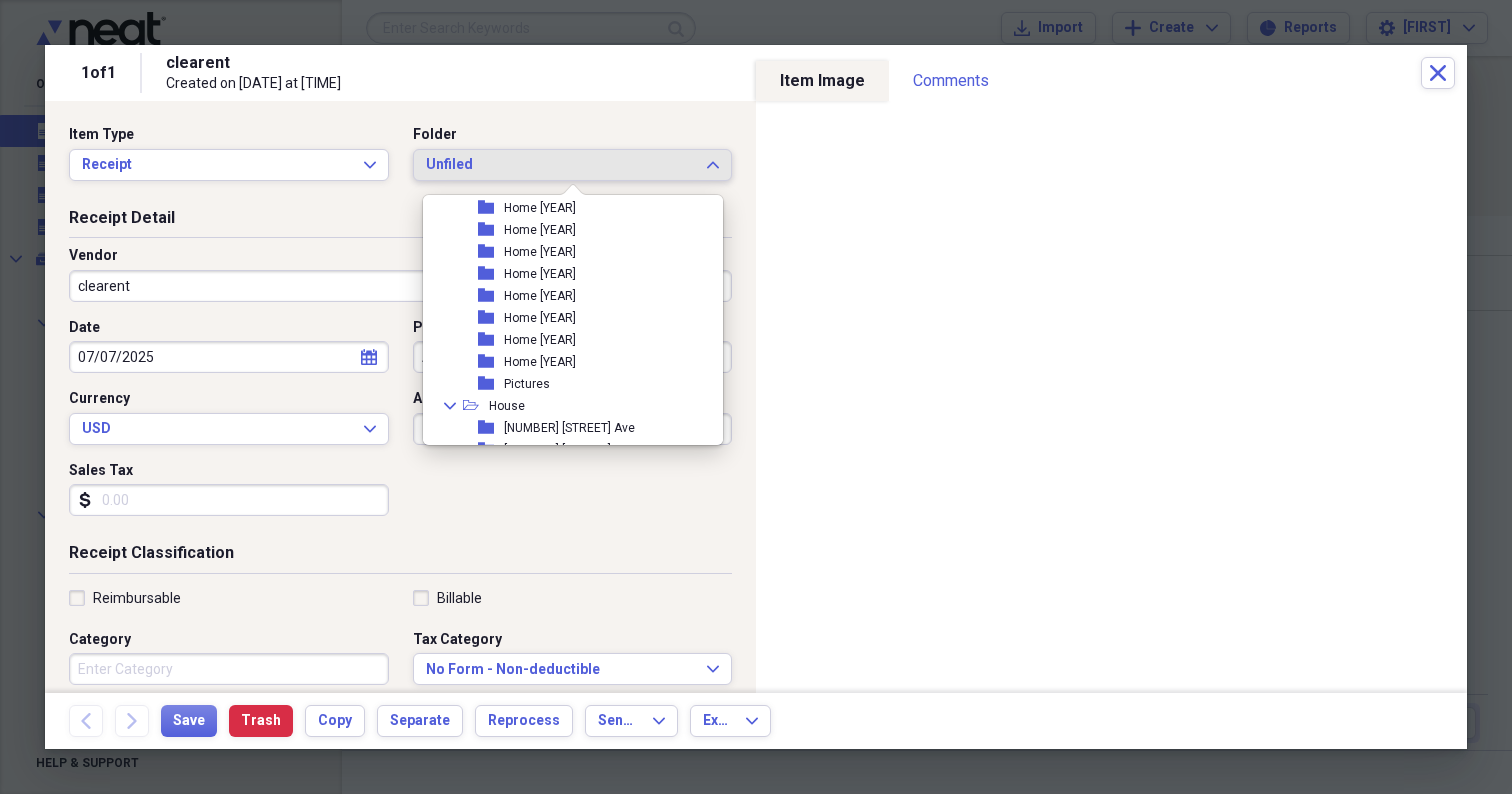 scroll, scrollTop: 1099, scrollLeft: 0, axis: vertical 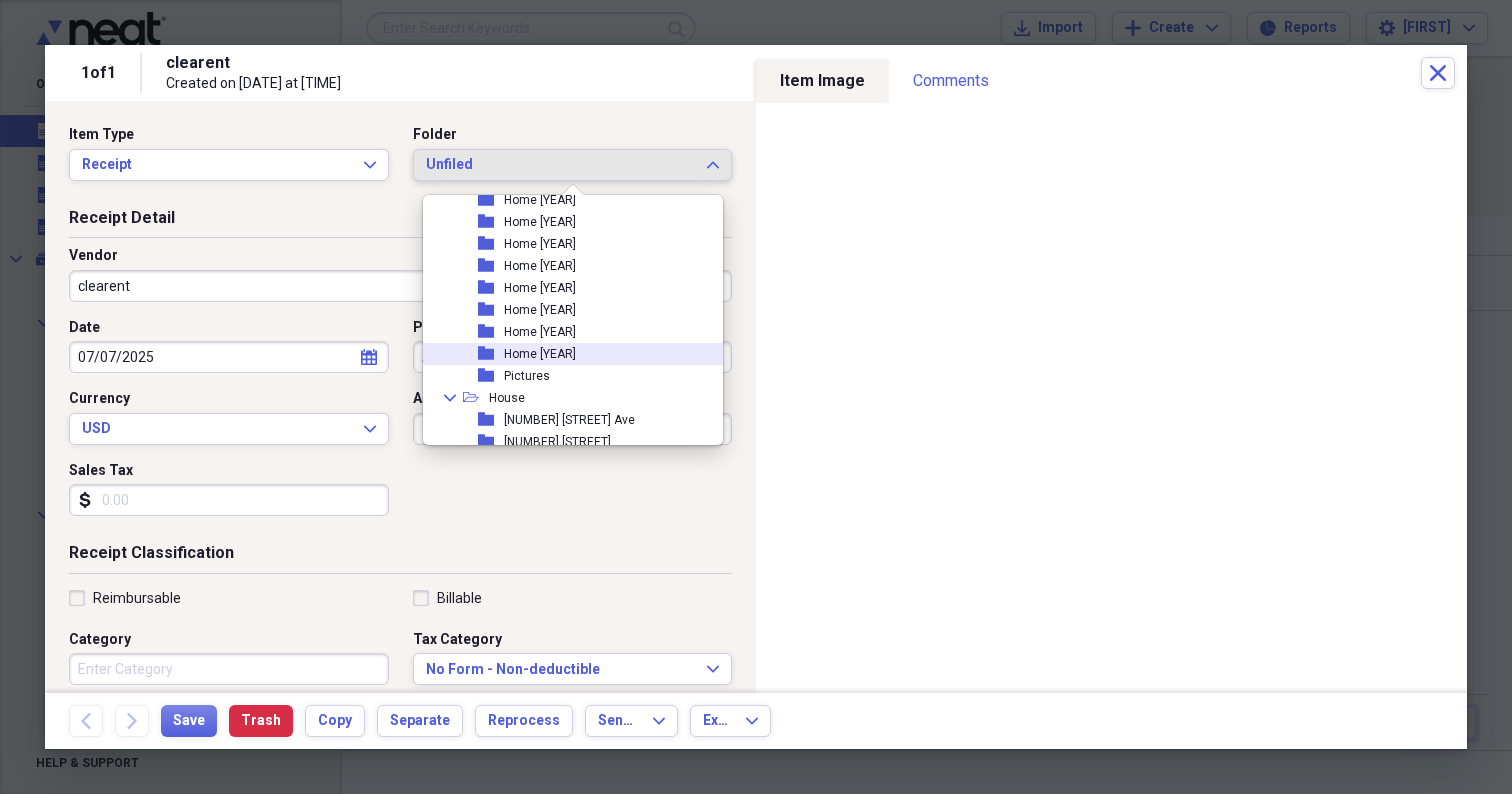 click on "Home [YEAR]" at bounding box center (540, 354) 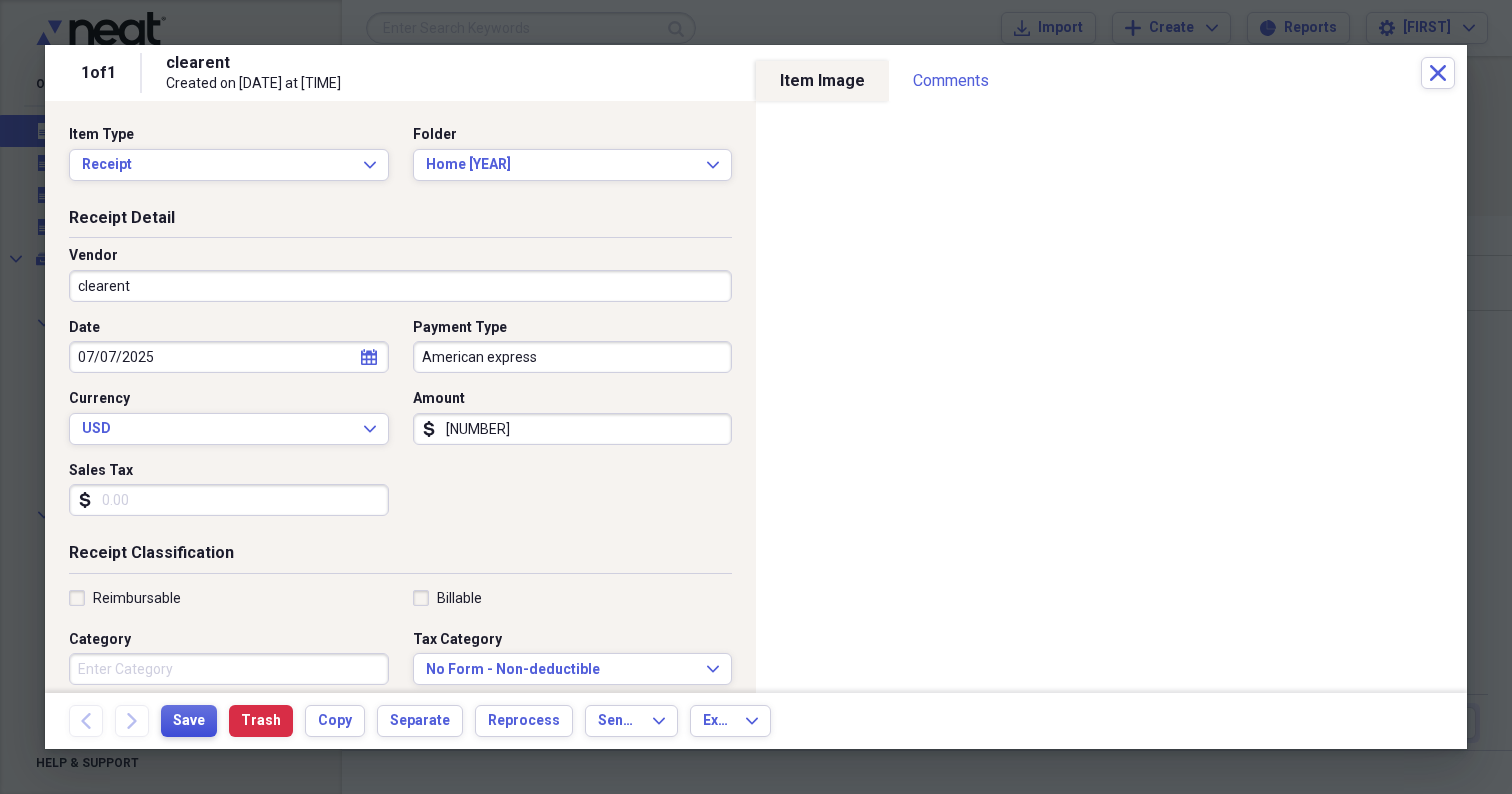 click on "Save" at bounding box center (189, 721) 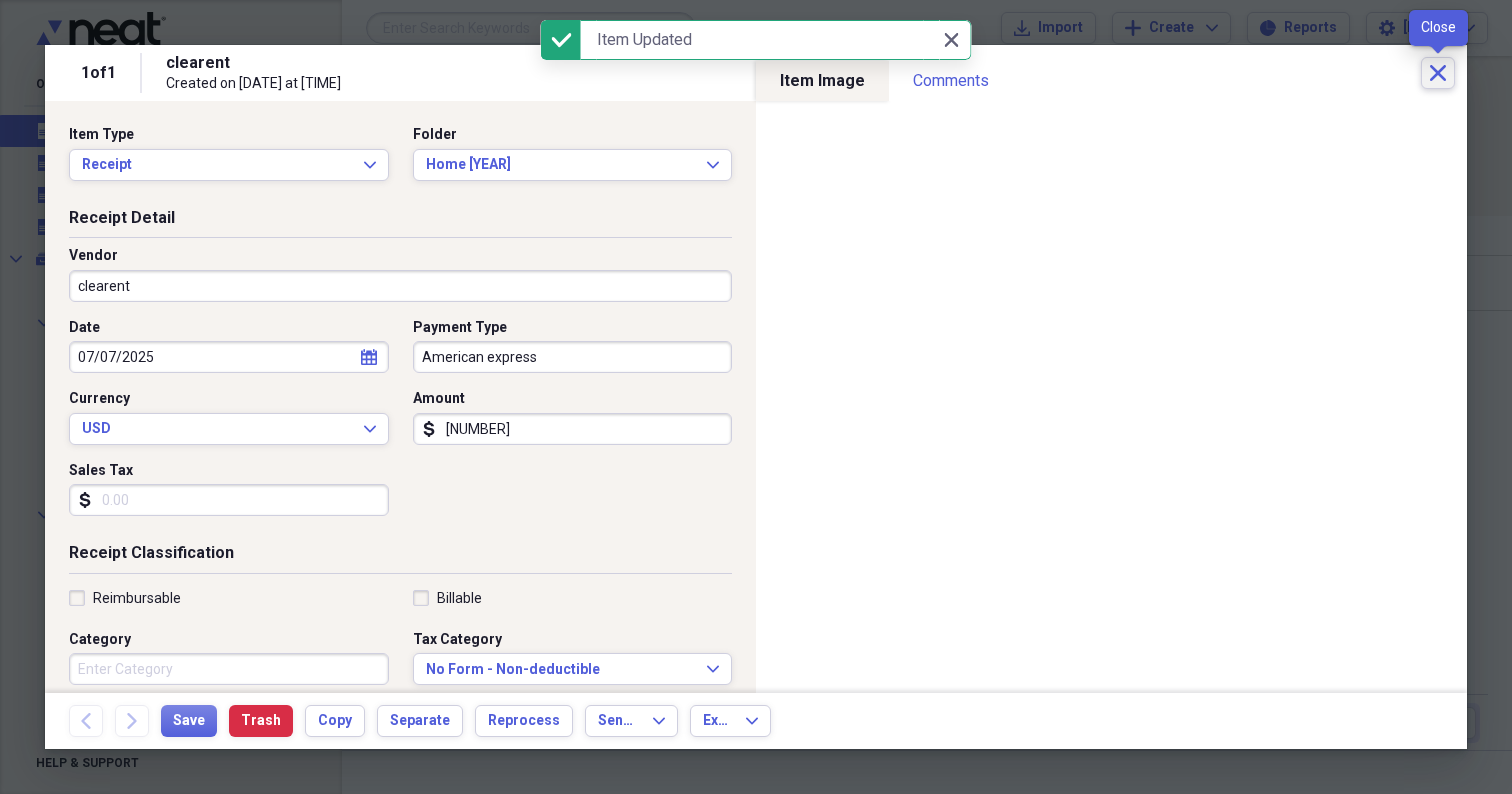 click on "Close" 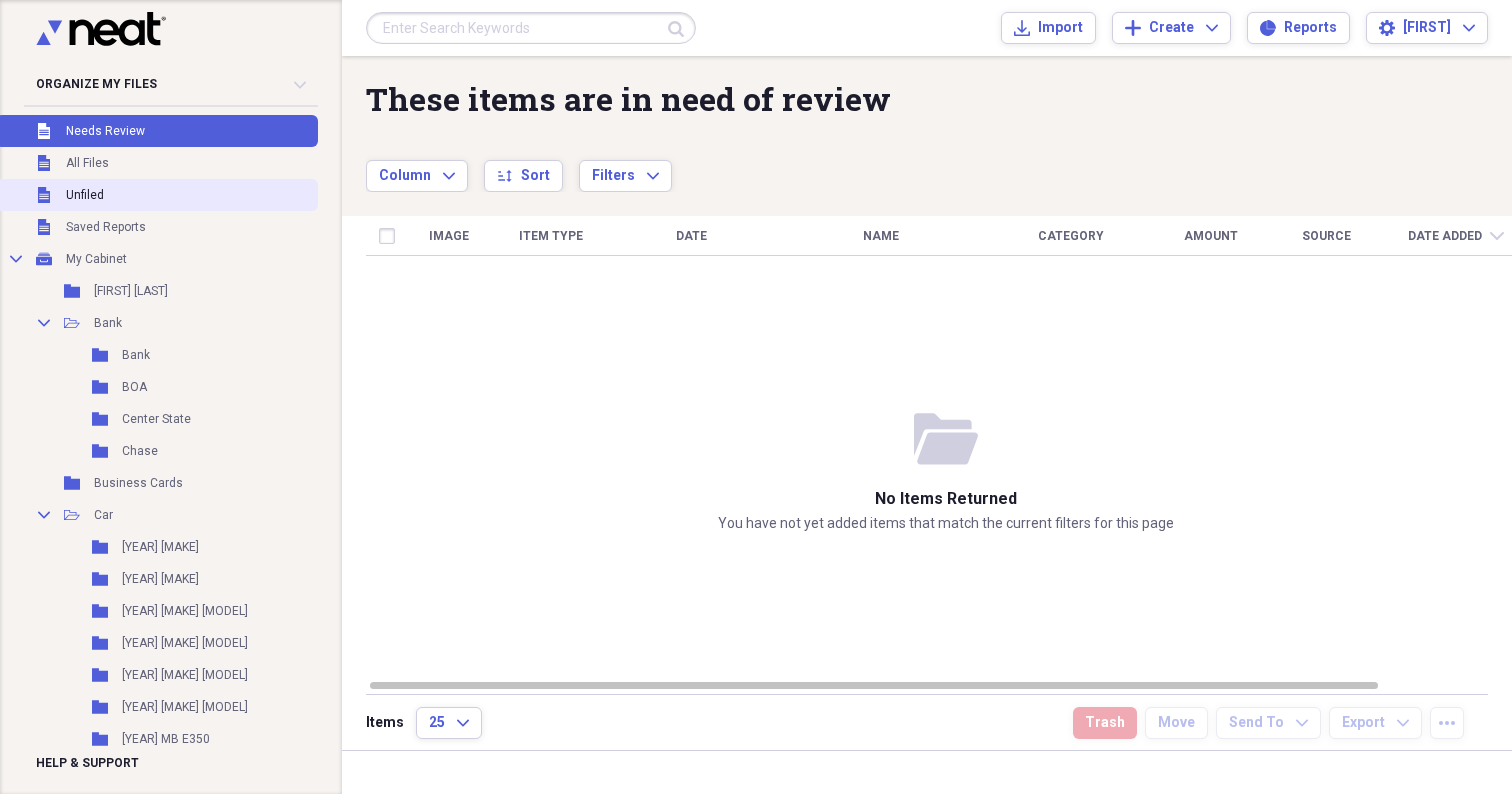click on "Unfiled Unfiled" at bounding box center (157, 195) 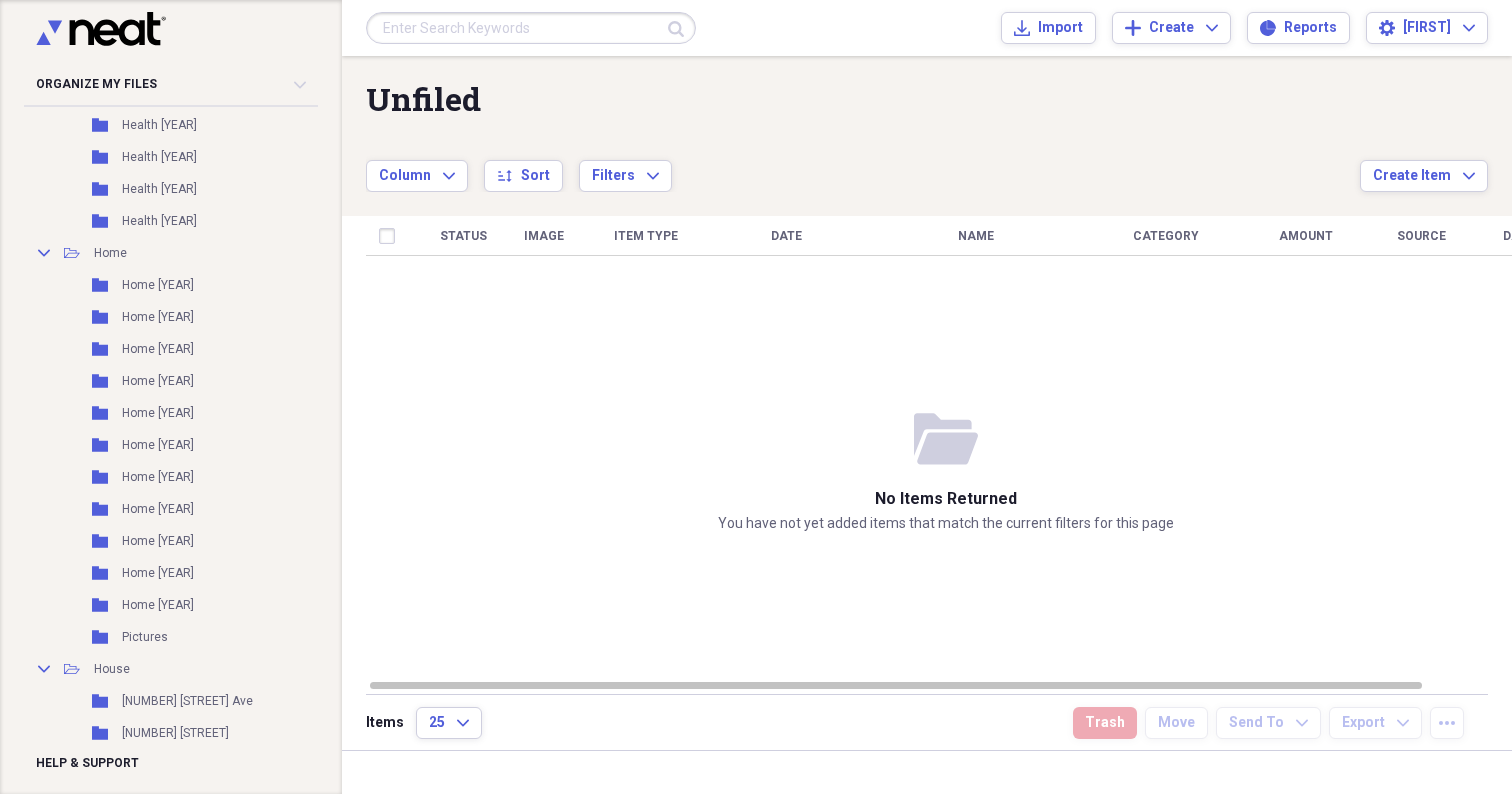 scroll, scrollTop: 1469, scrollLeft: 0, axis: vertical 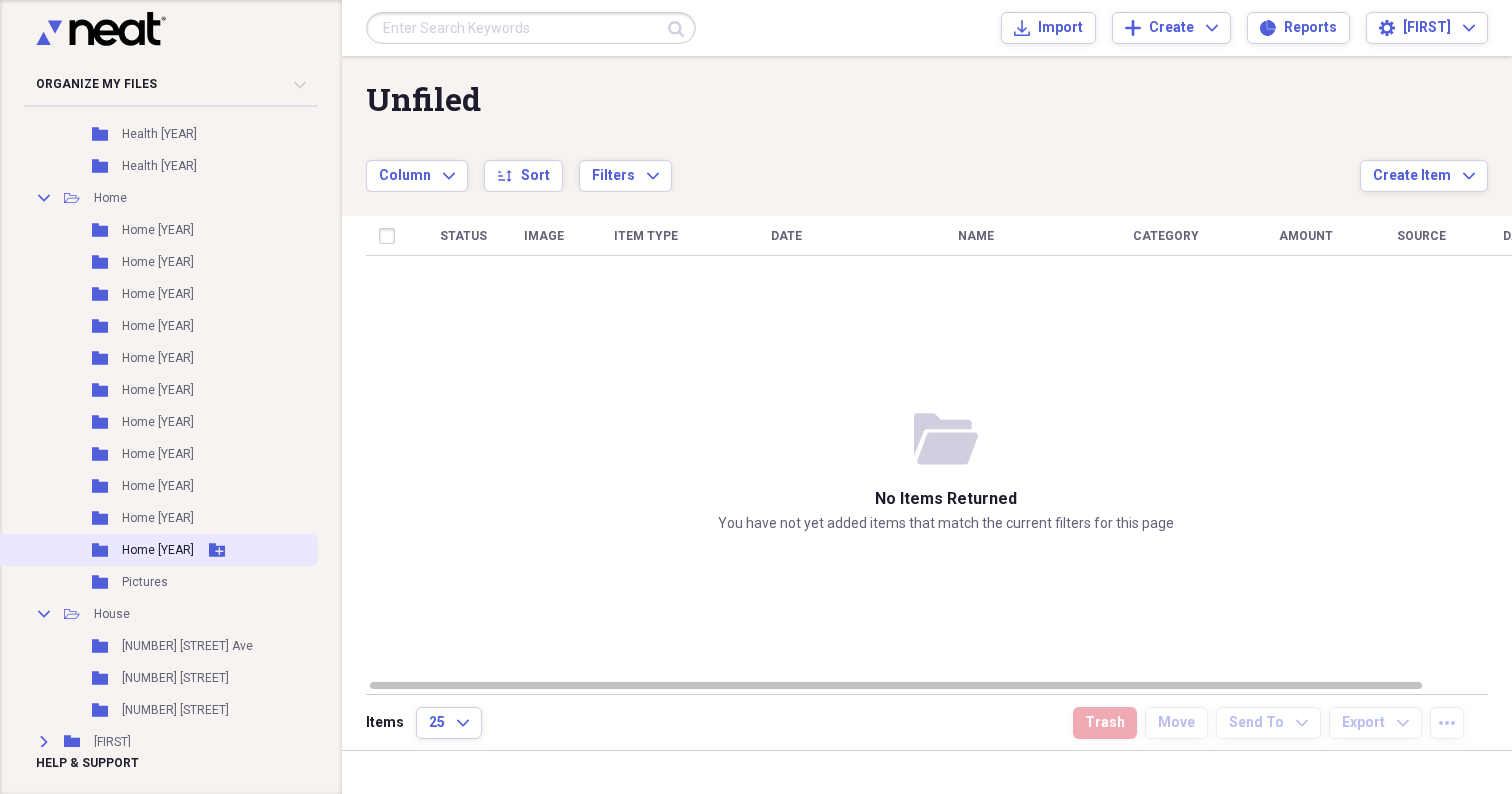 click on "Home [YEAR]" at bounding box center (158, 550) 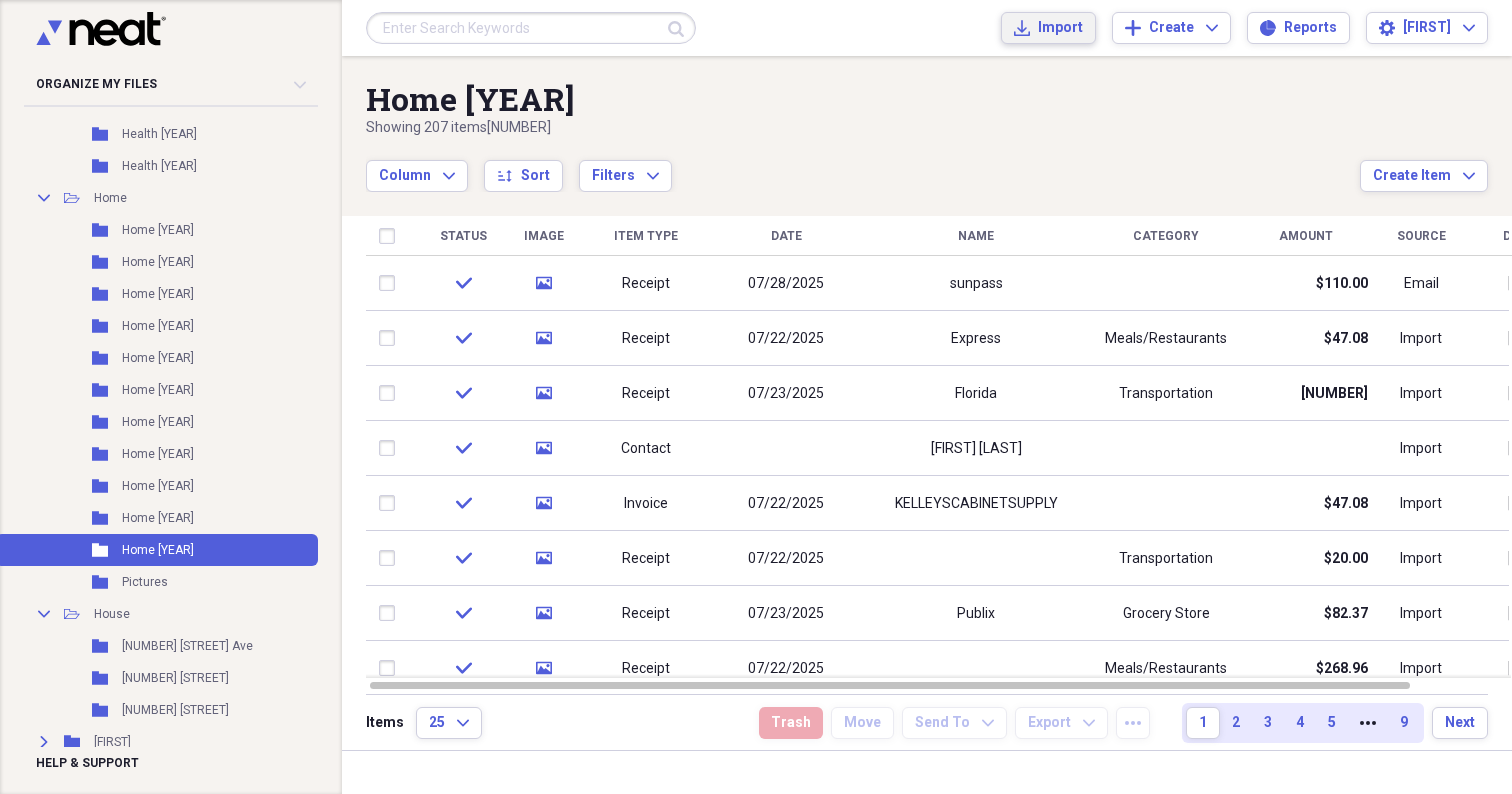 click on "Import" at bounding box center (1060, 28) 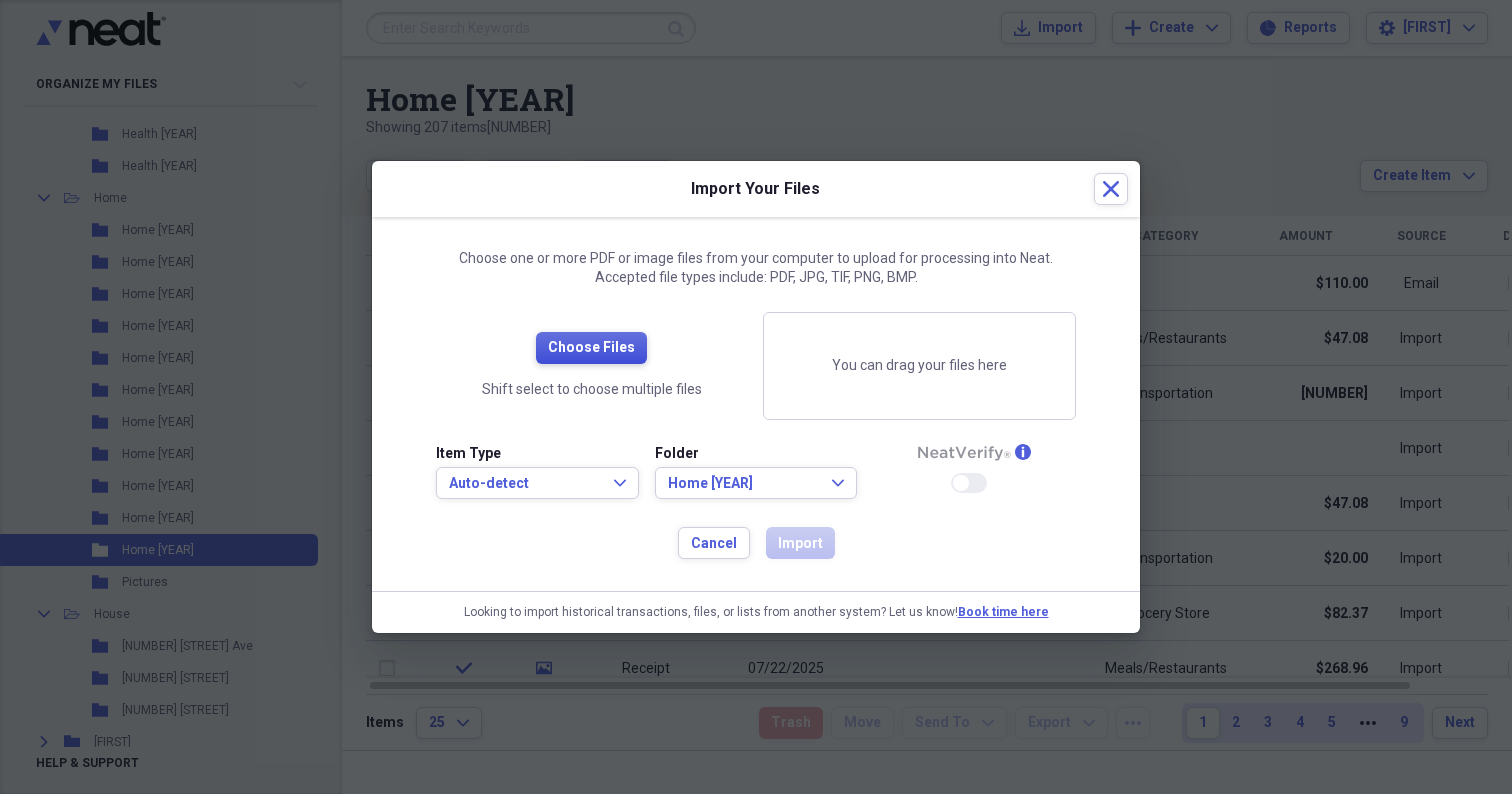 click on "Choose Files" at bounding box center (591, 348) 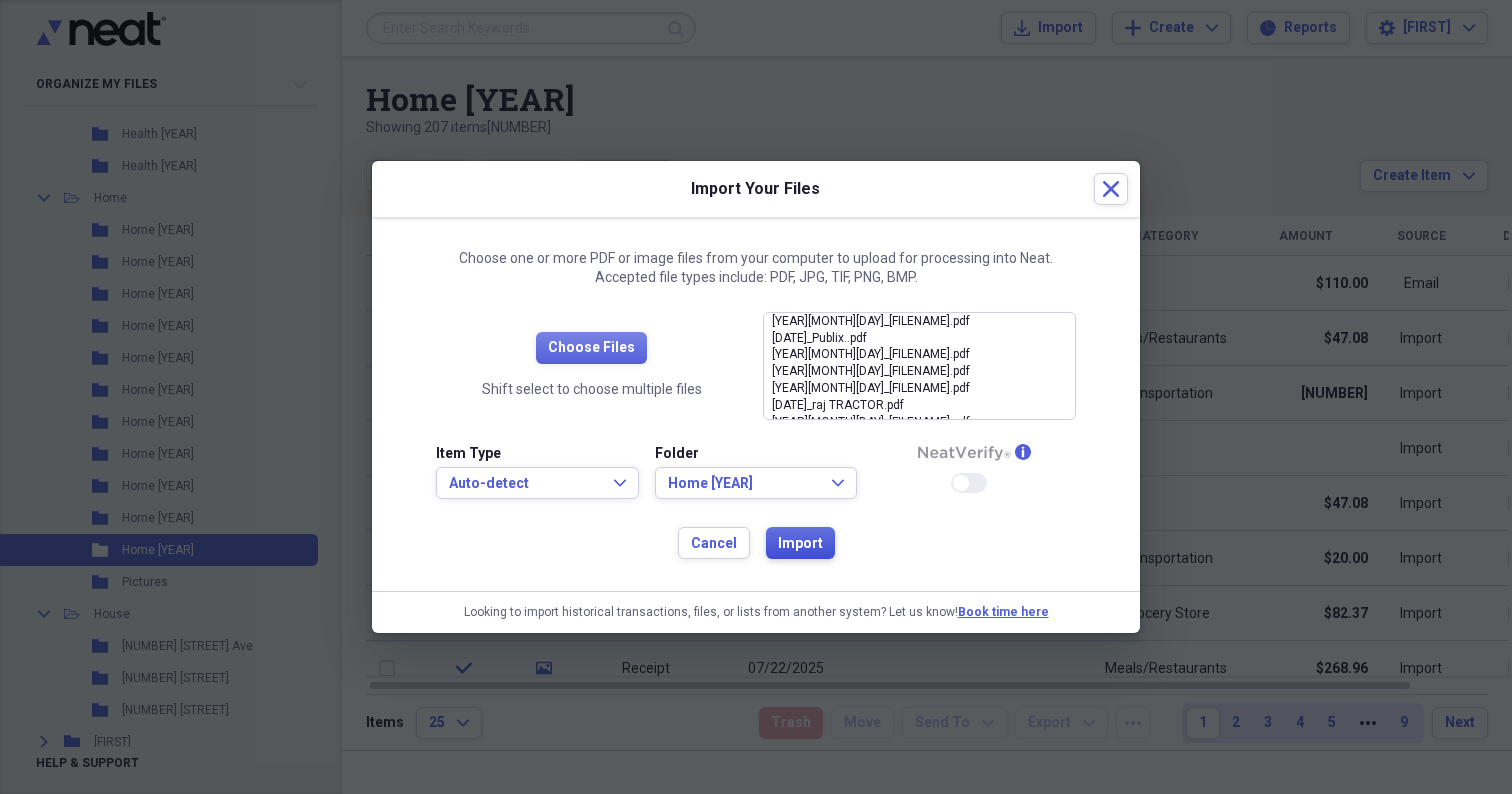 click on "Import" at bounding box center (800, 544) 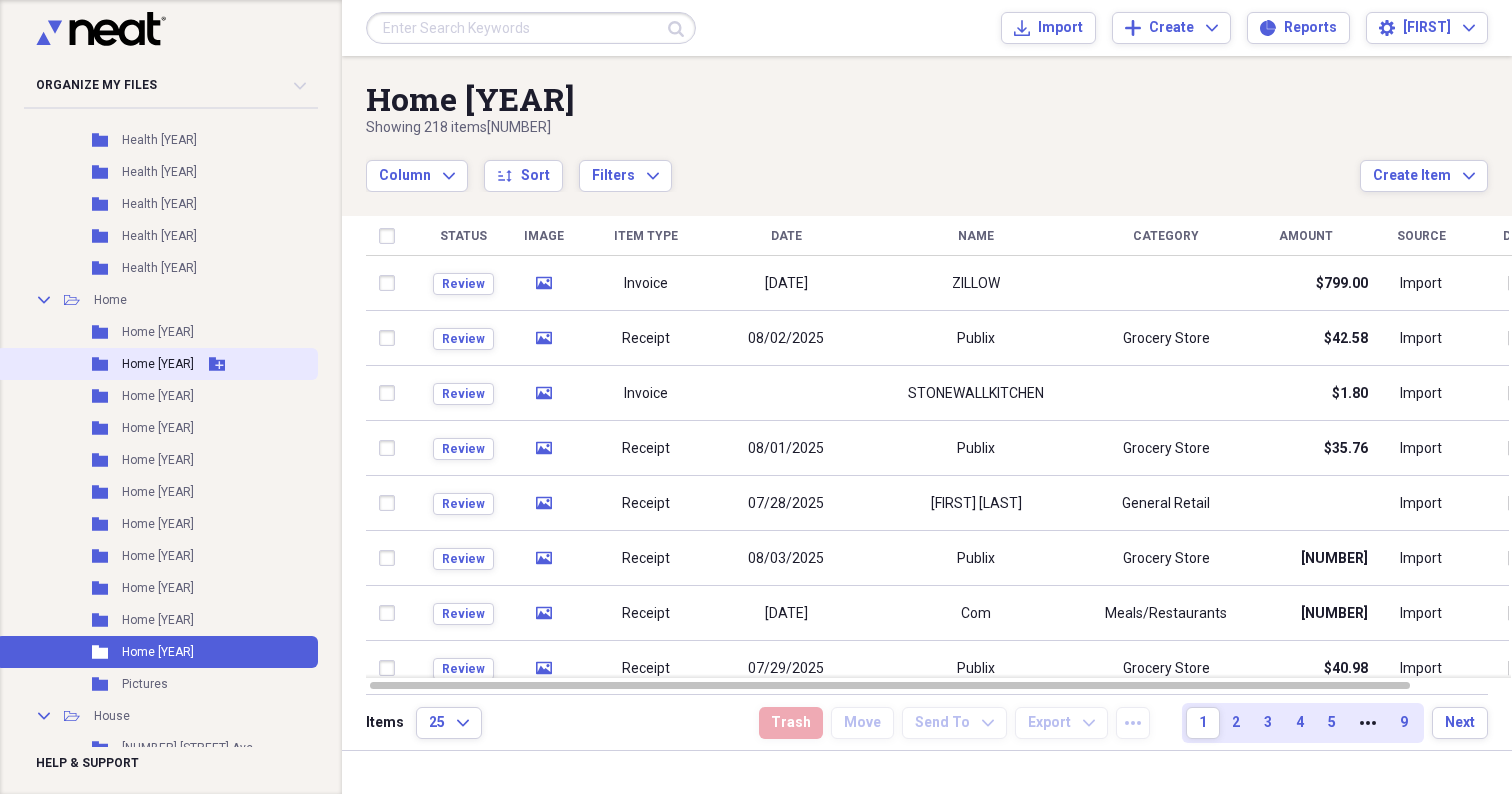 scroll, scrollTop: 1353, scrollLeft: 0, axis: vertical 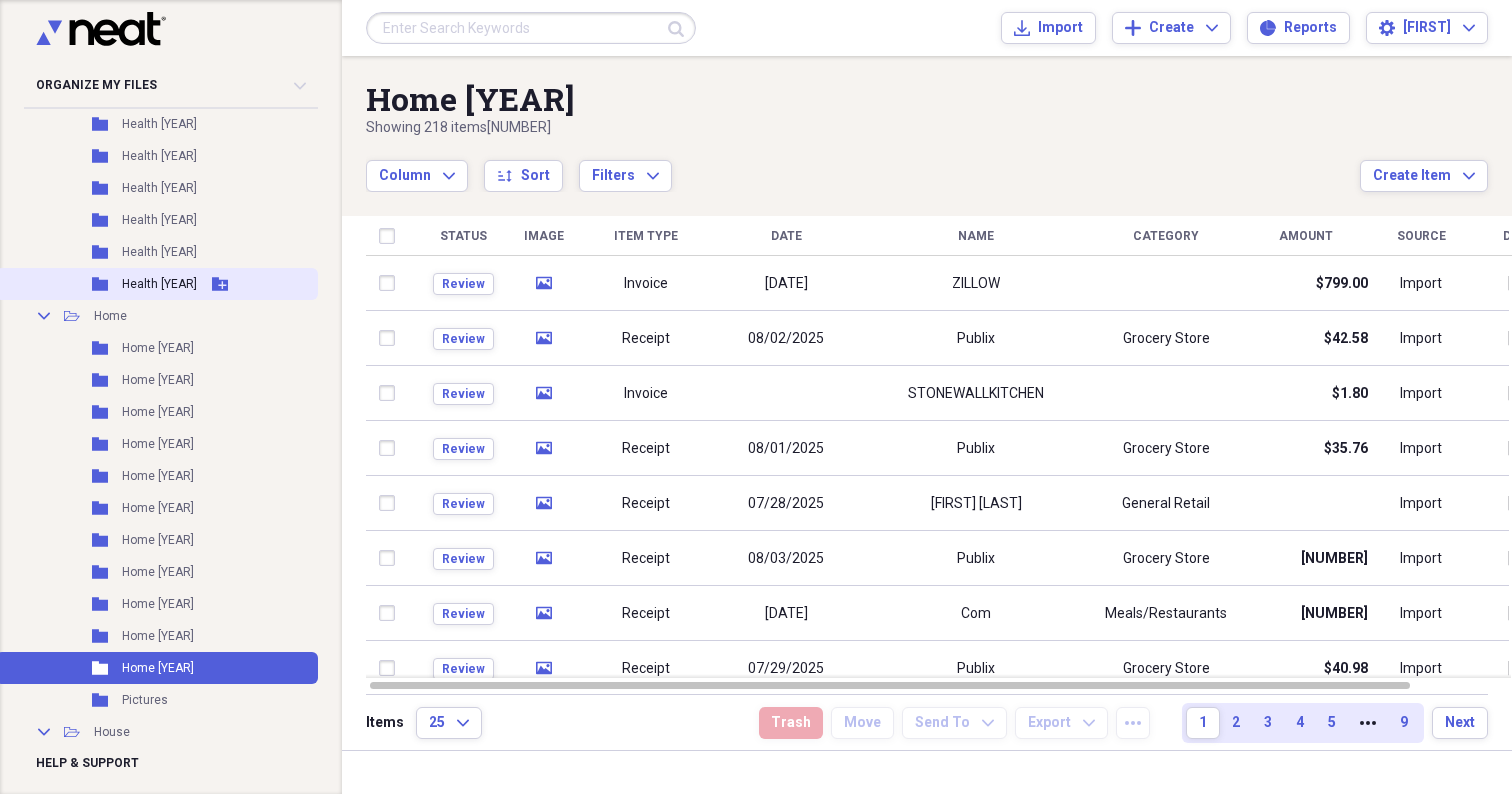 click on "Health [YEAR]" at bounding box center (159, 284) 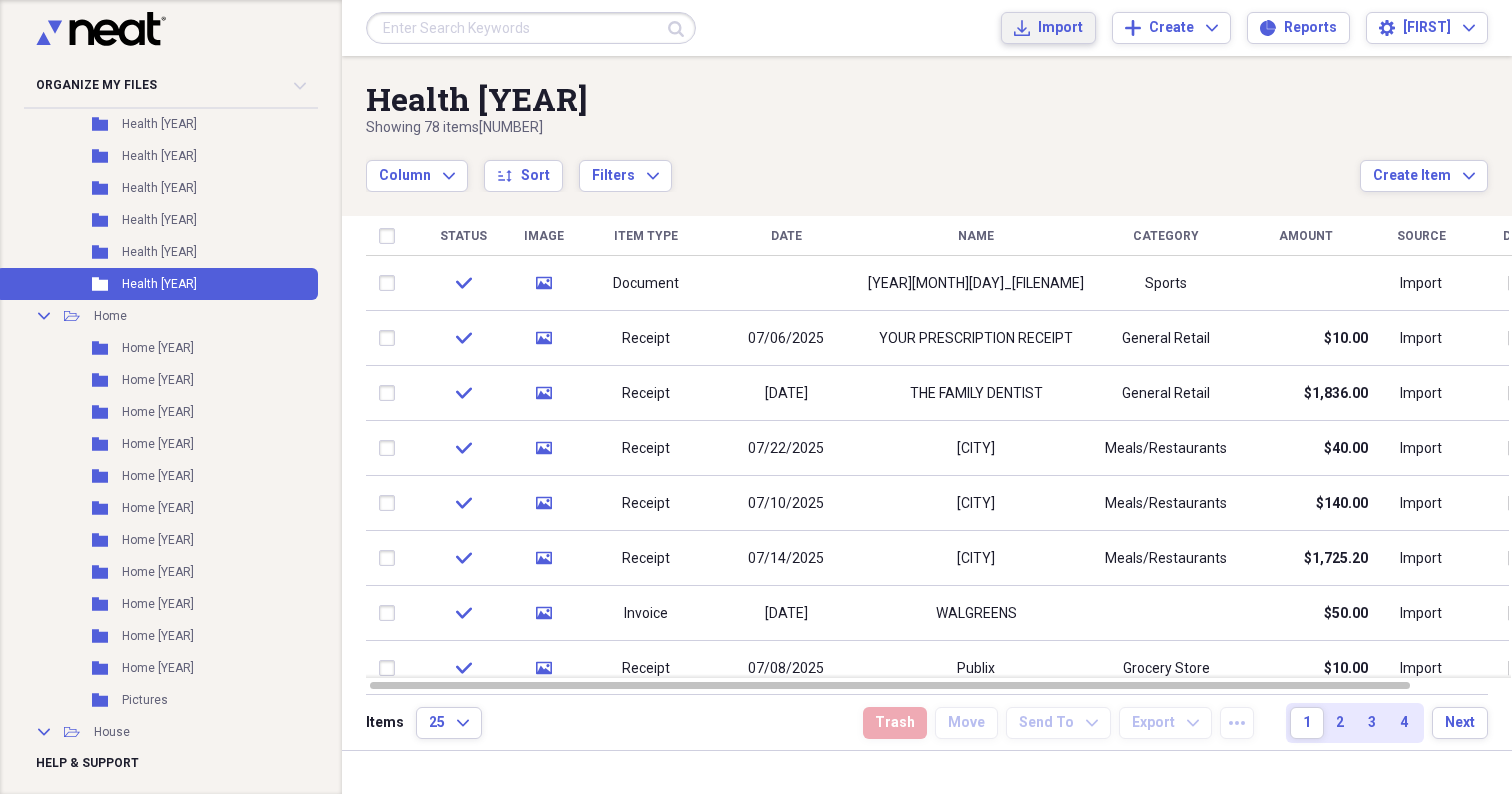 click on "Import" at bounding box center [1060, 28] 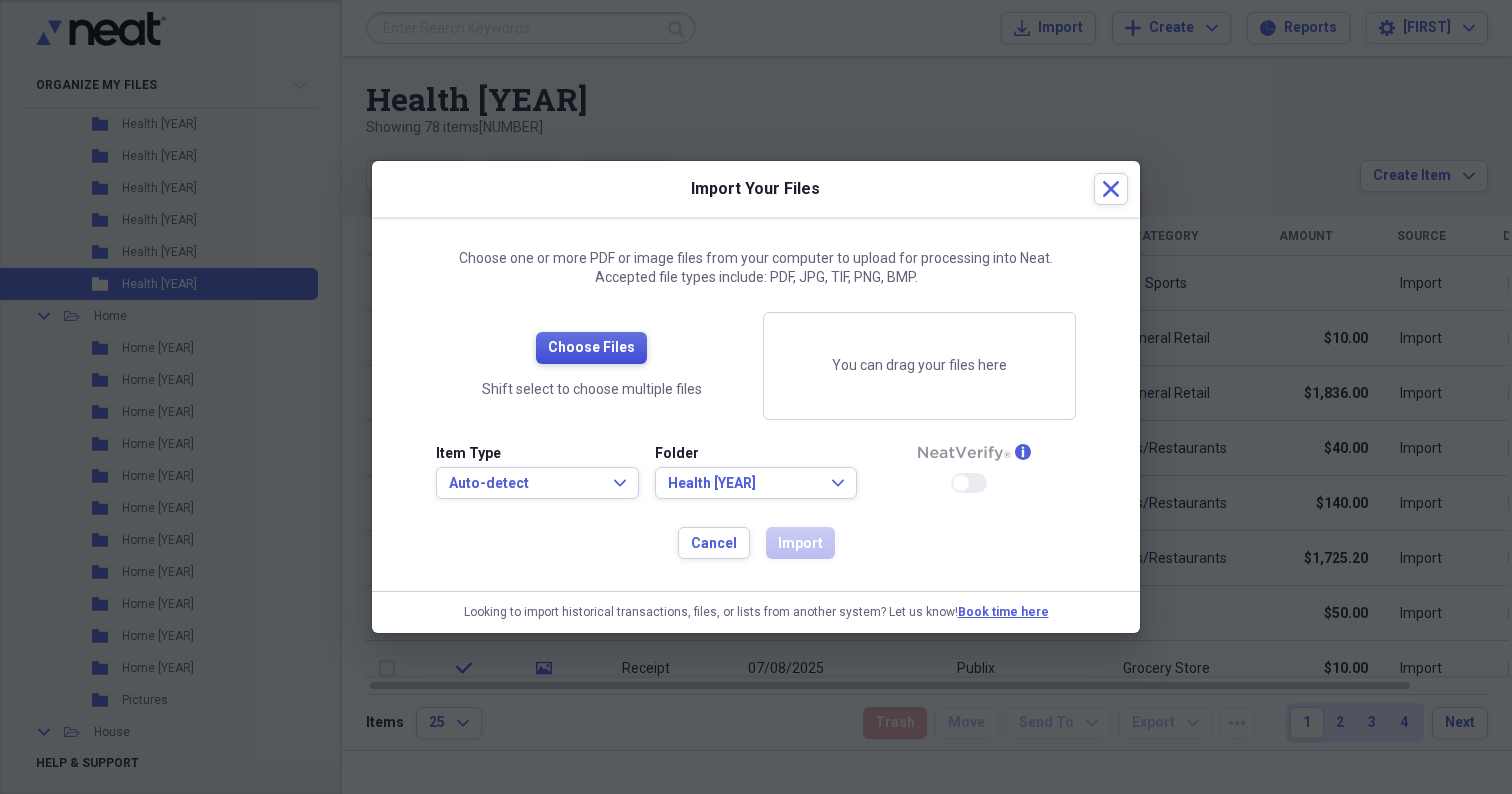 click on "Choose Files" at bounding box center (591, 348) 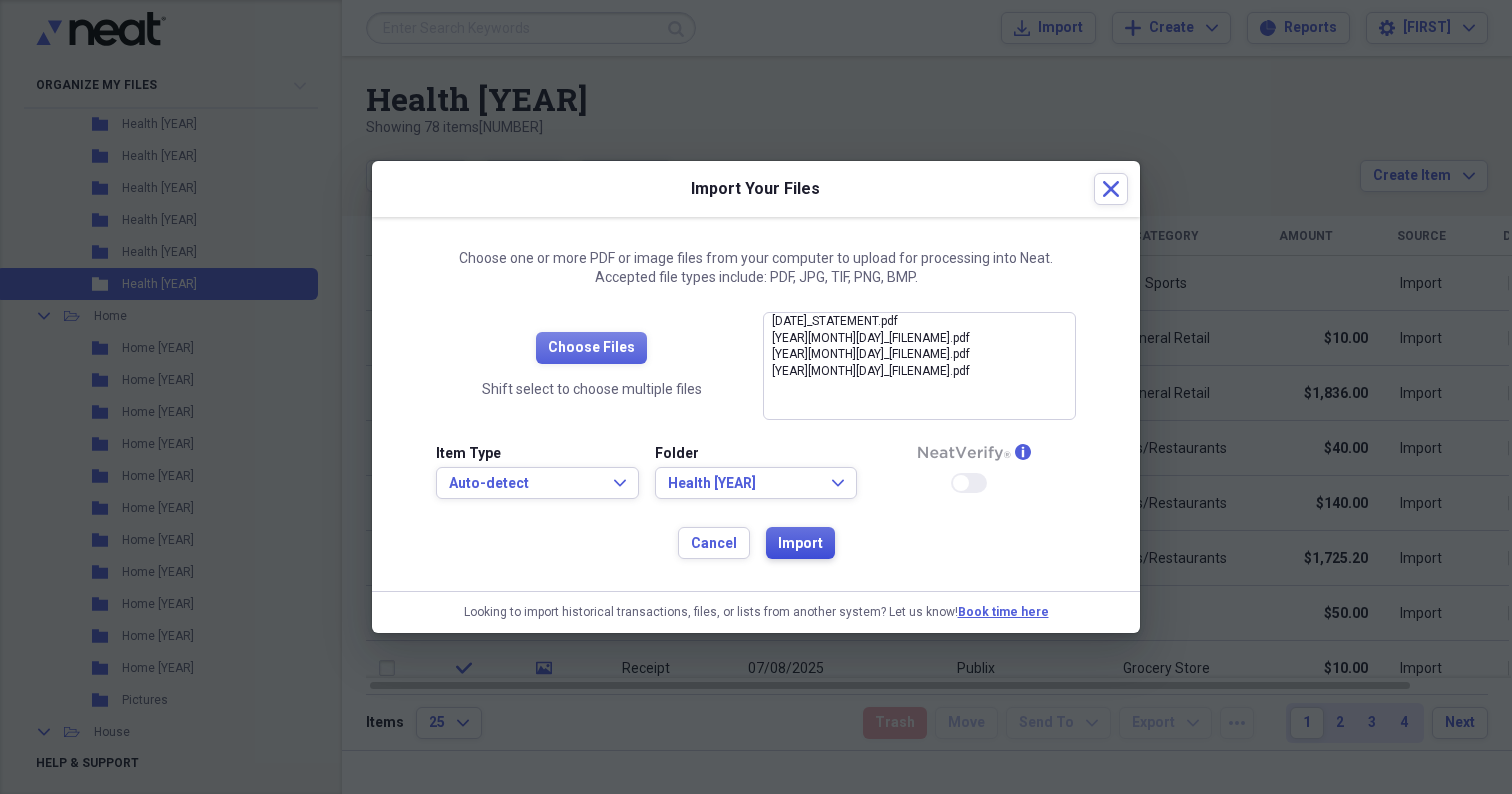 click on "Import" at bounding box center (800, 544) 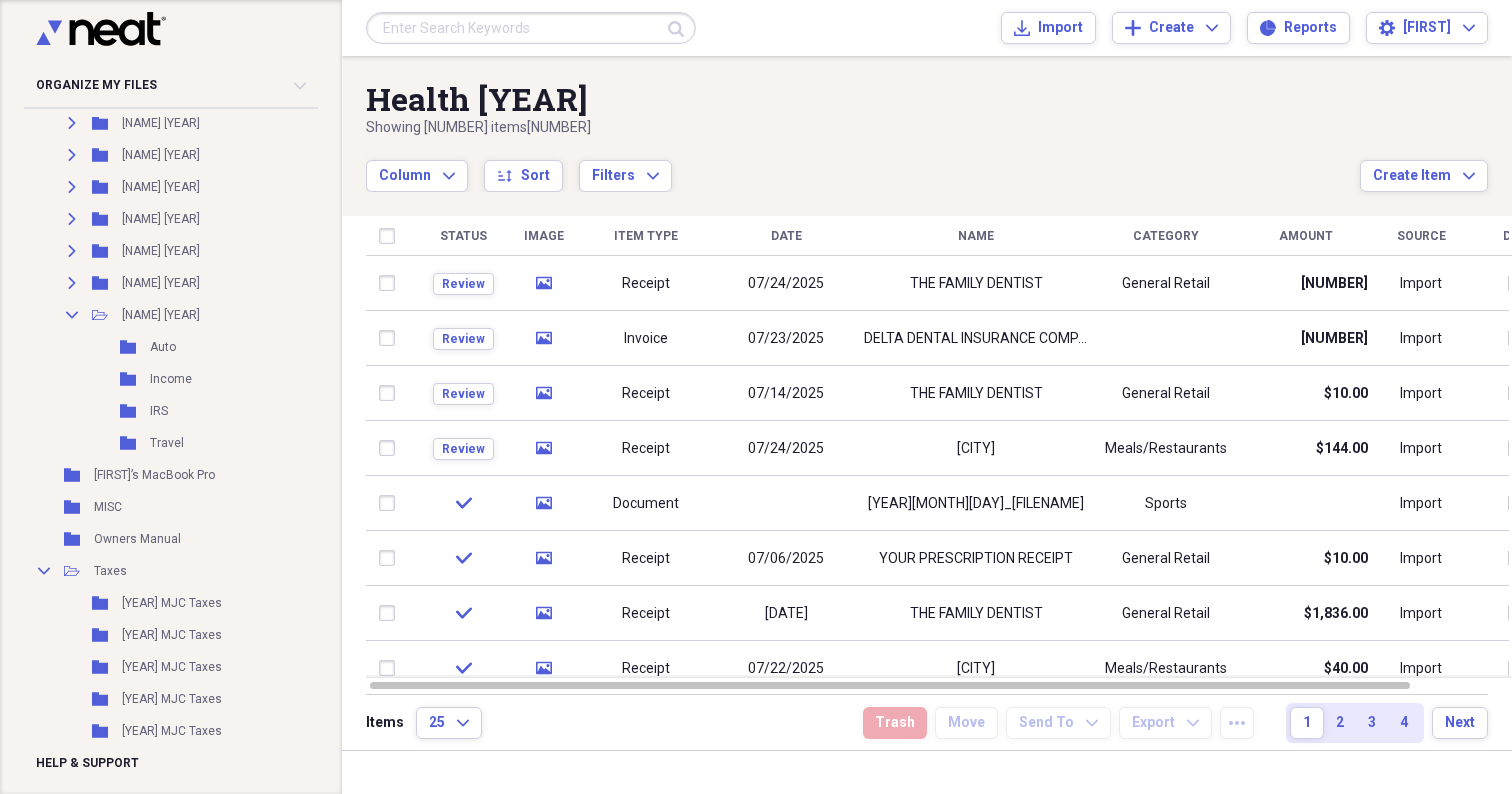 scroll, scrollTop: 2471, scrollLeft: 0, axis: vertical 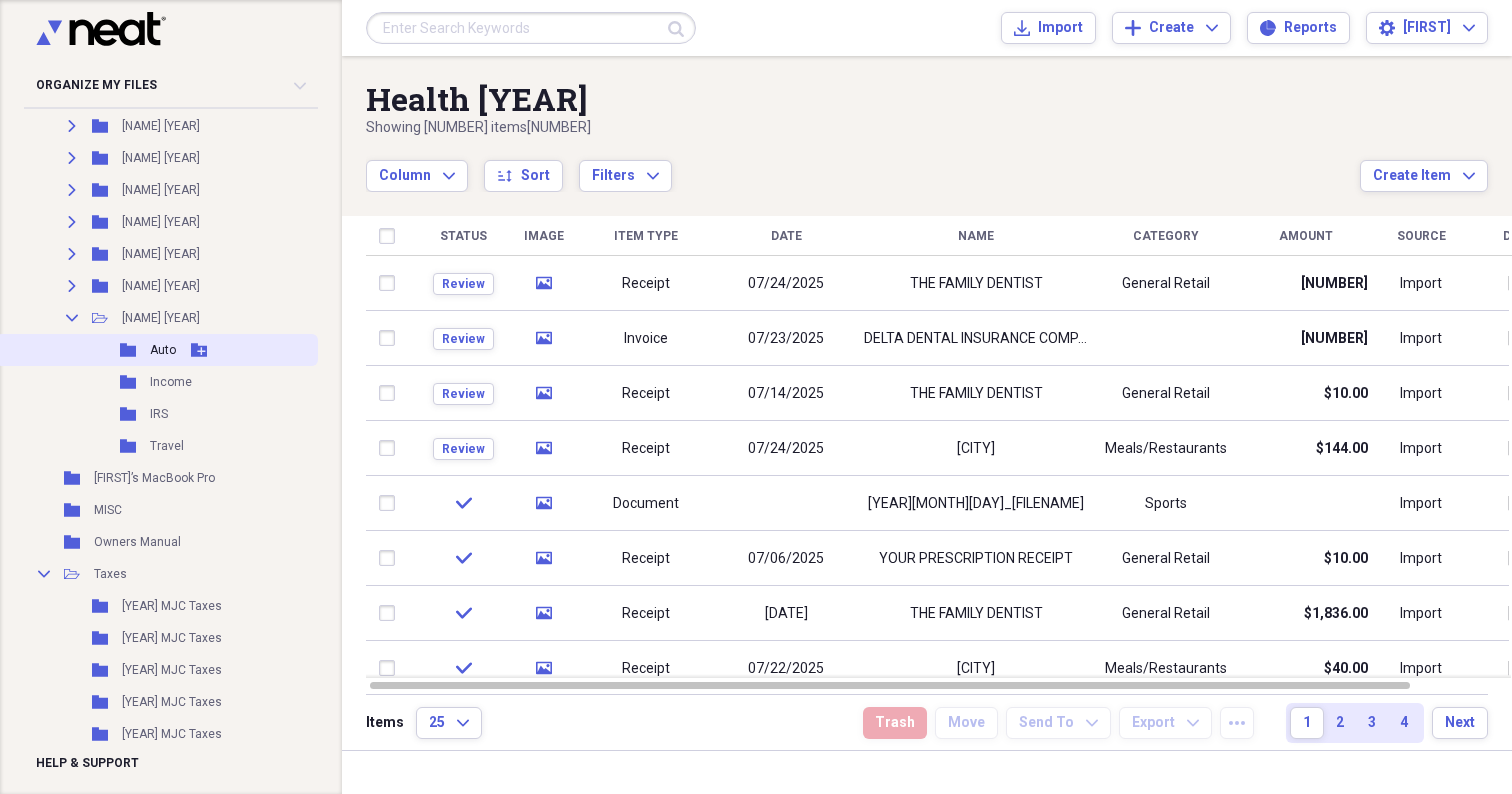 click on "Auto" at bounding box center [163, 350] 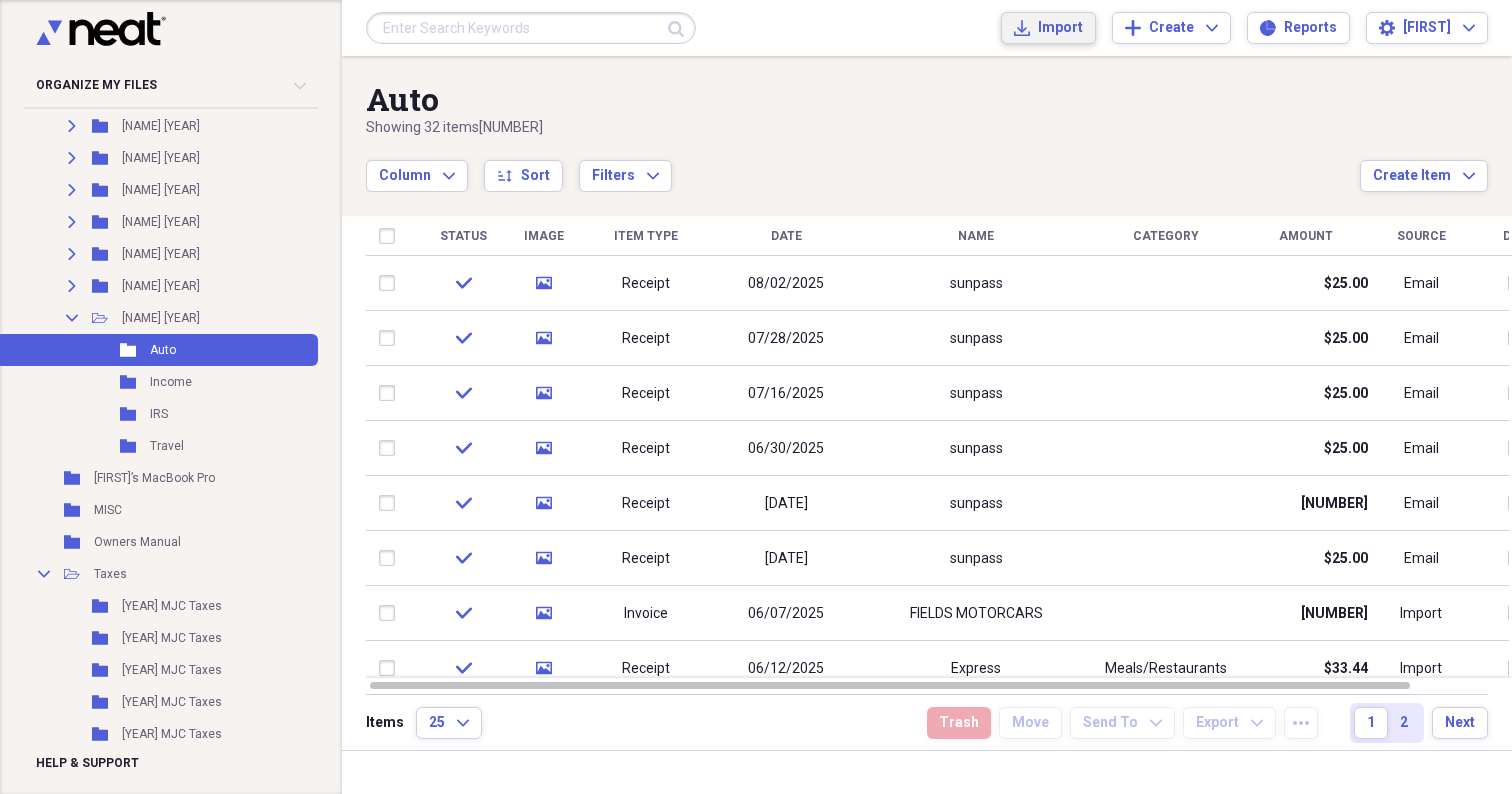 click on "Import" at bounding box center [1060, 28] 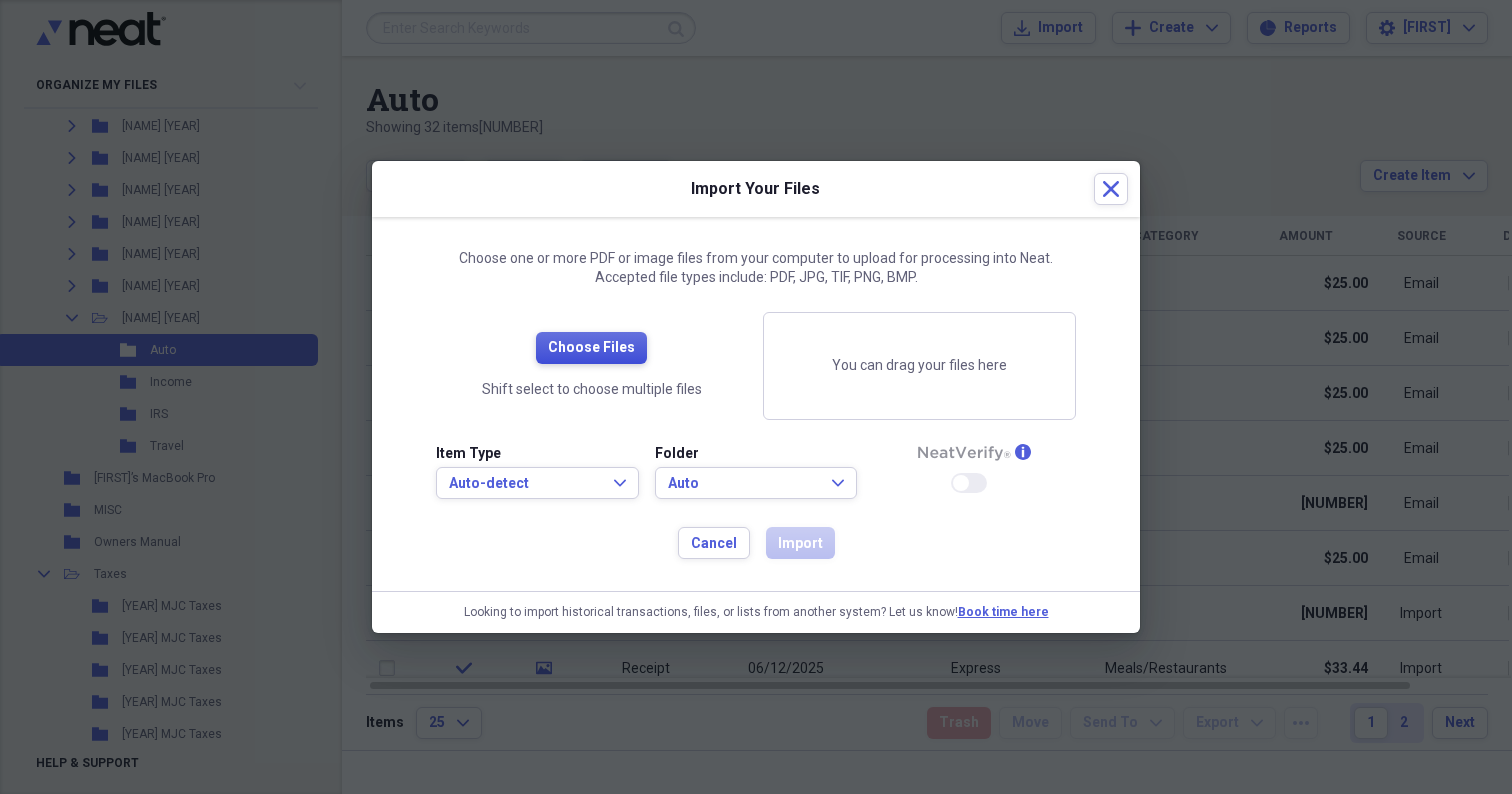 click on "Choose Files" at bounding box center [591, 348] 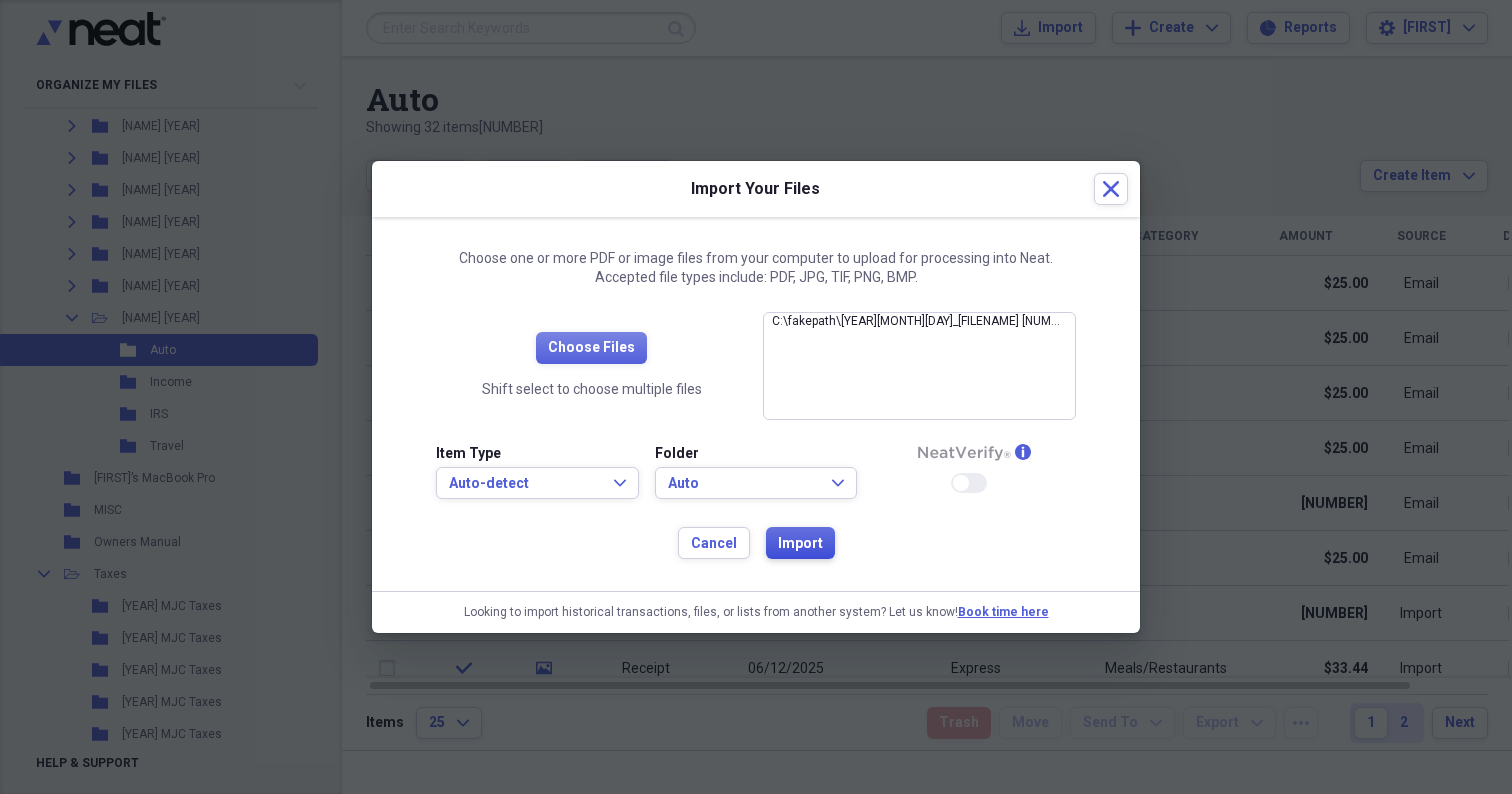 click on "Import" at bounding box center (800, 544) 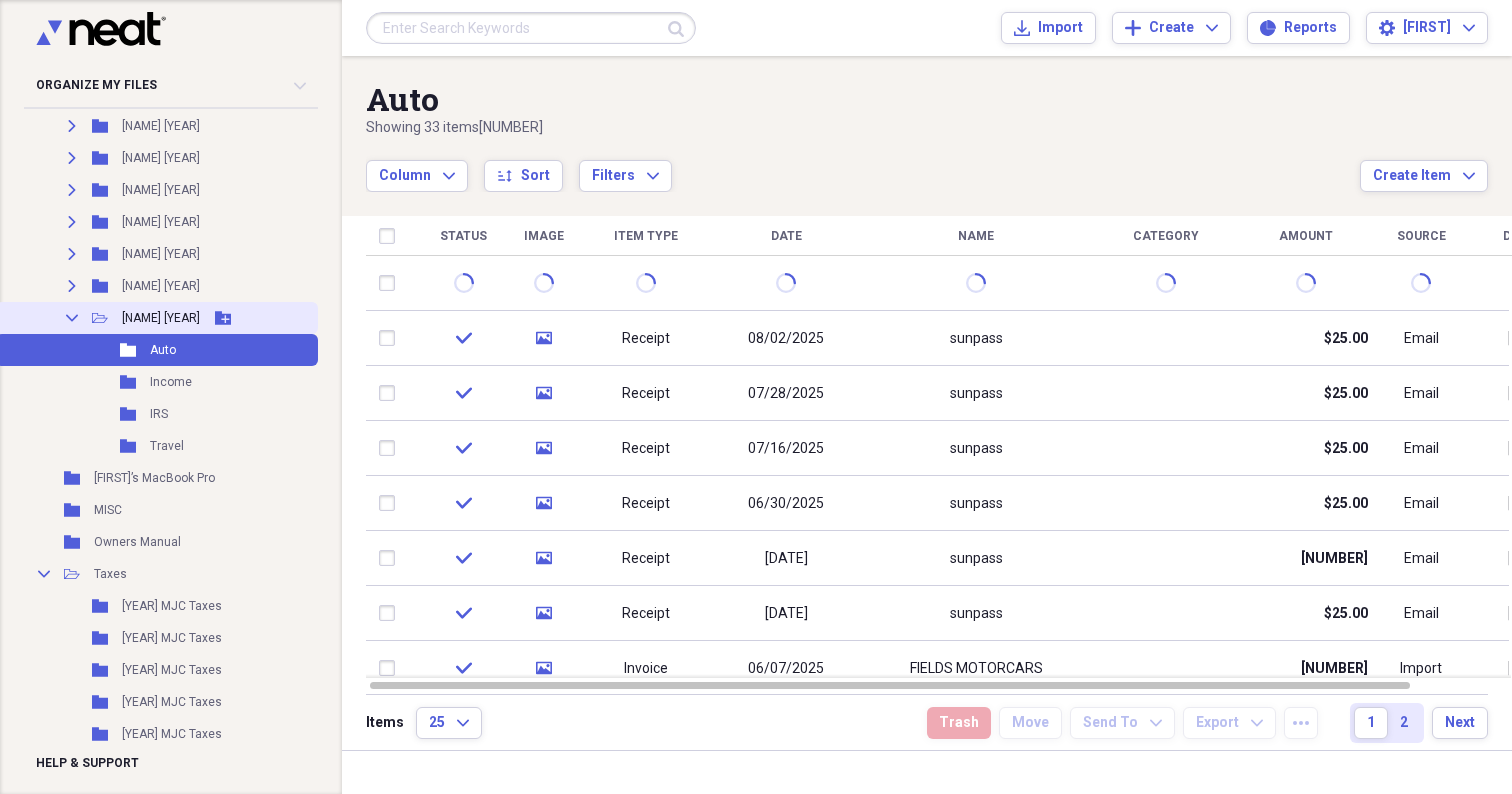click on "[NAME] [YEAR]" at bounding box center (161, 318) 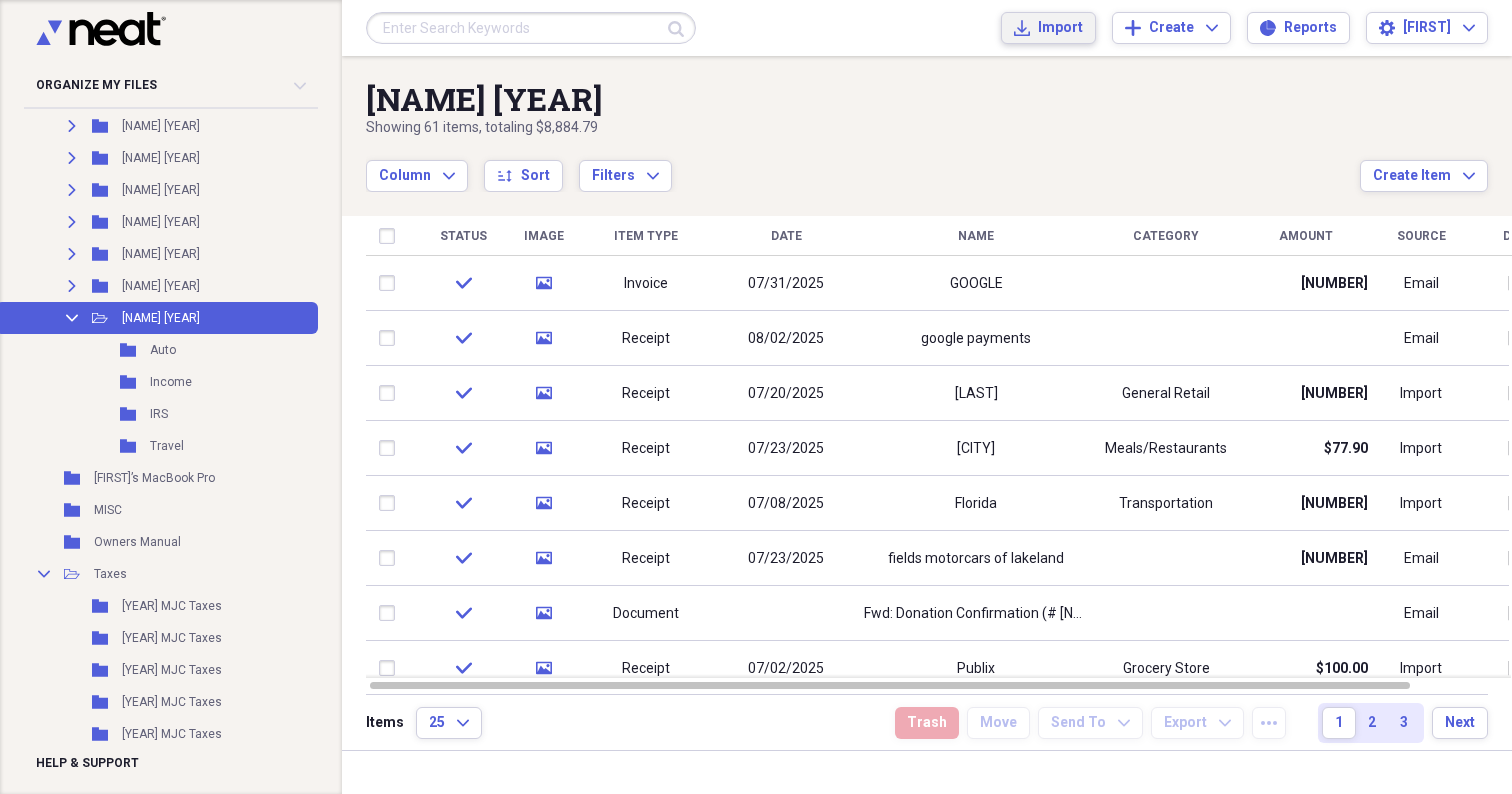 click on "Import Import" at bounding box center (1048, 28) 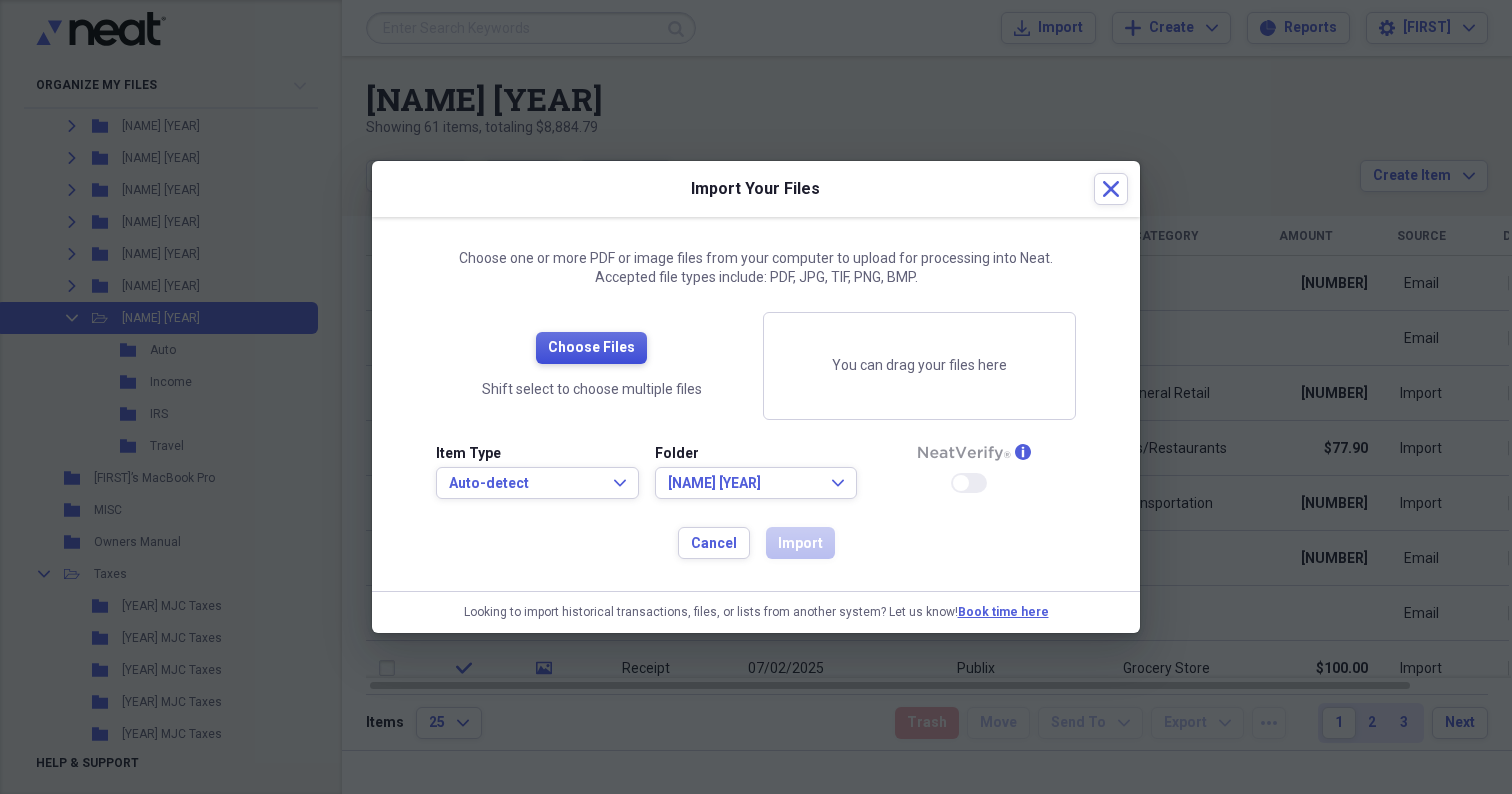 click on "Choose Files" at bounding box center [591, 348] 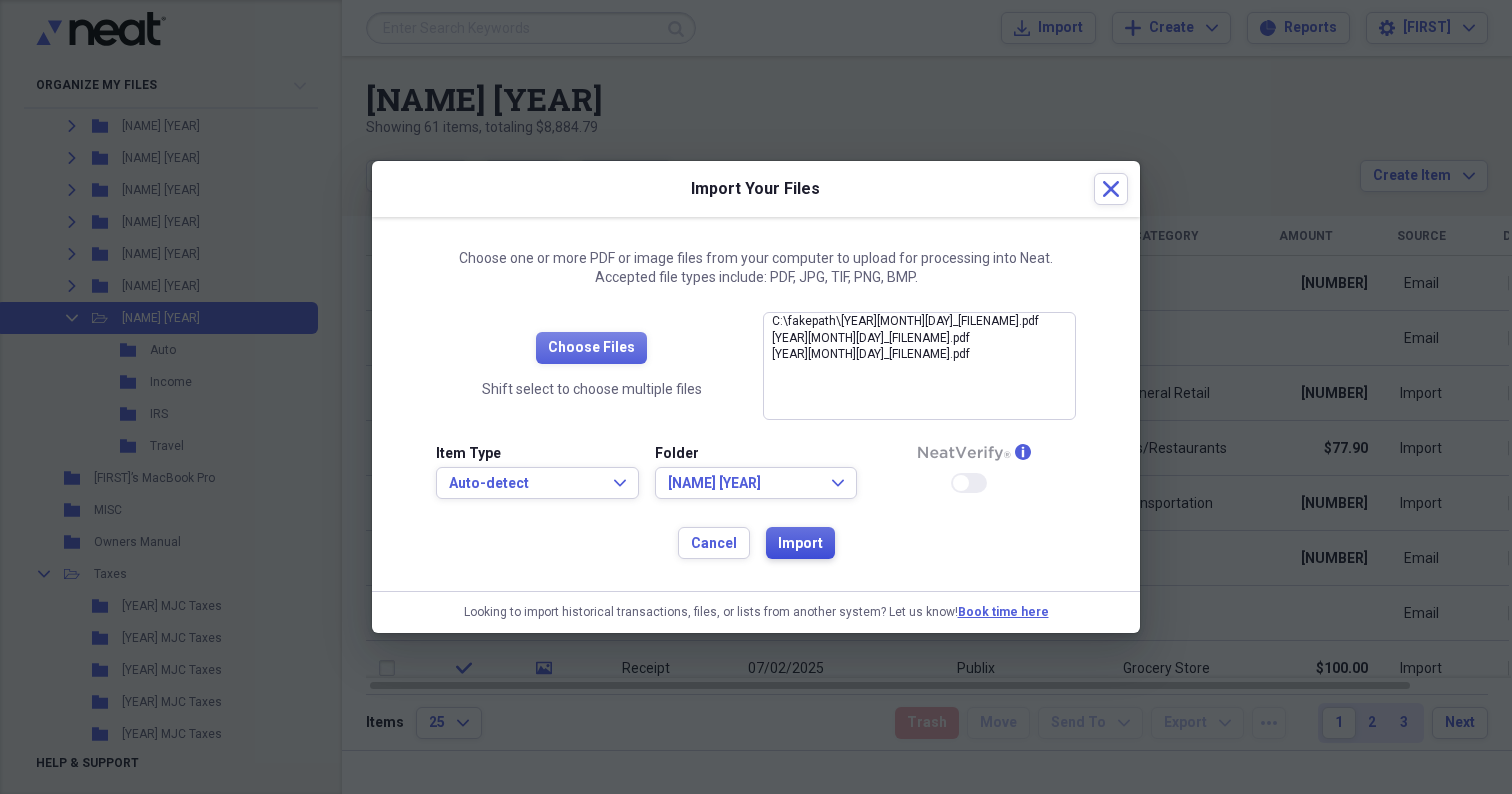 click on "Import" at bounding box center (800, 544) 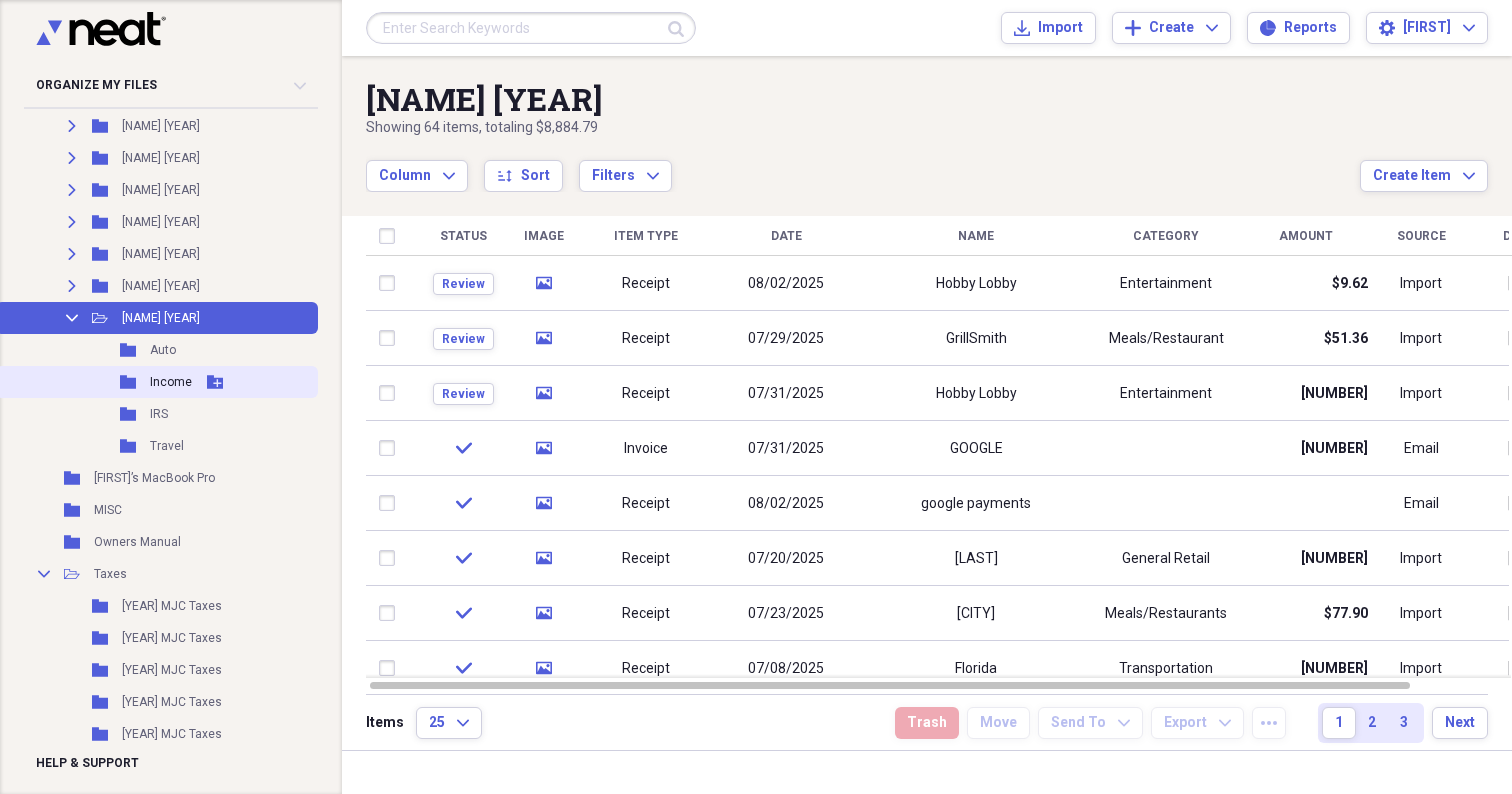 click on "Income" at bounding box center (171, 382) 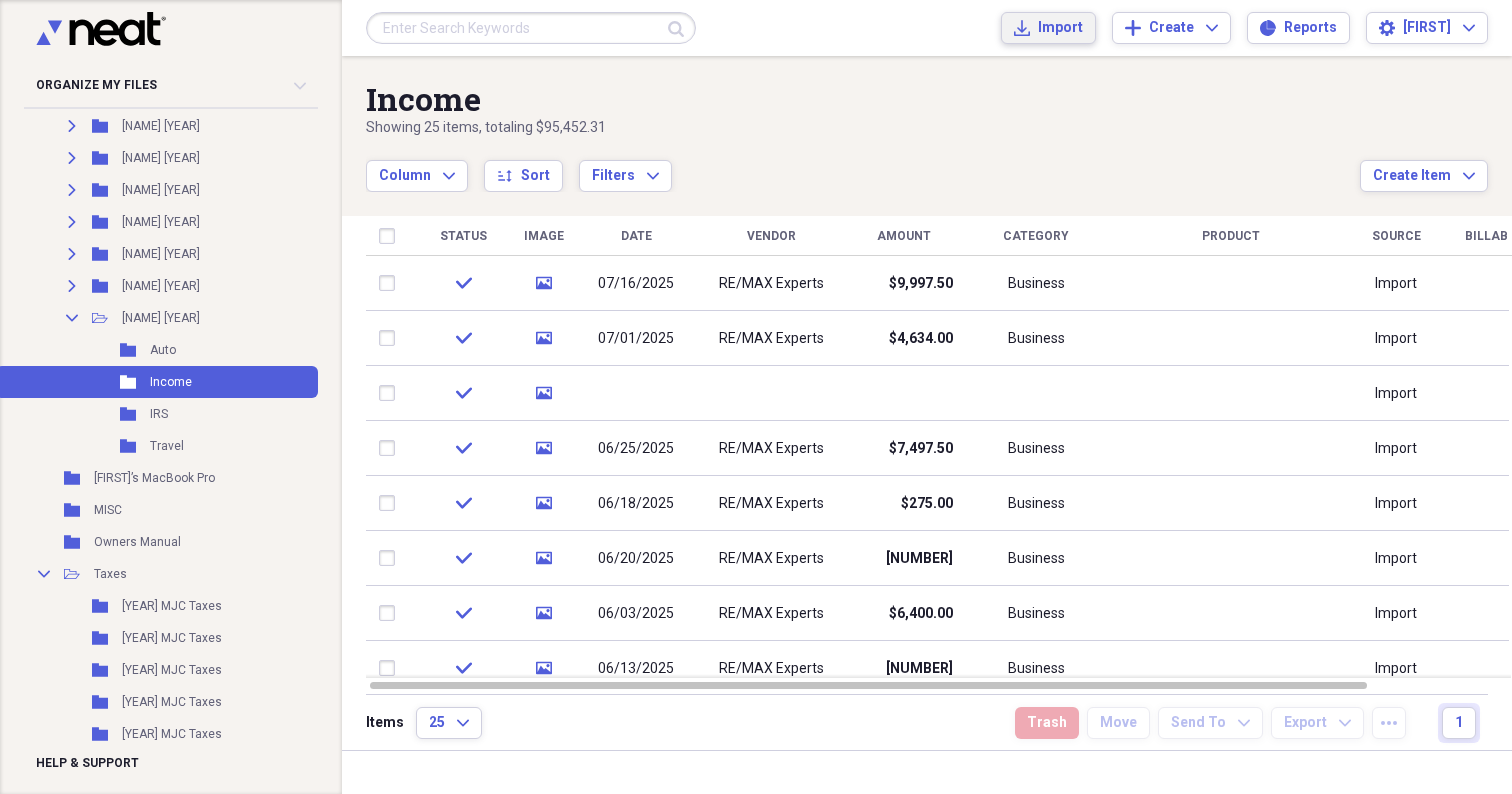 click on "Import" at bounding box center [1060, 28] 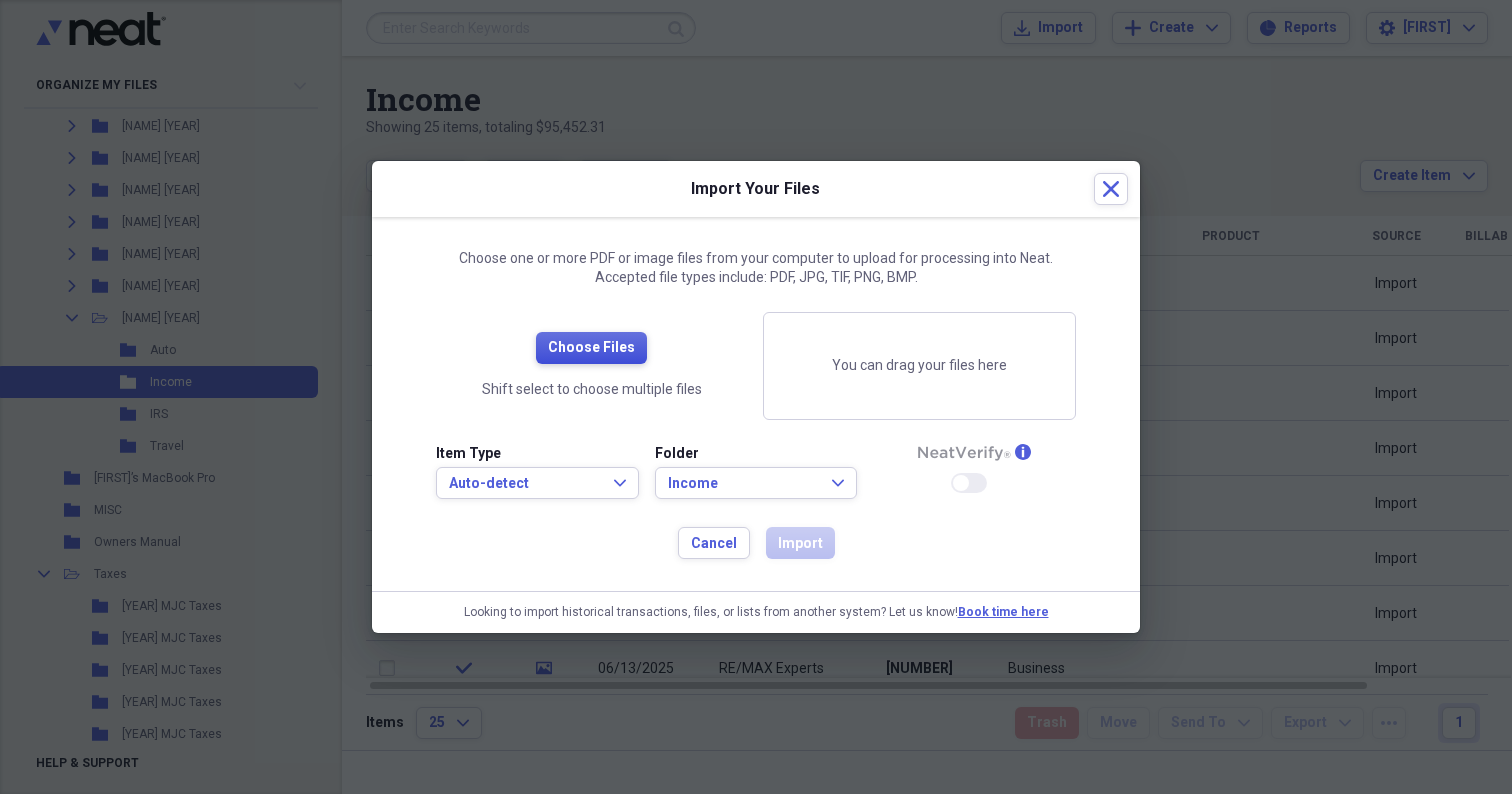 click on "Choose Files" at bounding box center [591, 348] 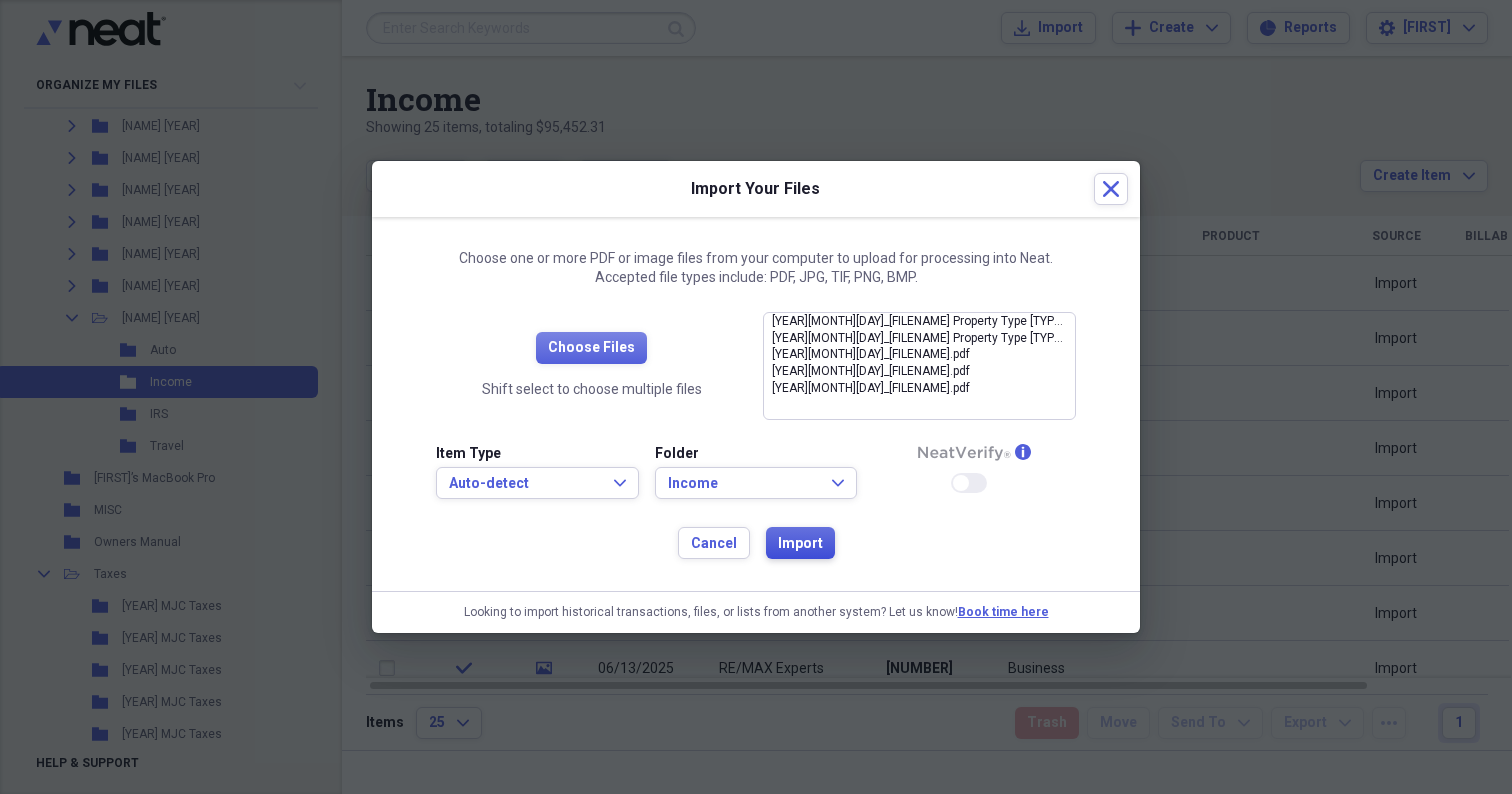 click on "Import" at bounding box center (800, 544) 